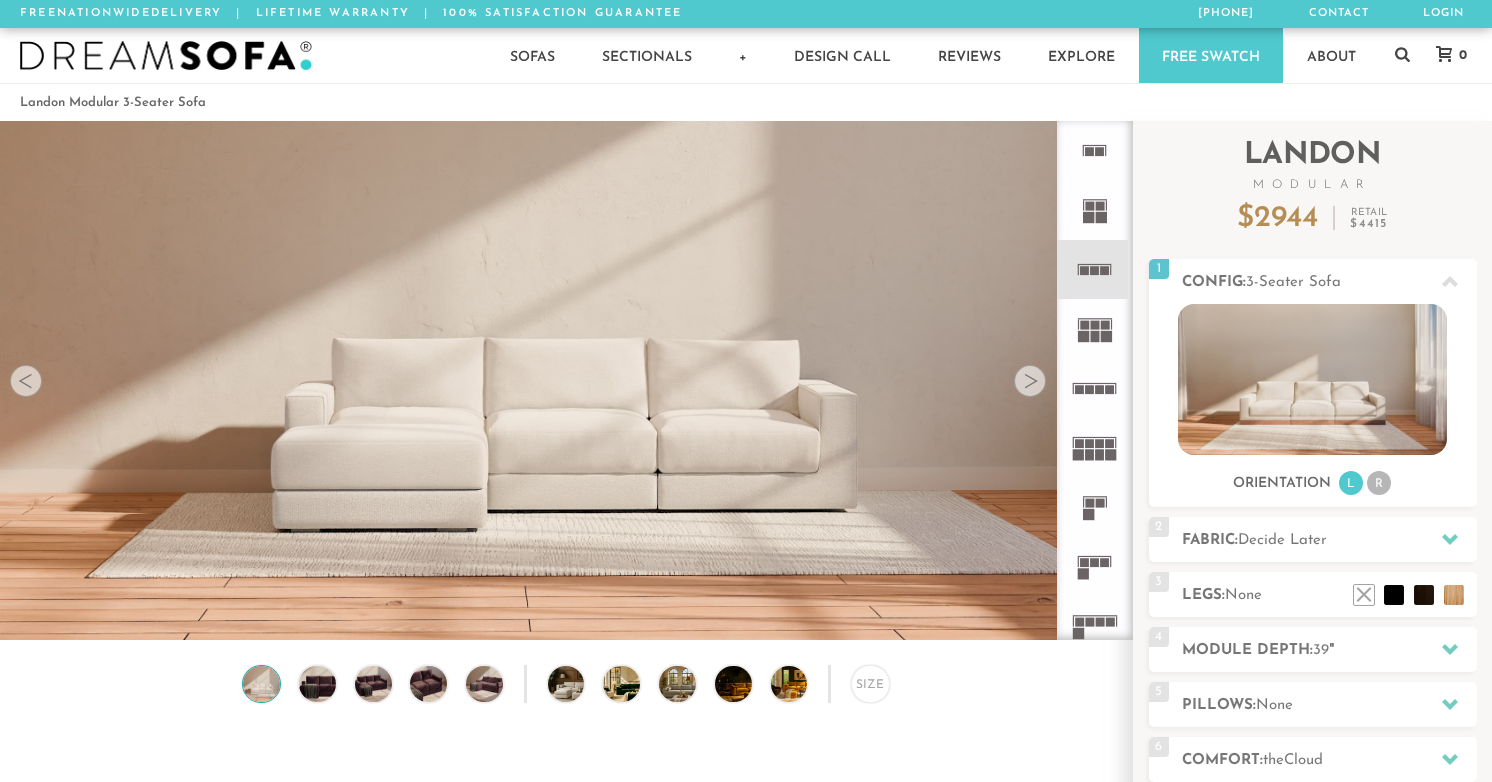 scroll, scrollTop: 0, scrollLeft: 0, axis: both 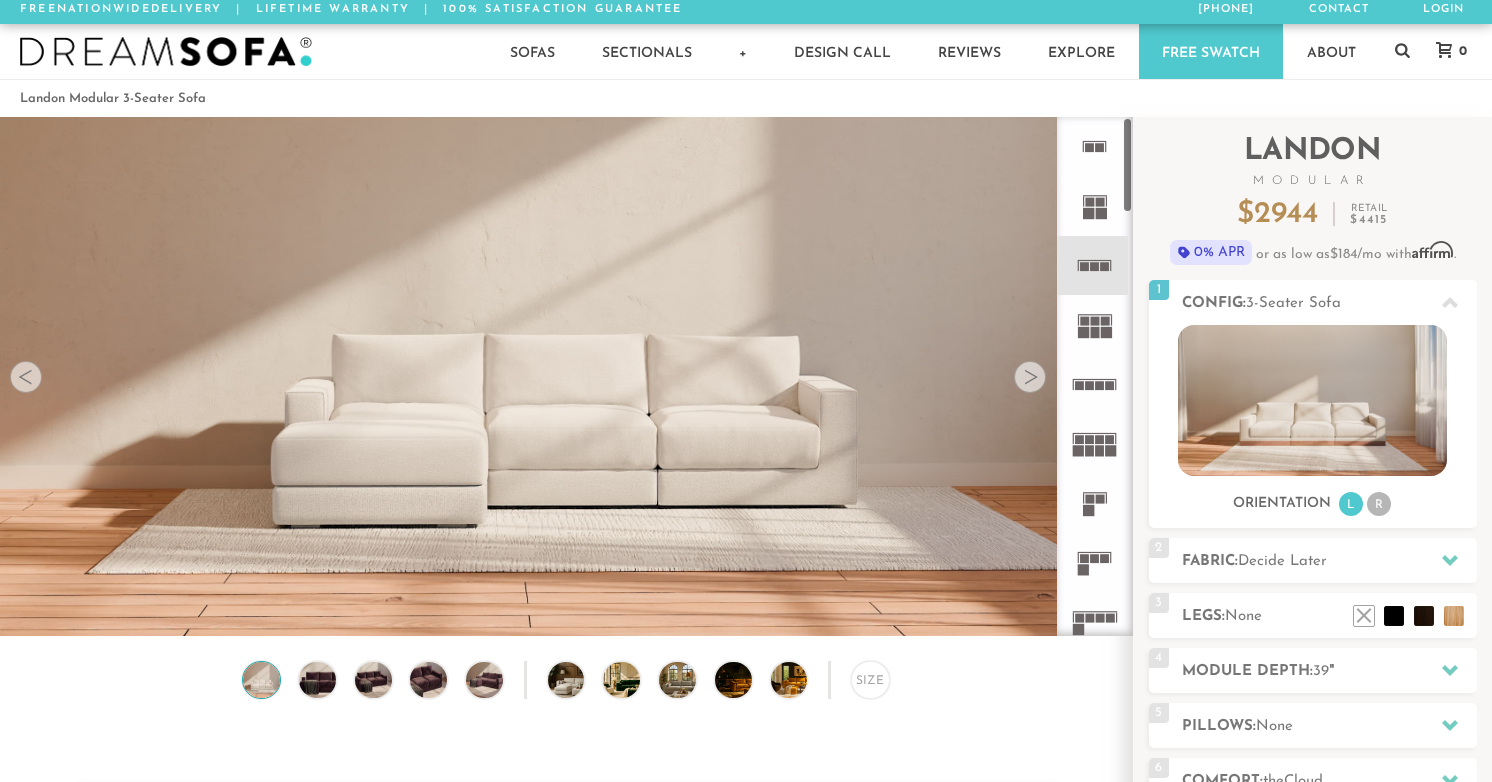 click at bounding box center (1030, 377) 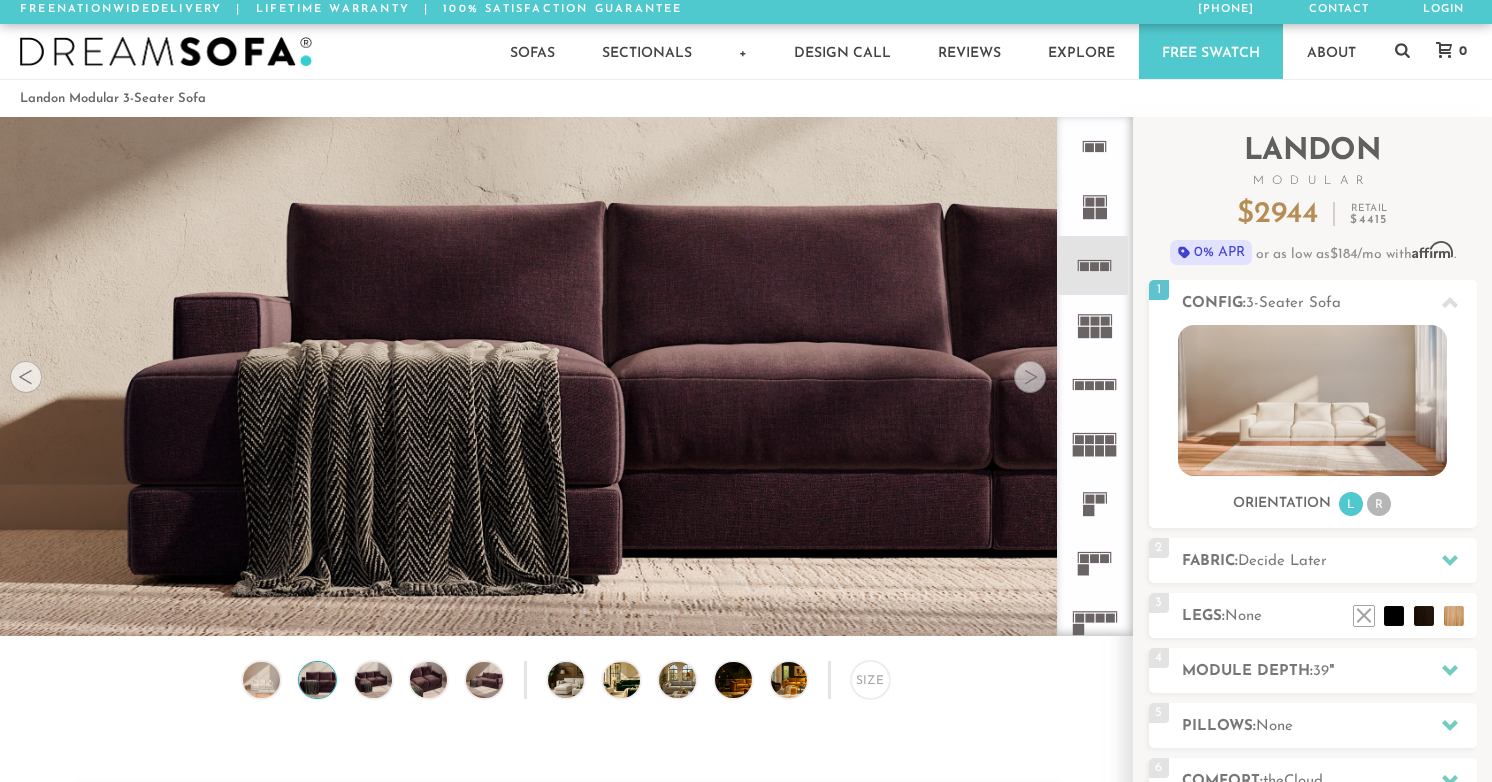 click at bounding box center [1030, 377] 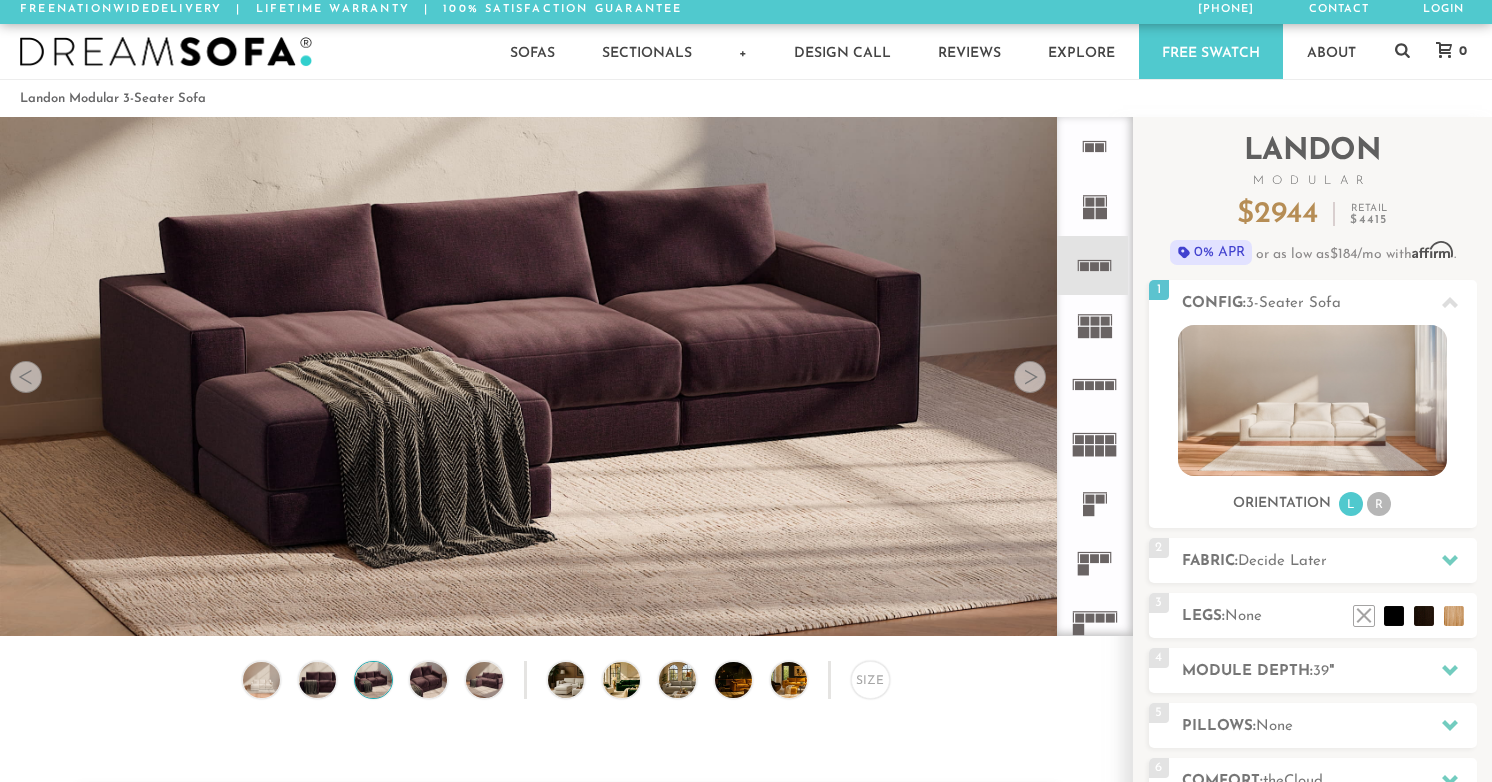 click at bounding box center [1030, 377] 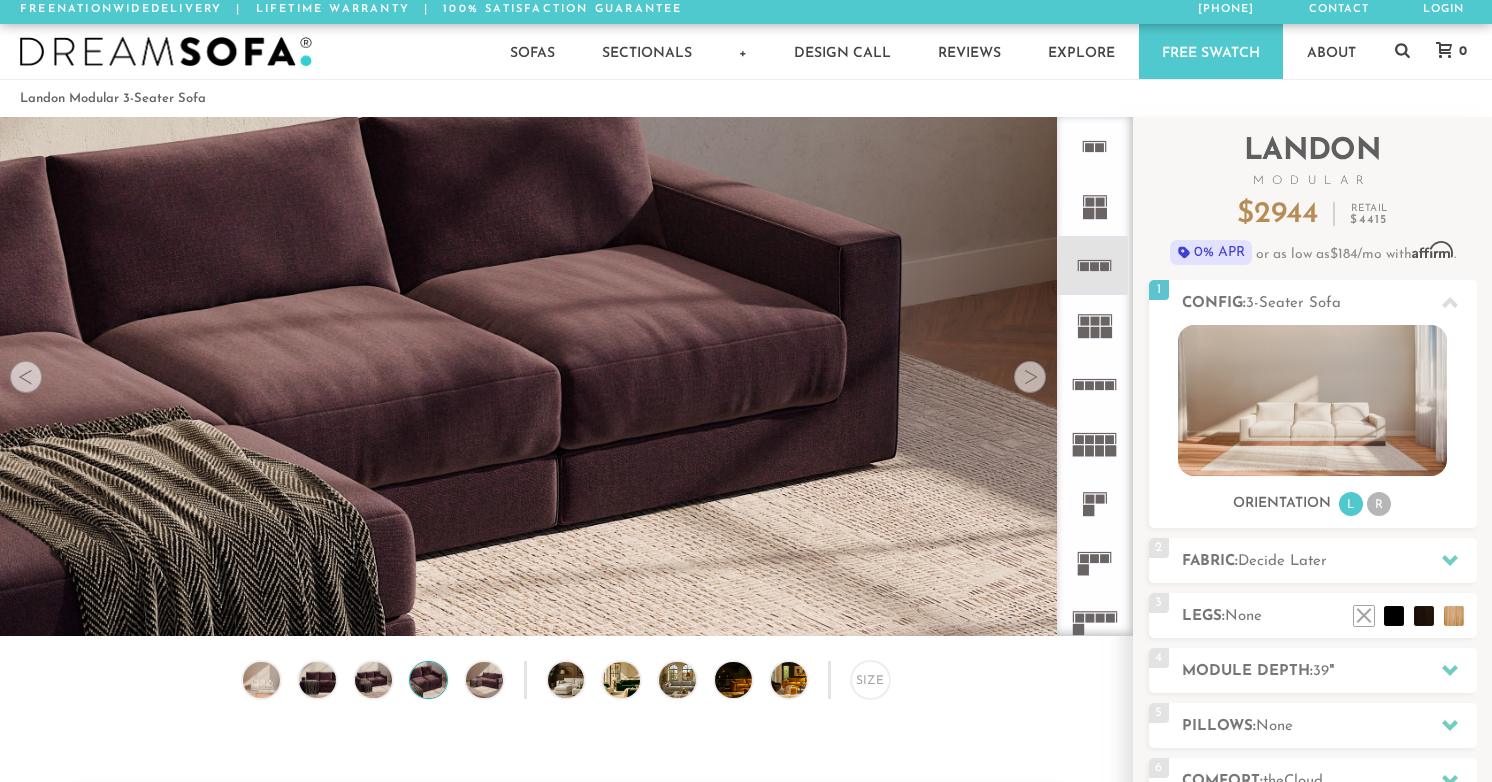 click at bounding box center (1030, 377) 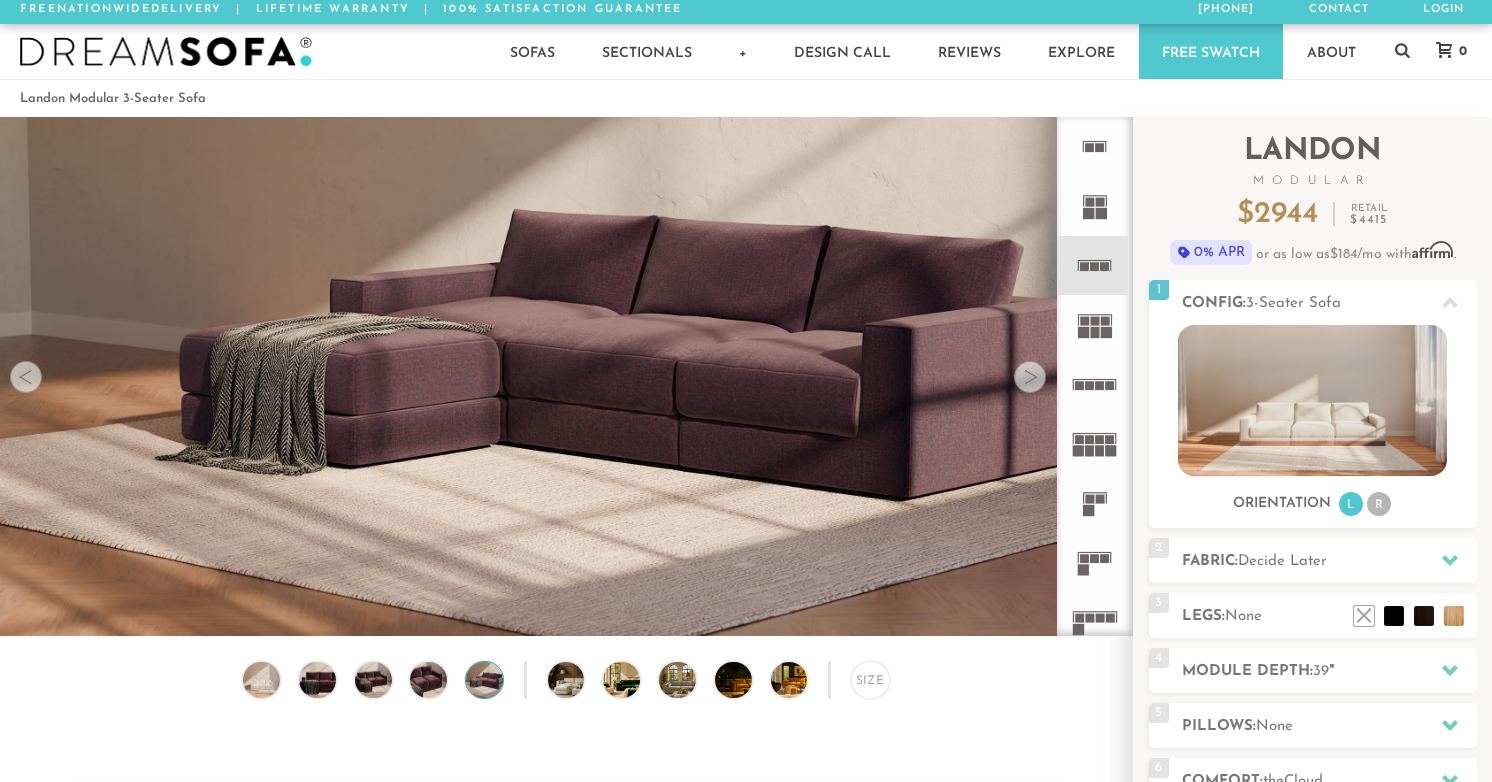 click at bounding box center (1030, 377) 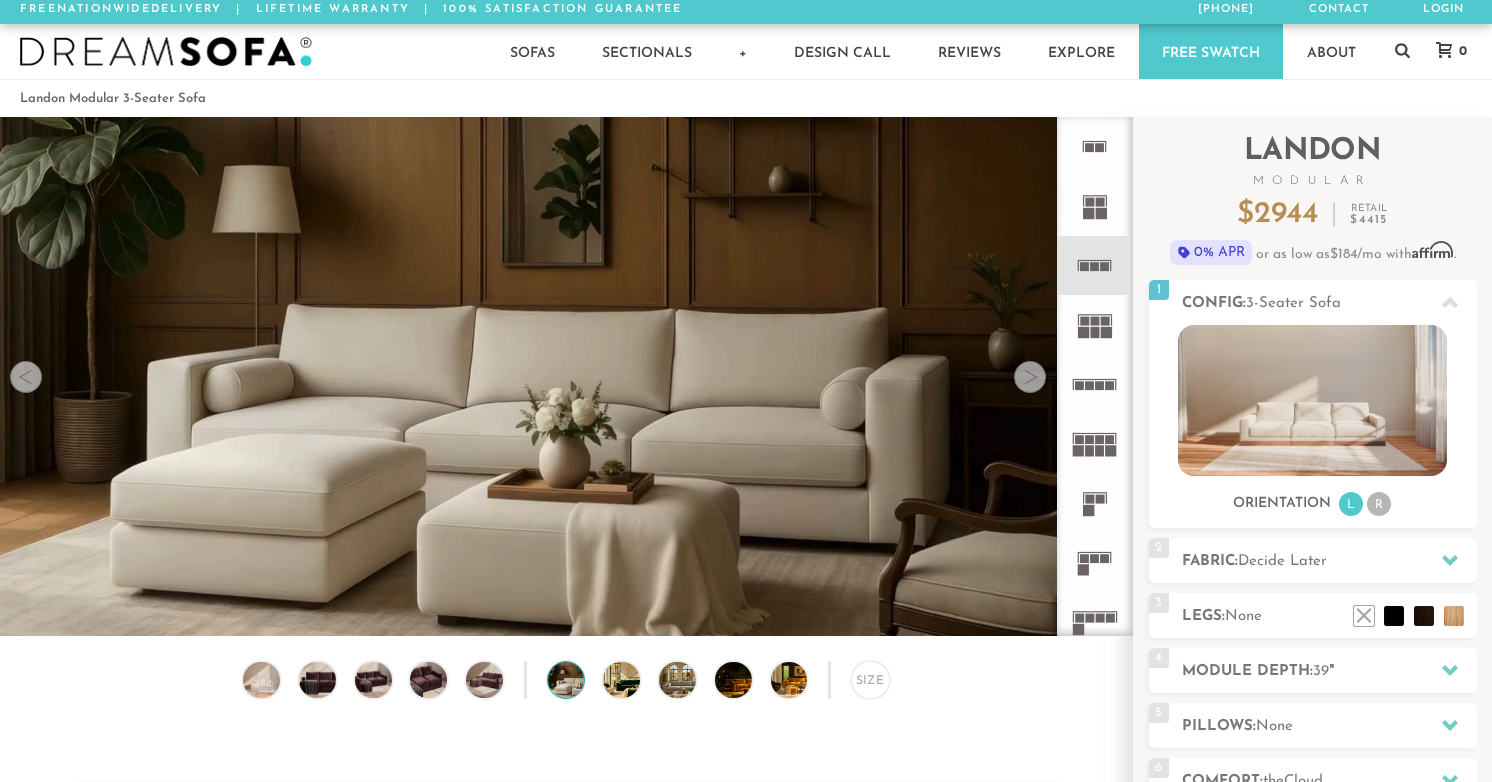 click at bounding box center (1030, 377) 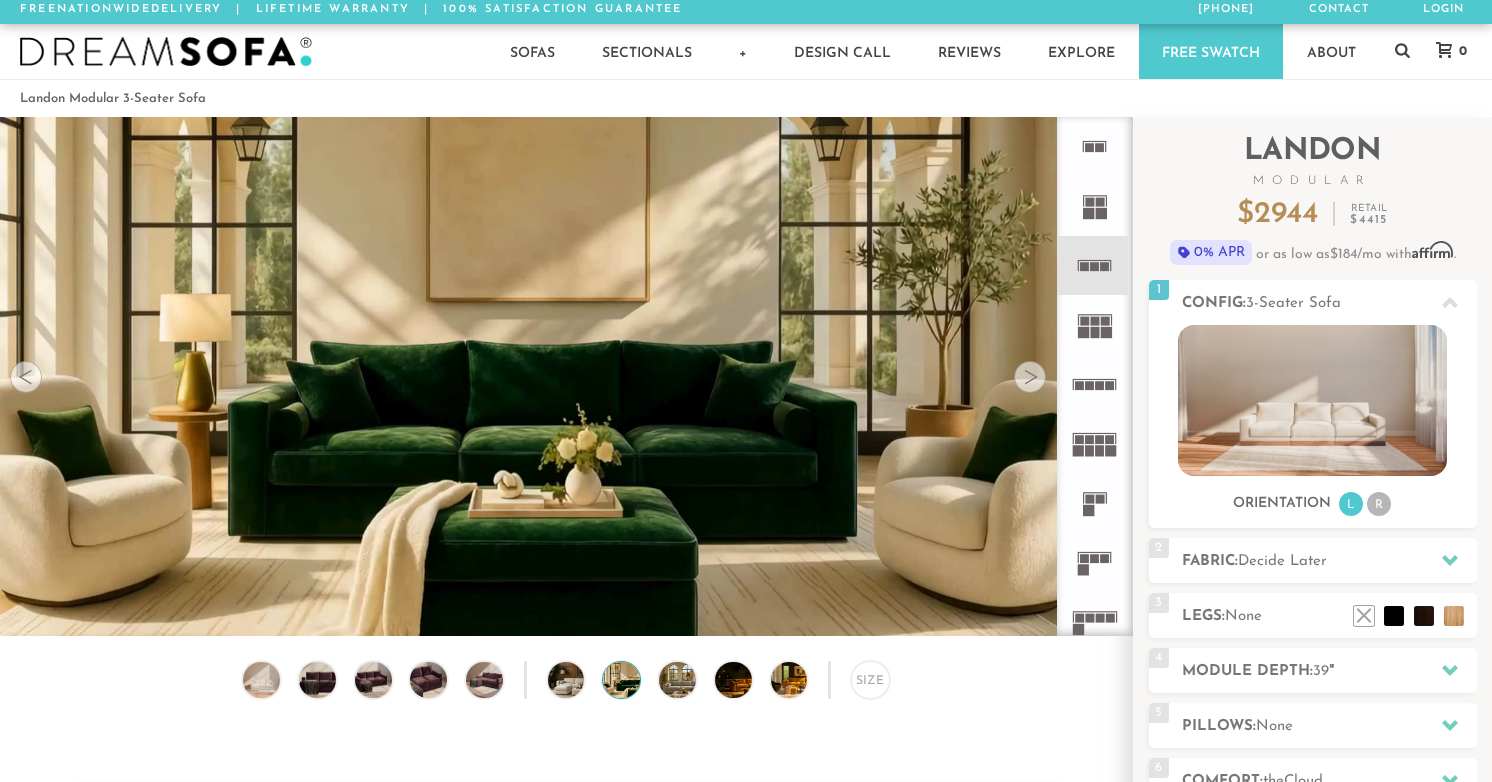 click at bounding box center (1030, 377) 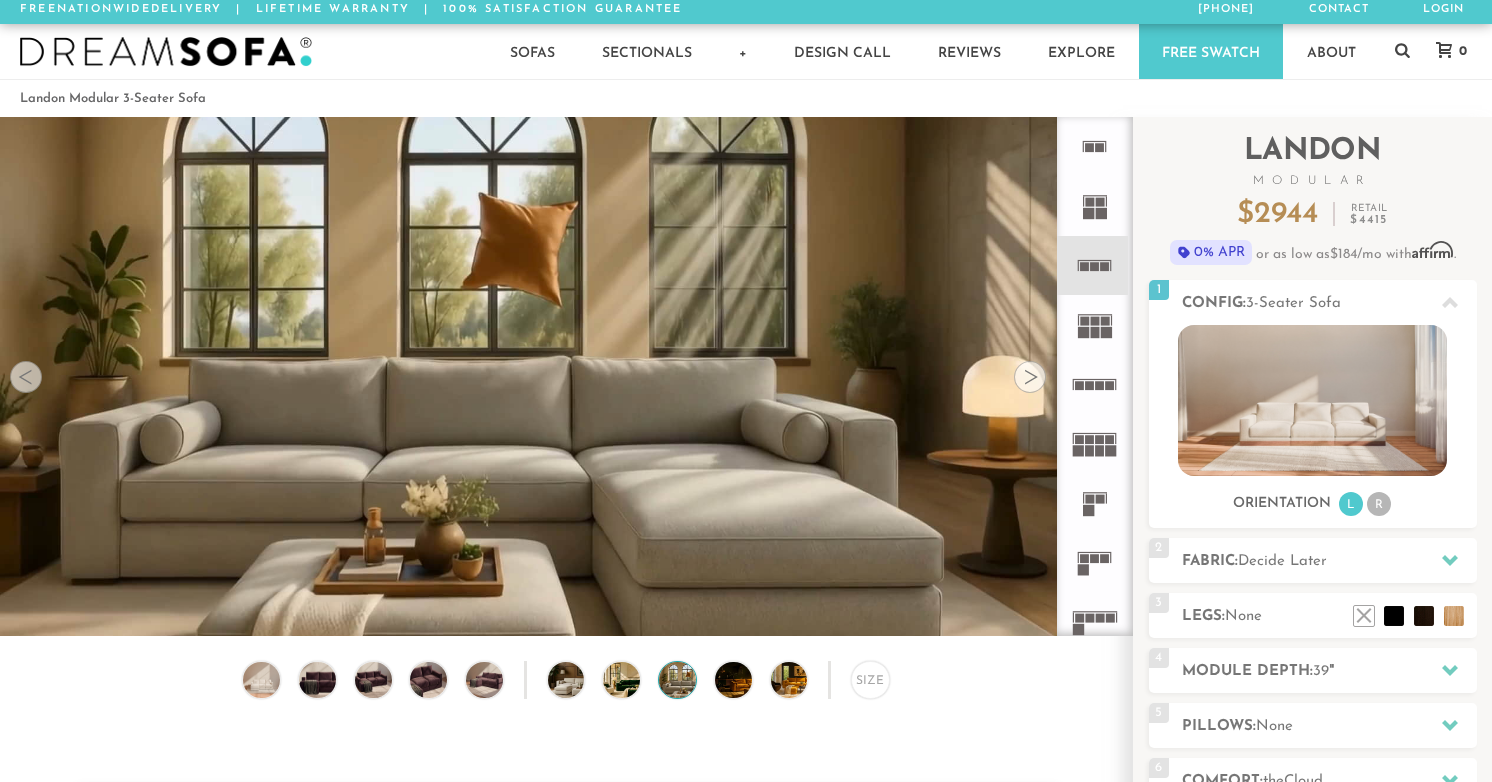 click at bounding box center (1030, 377) 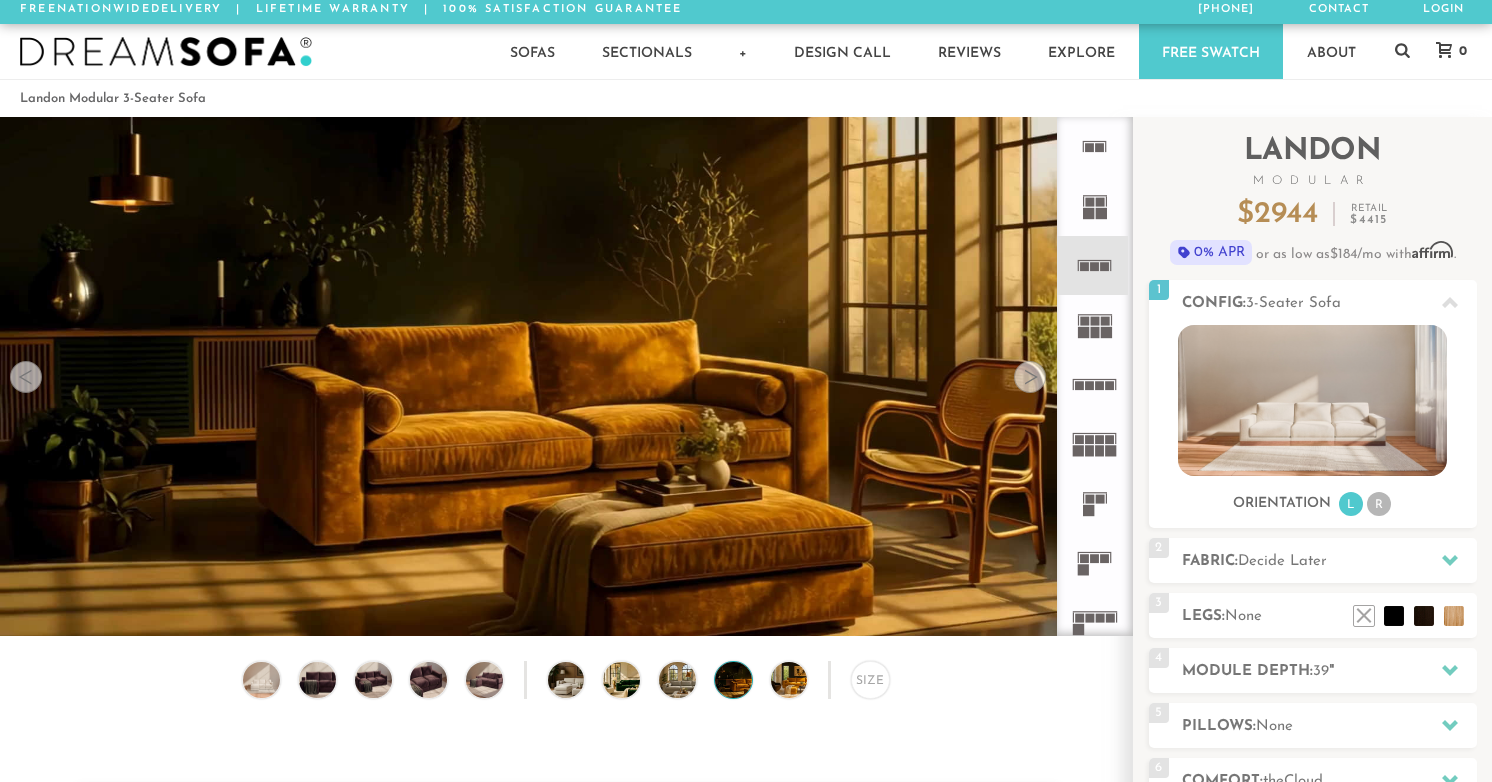 click at bounding box center (1030, 377) 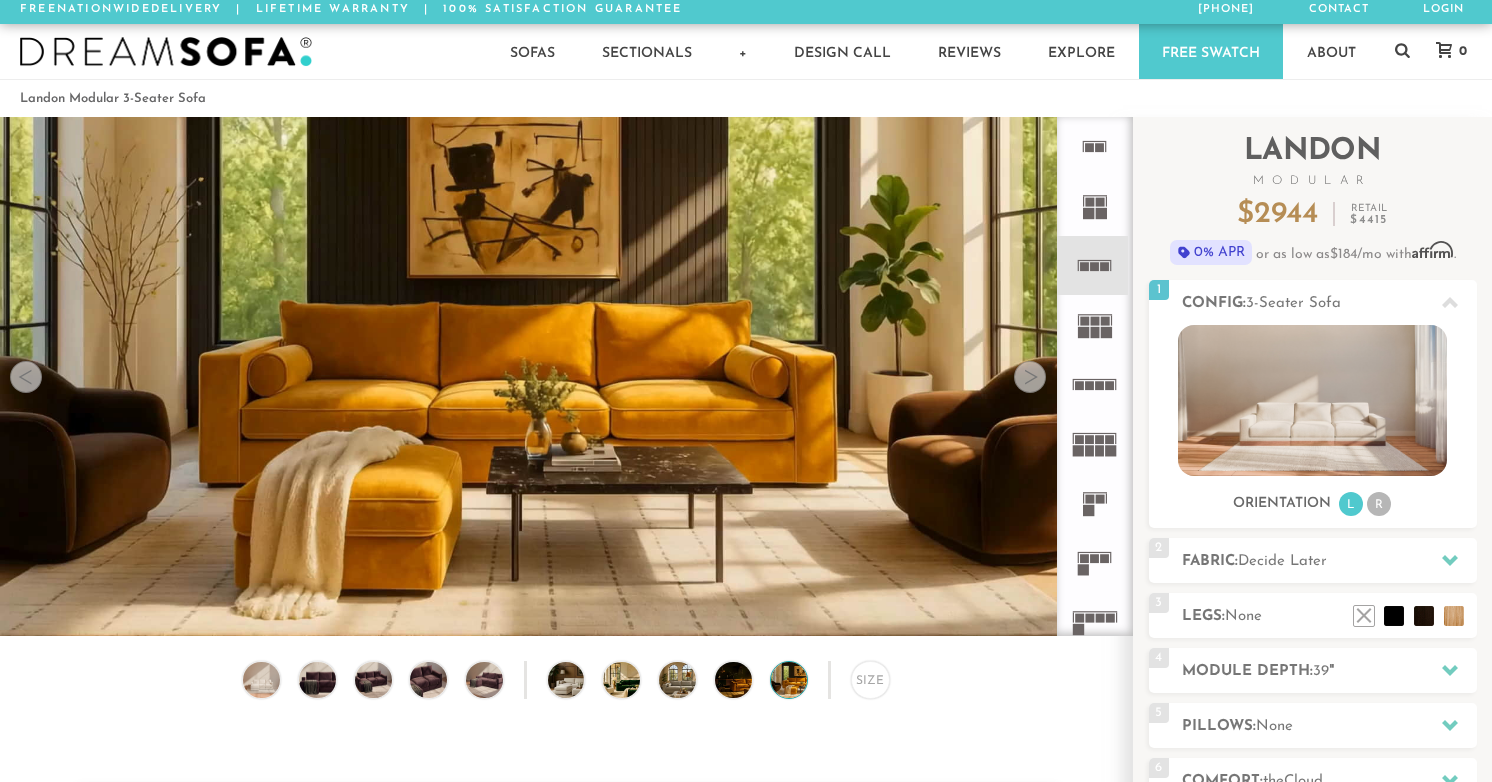 click at bounding box center [1030, 377] 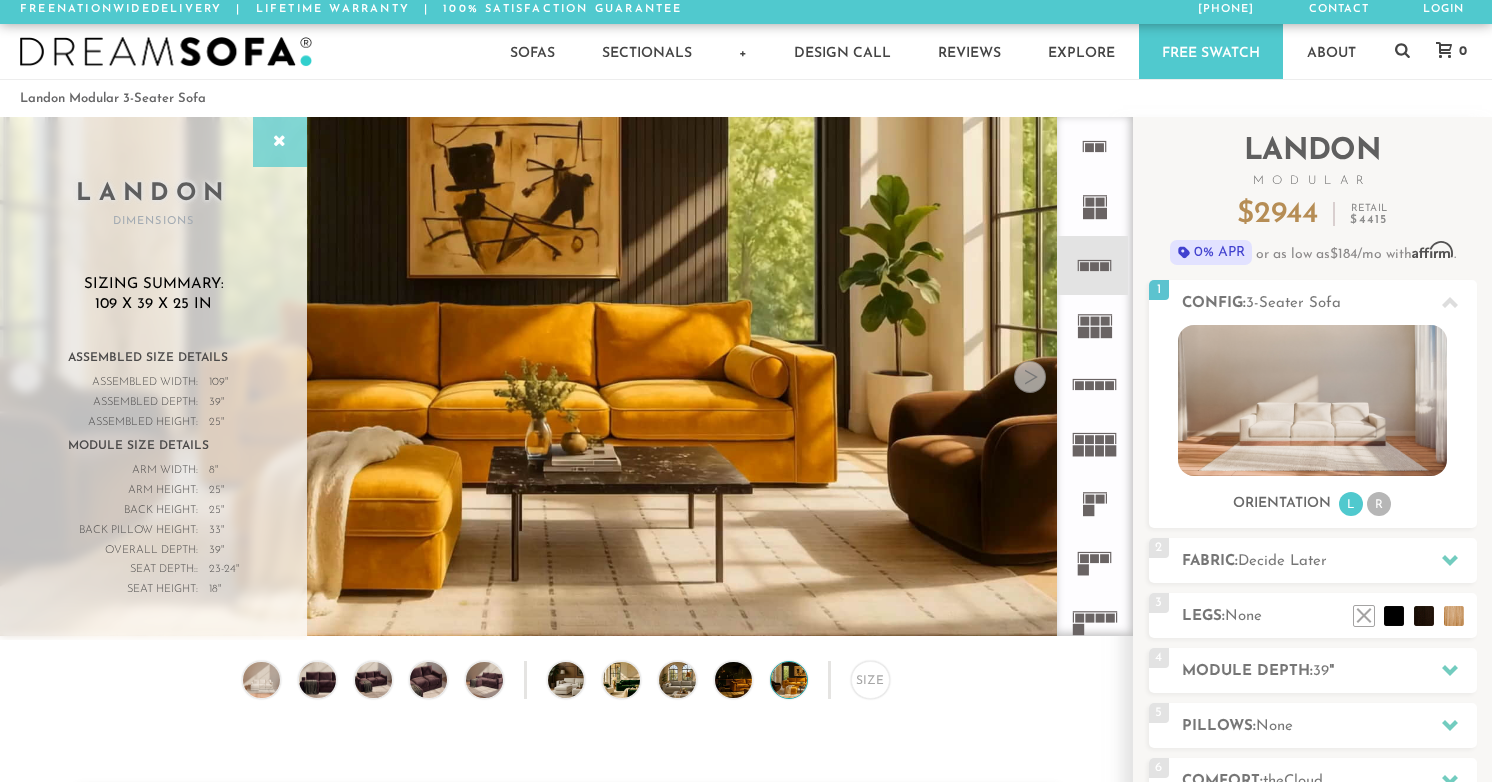 click at bounding box center [280, 142] 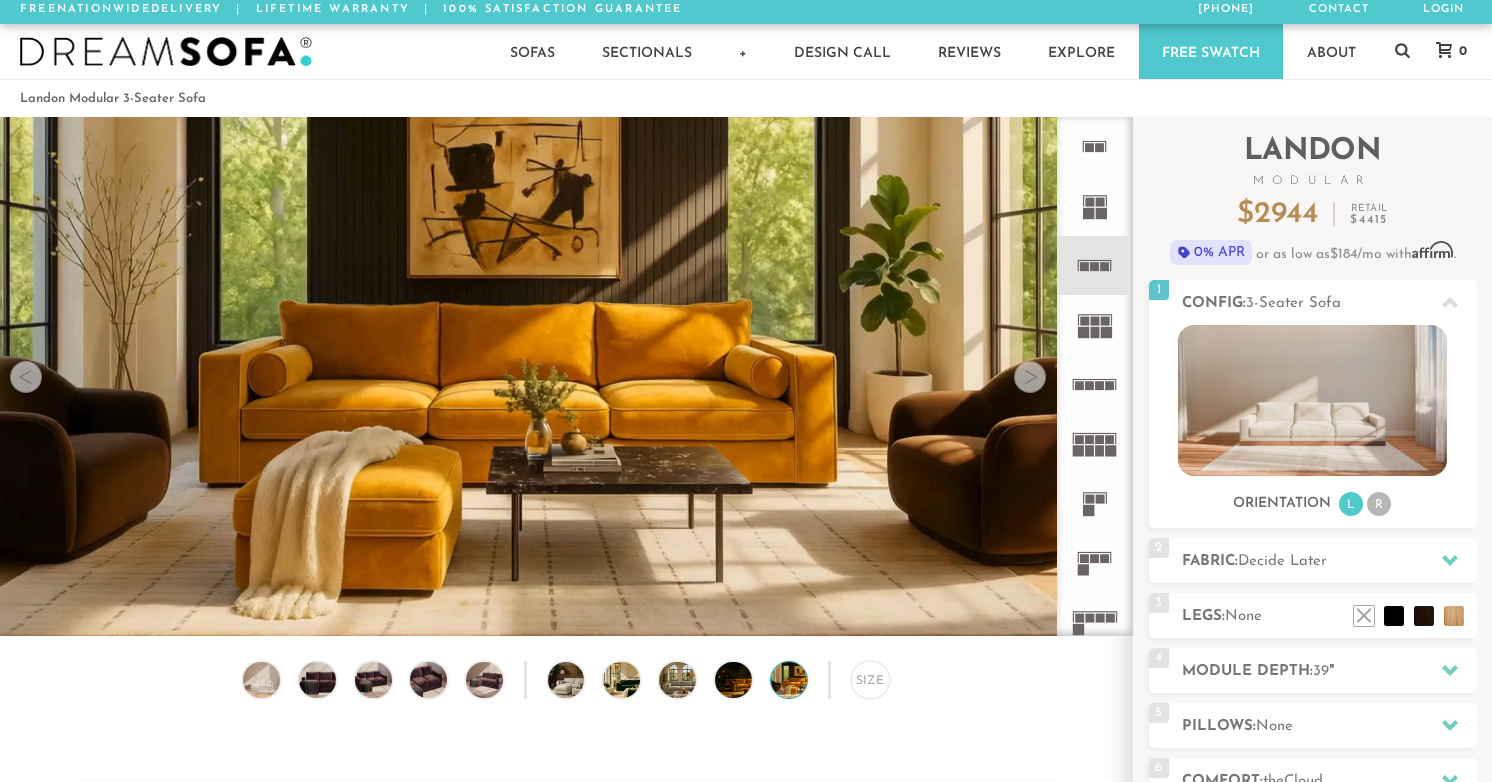 click at bounding box center [26, 377] 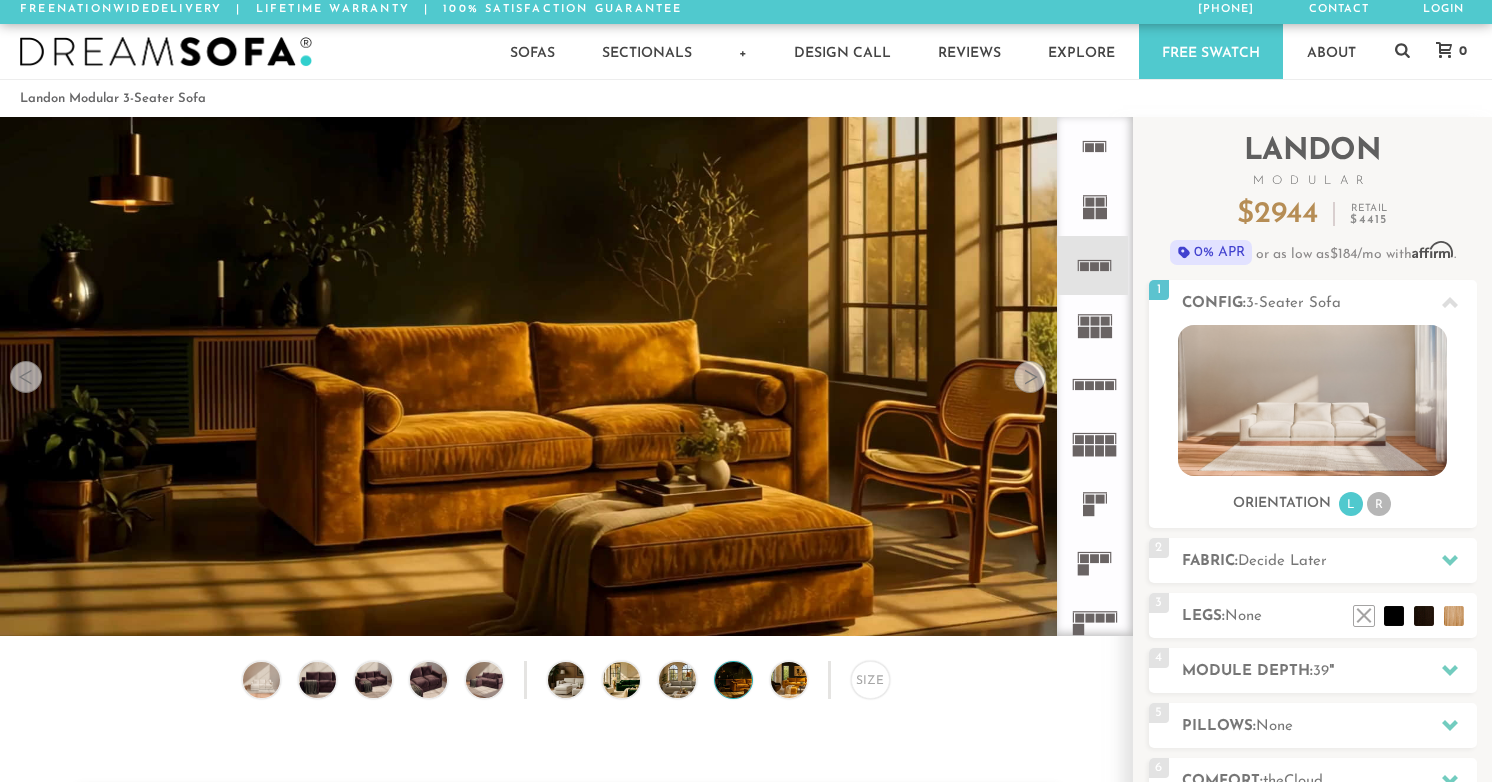 click at bounding box center (26, 377) 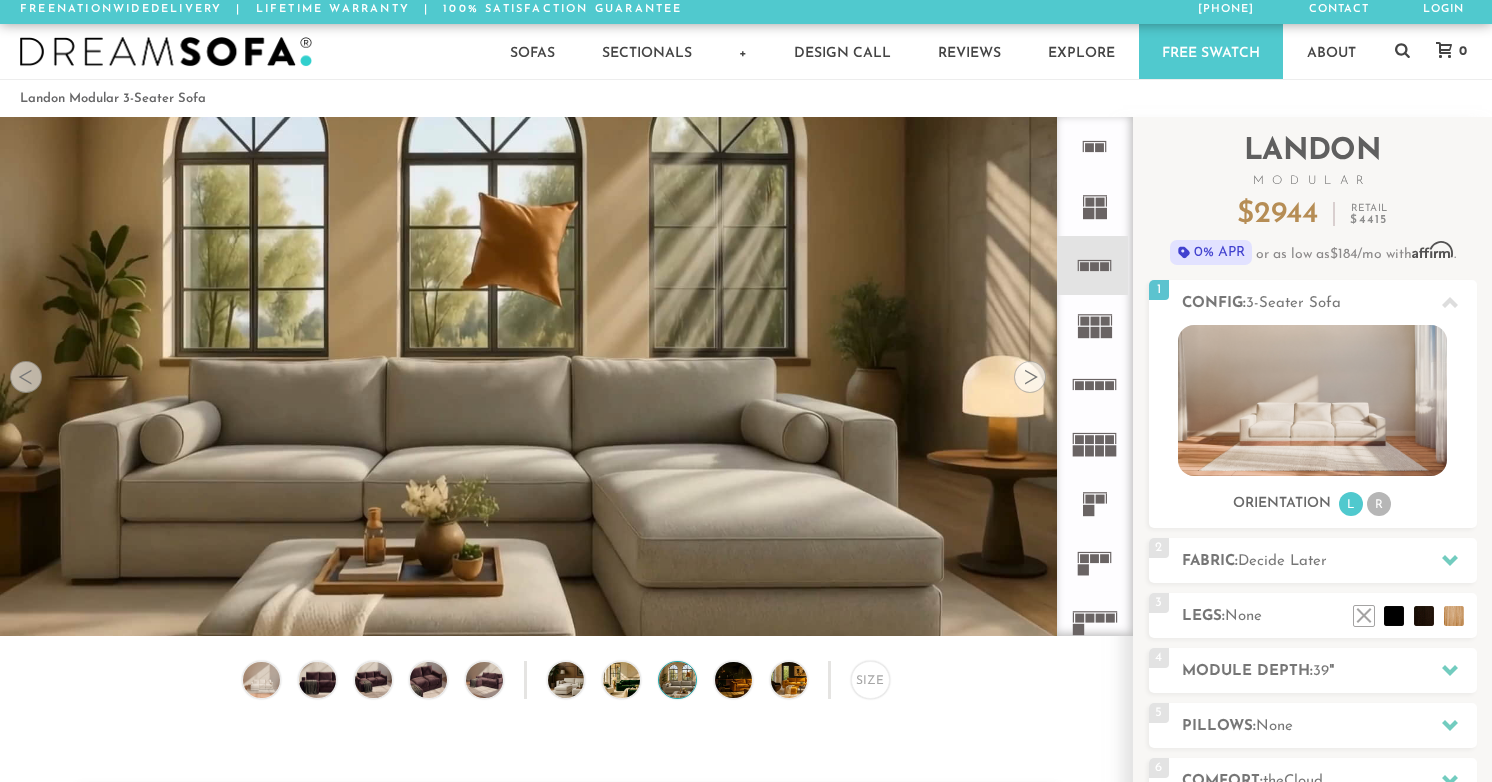 click at bounding box center [26, 377] 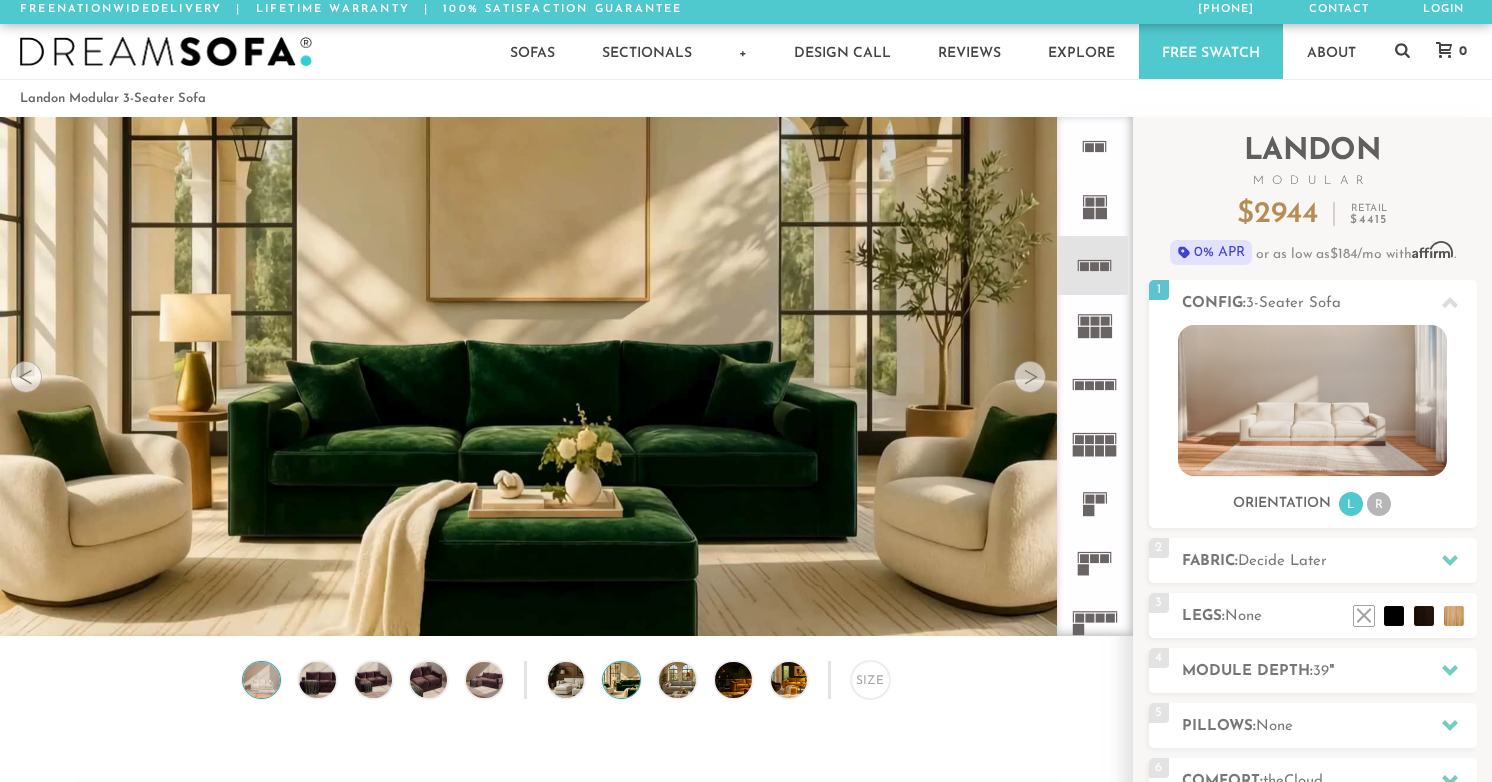 click at bounding box center (262, 680) 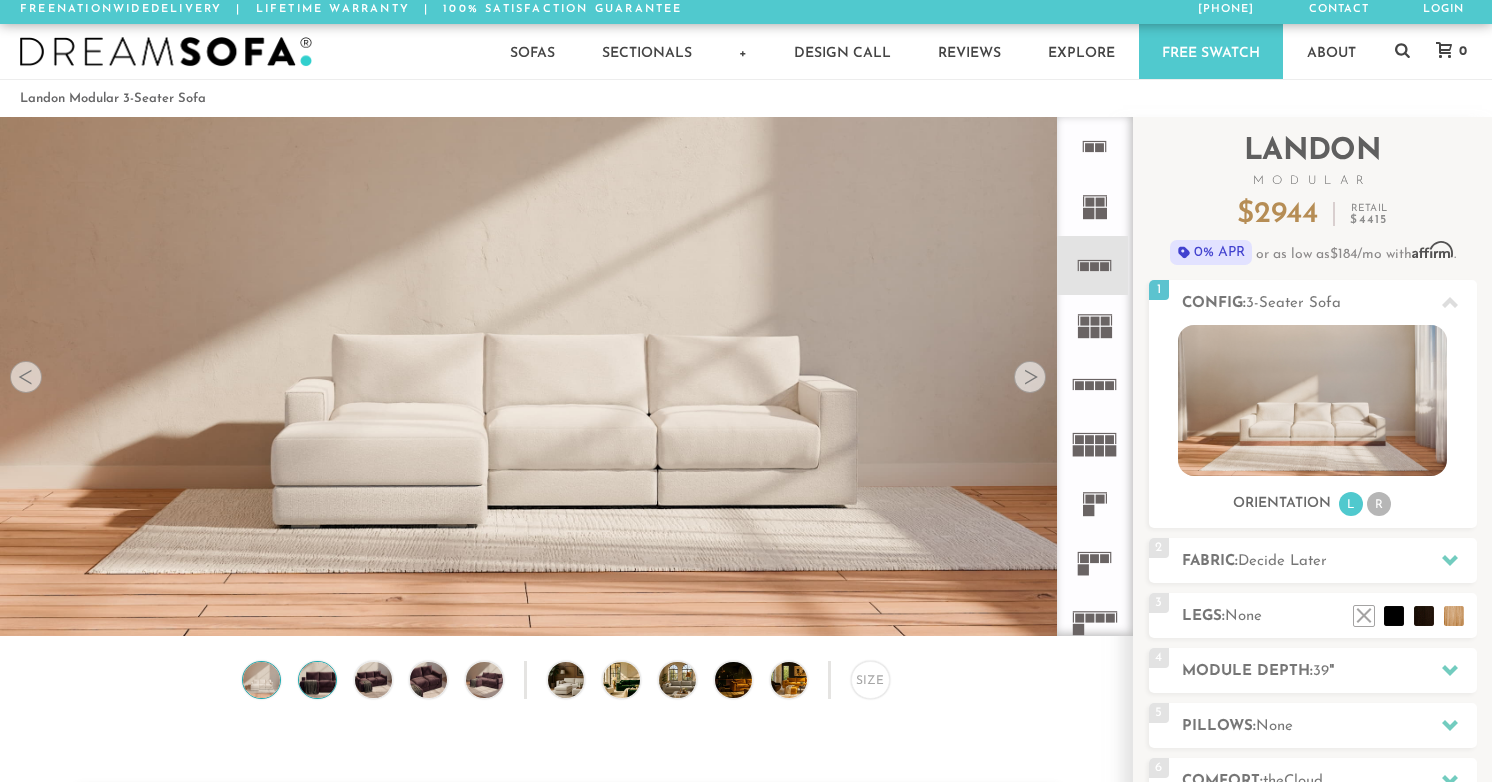click at bounding box center [317, 680] 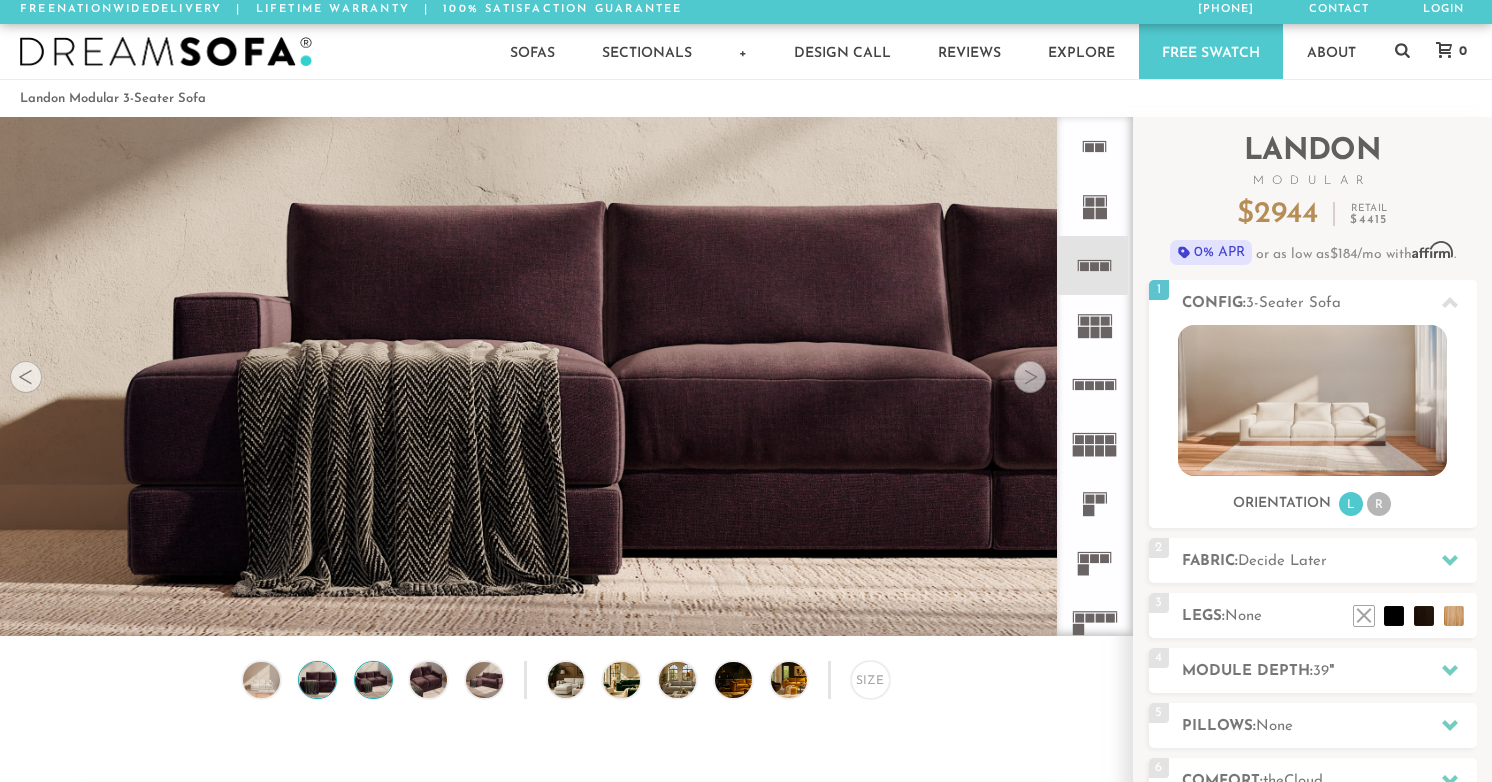 click at bounding box center [373, 680] 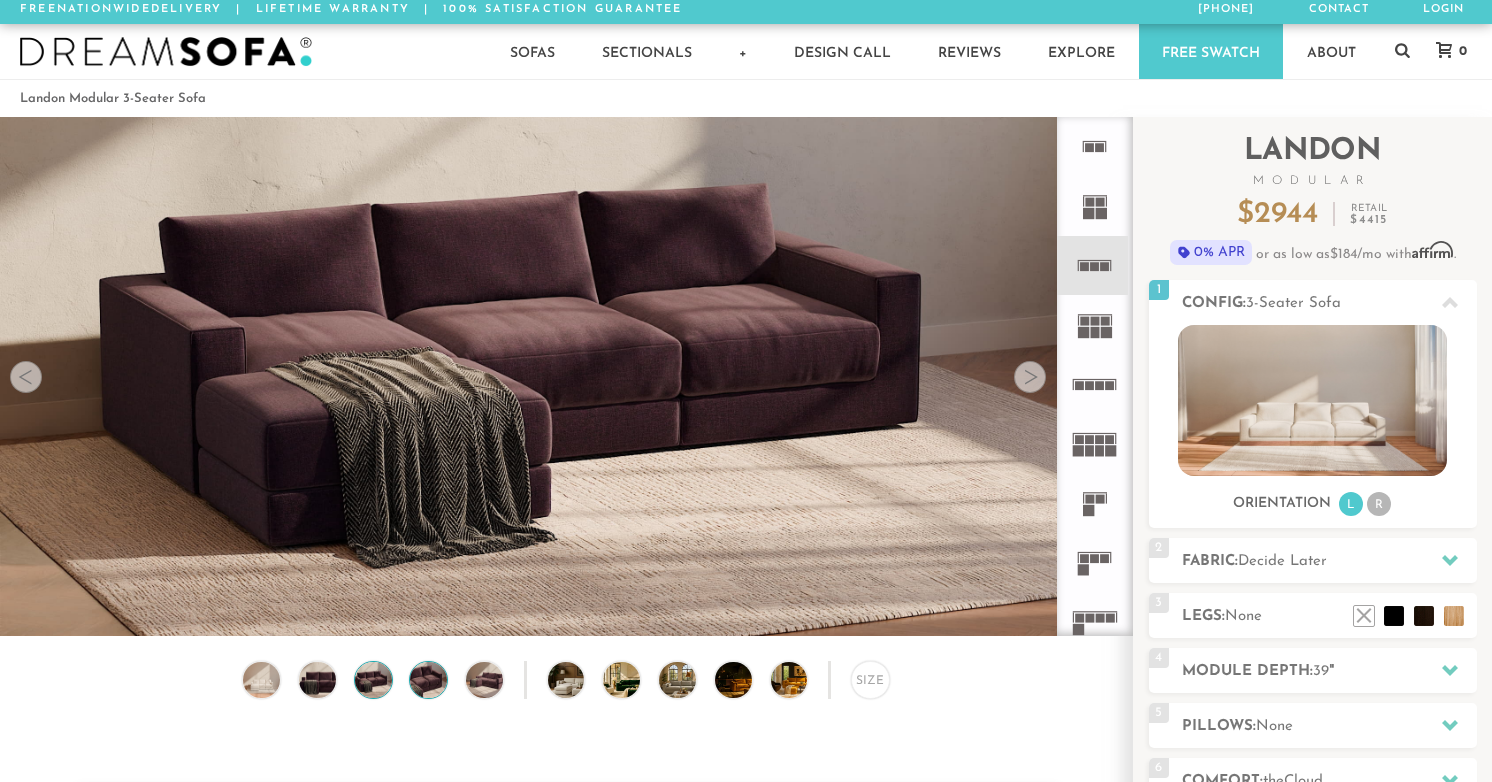 click at bounding box center (429, 680) 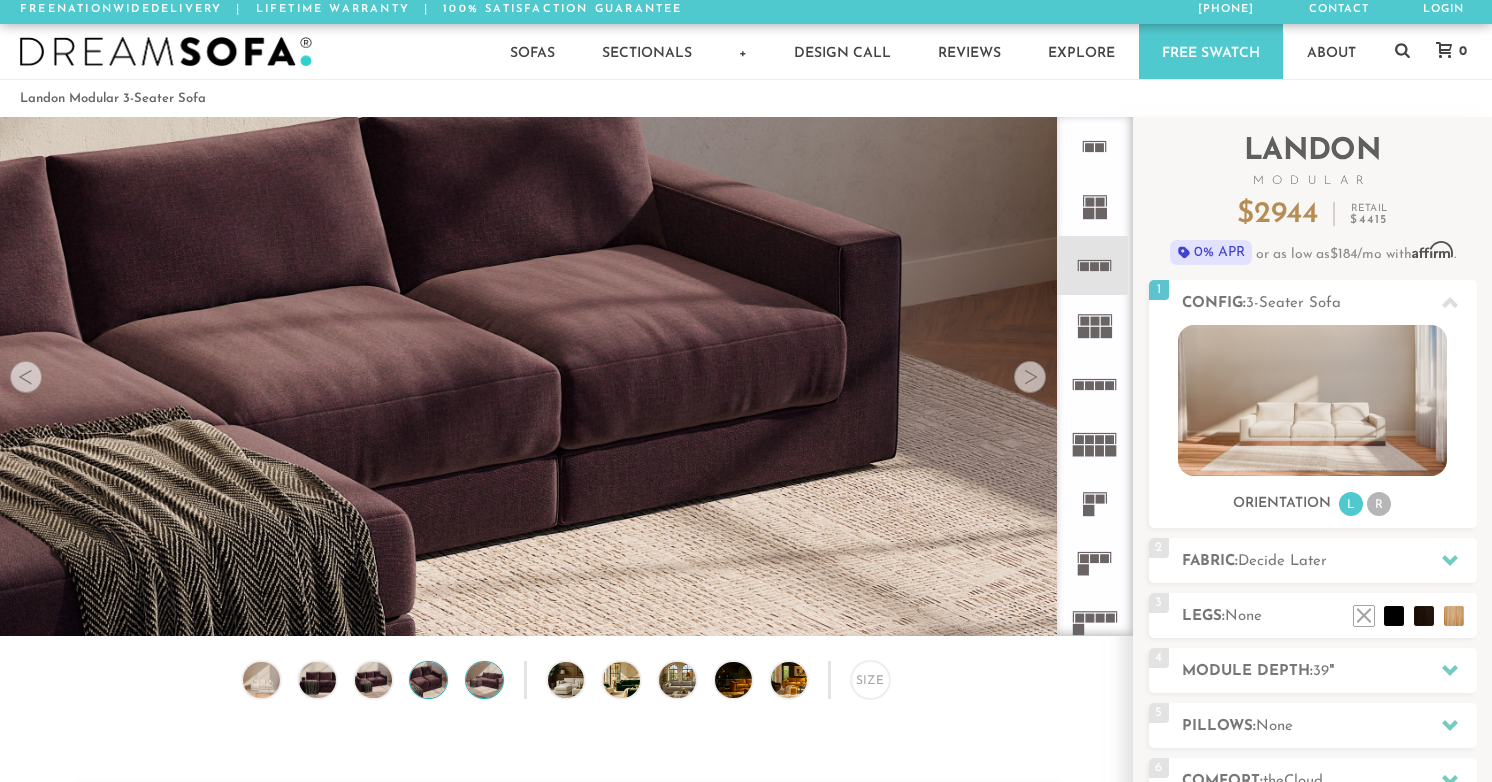 click at bounding box center (485, 680) 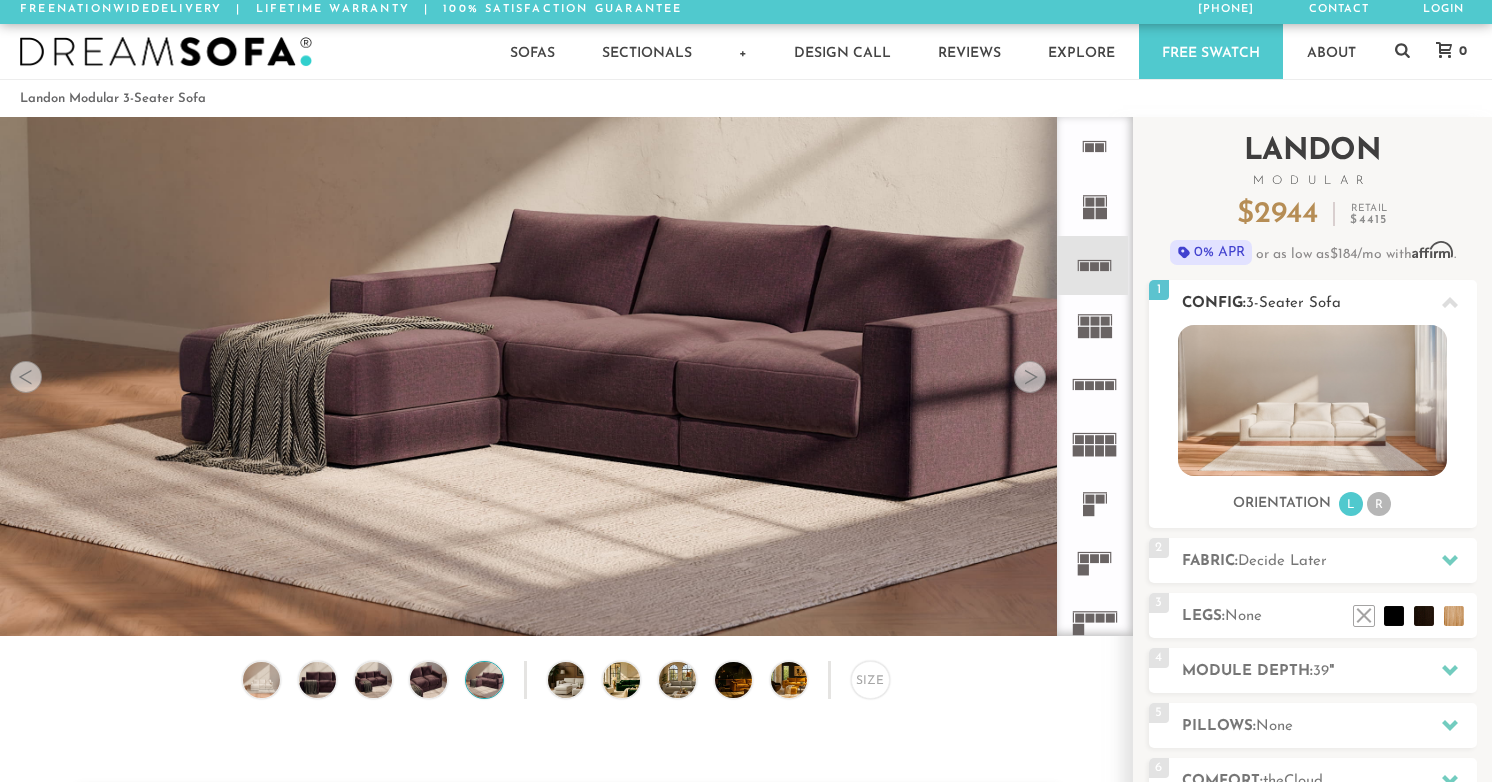 click 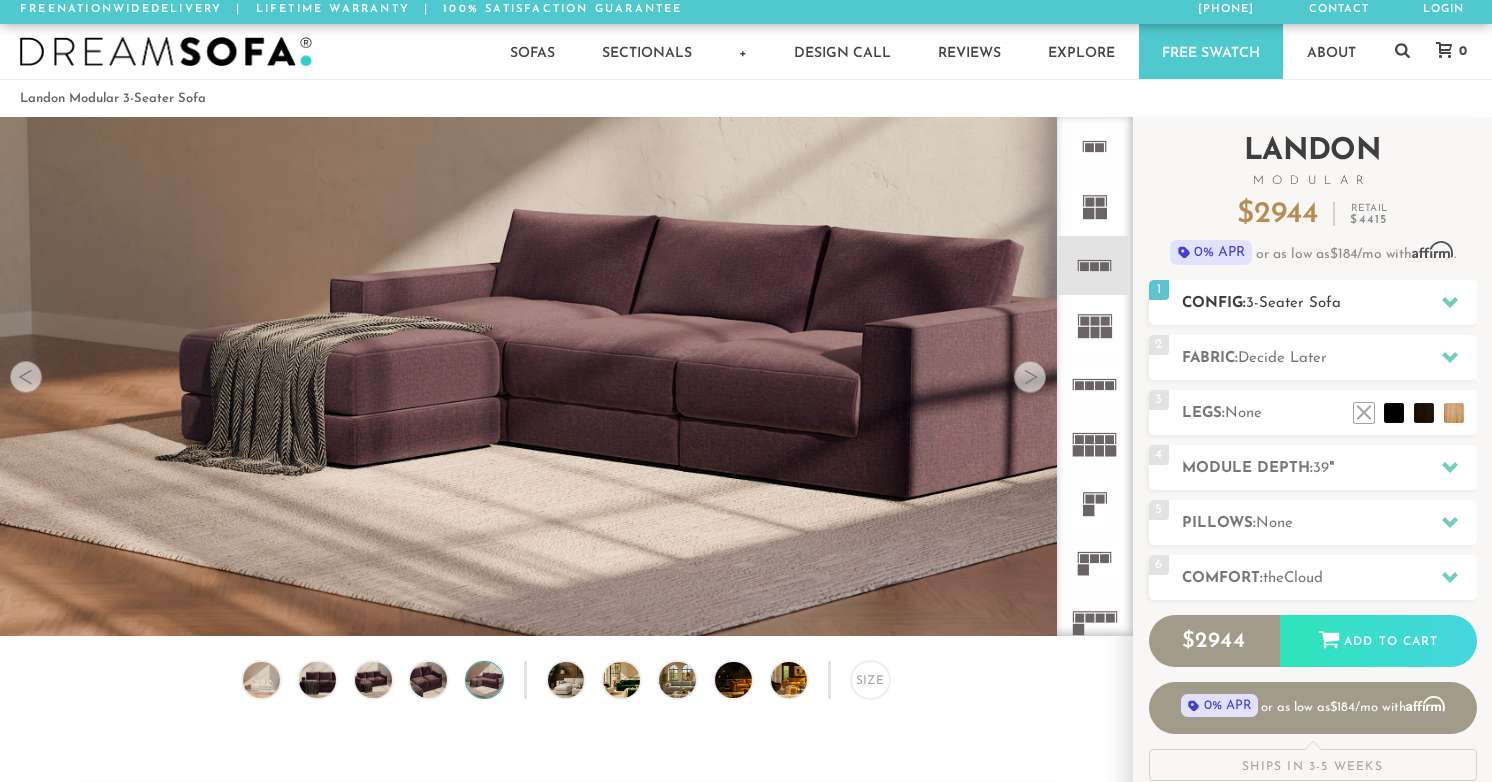 click 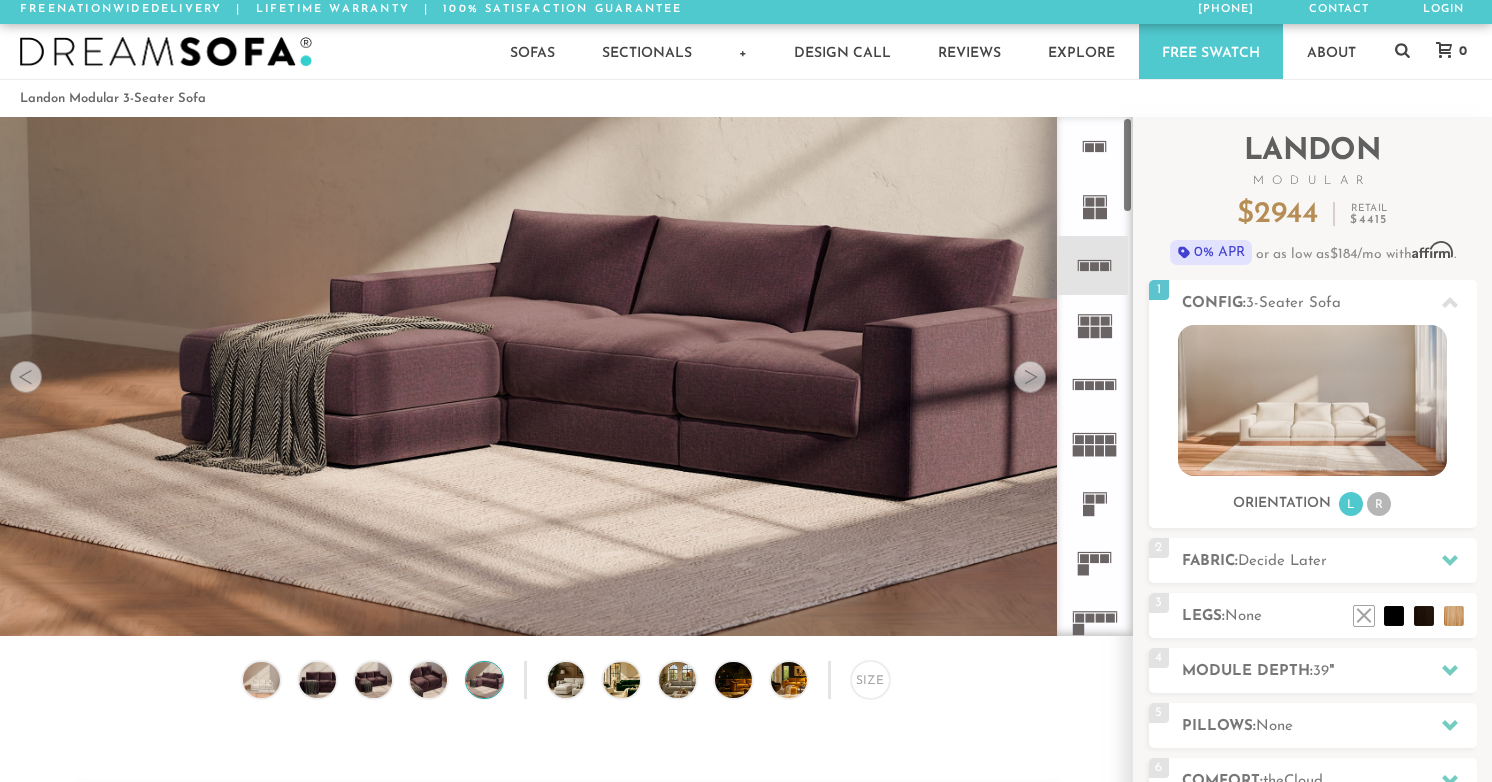 click 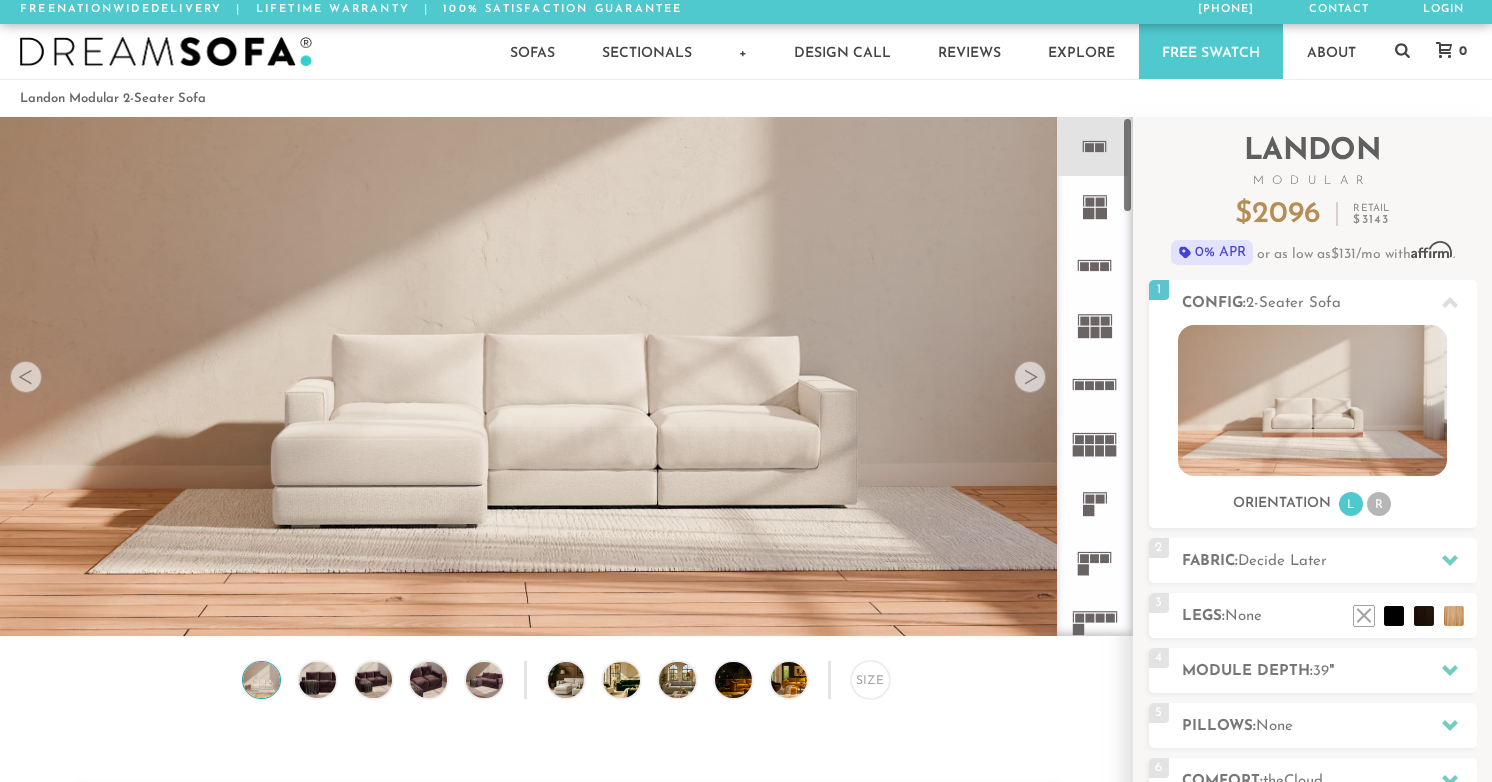 click 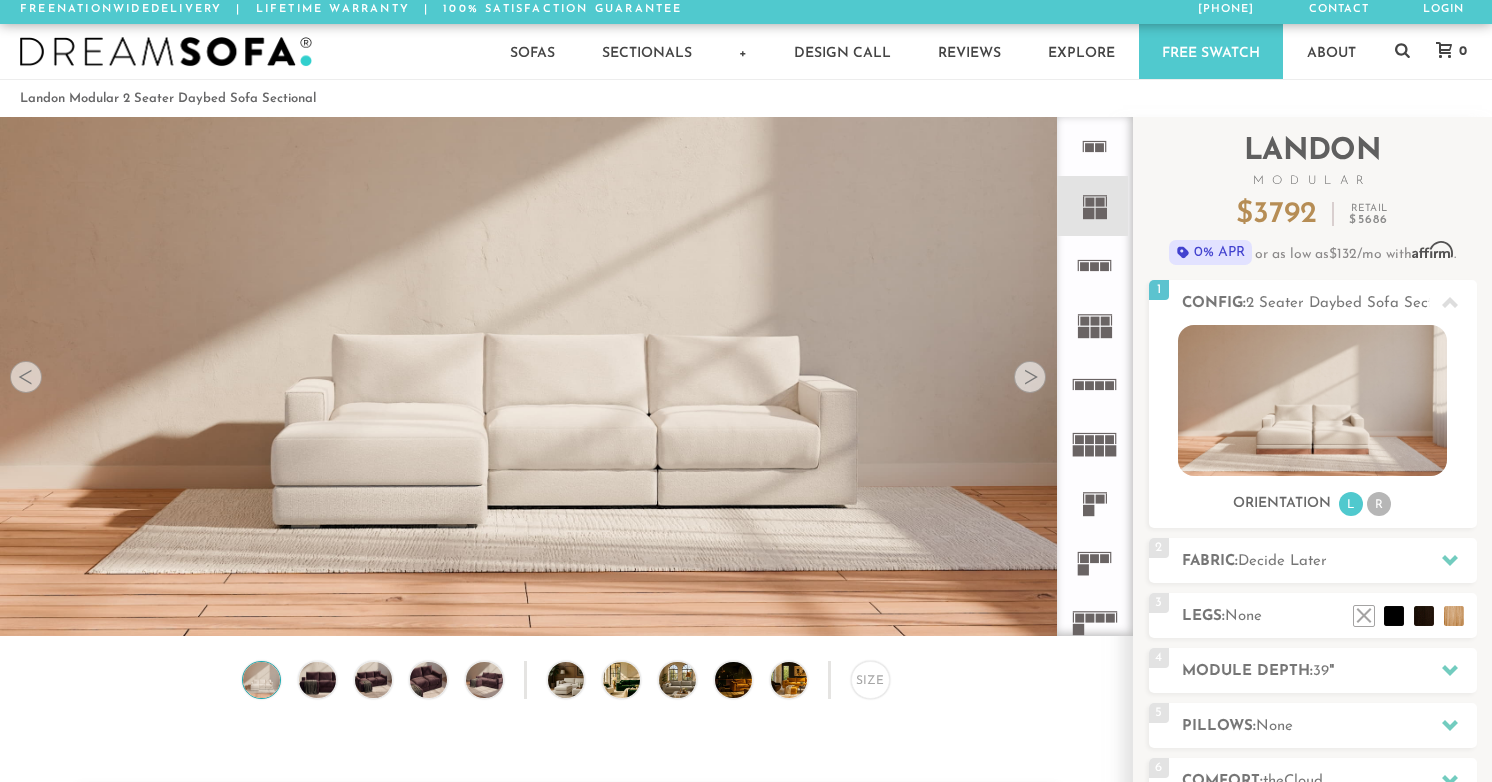 click 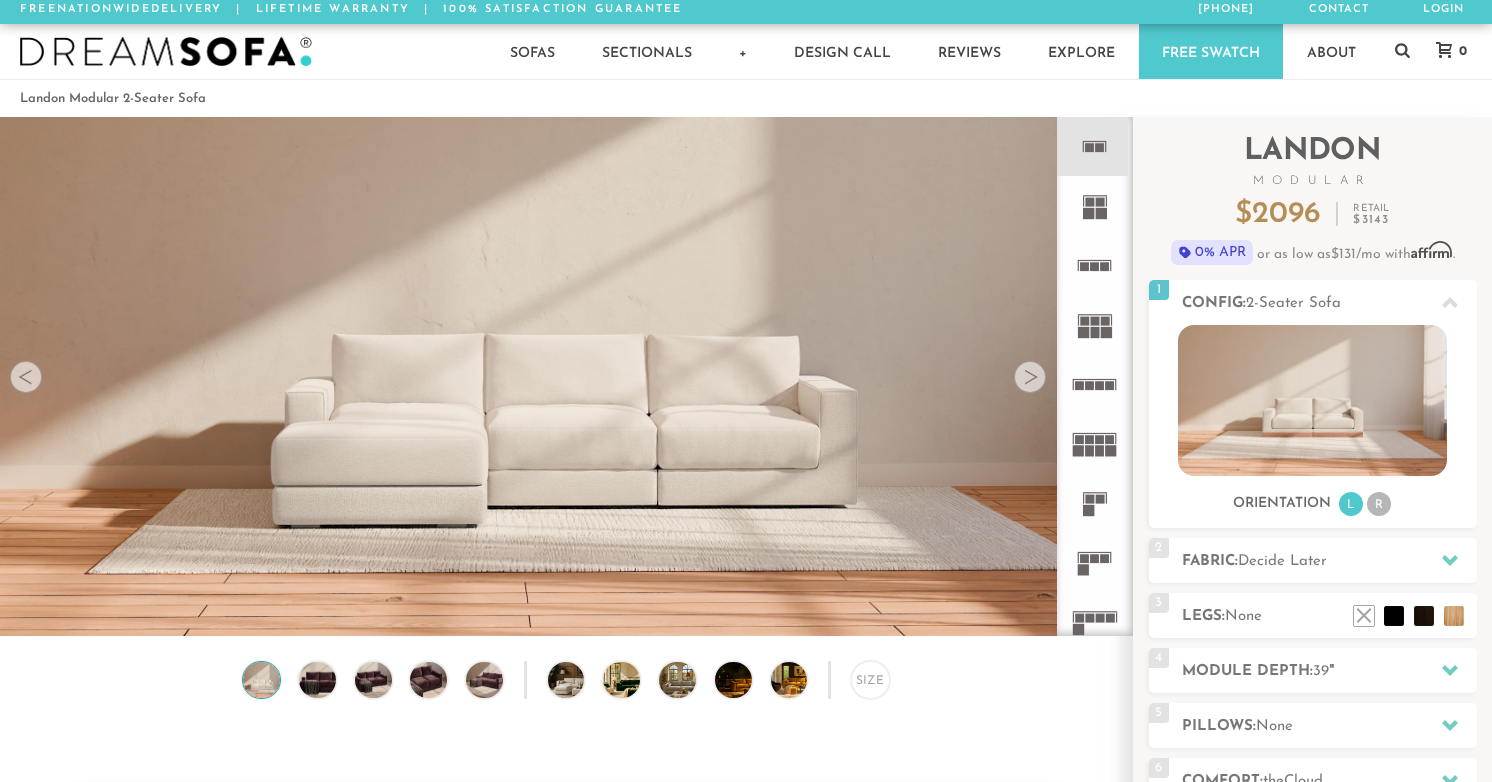 click 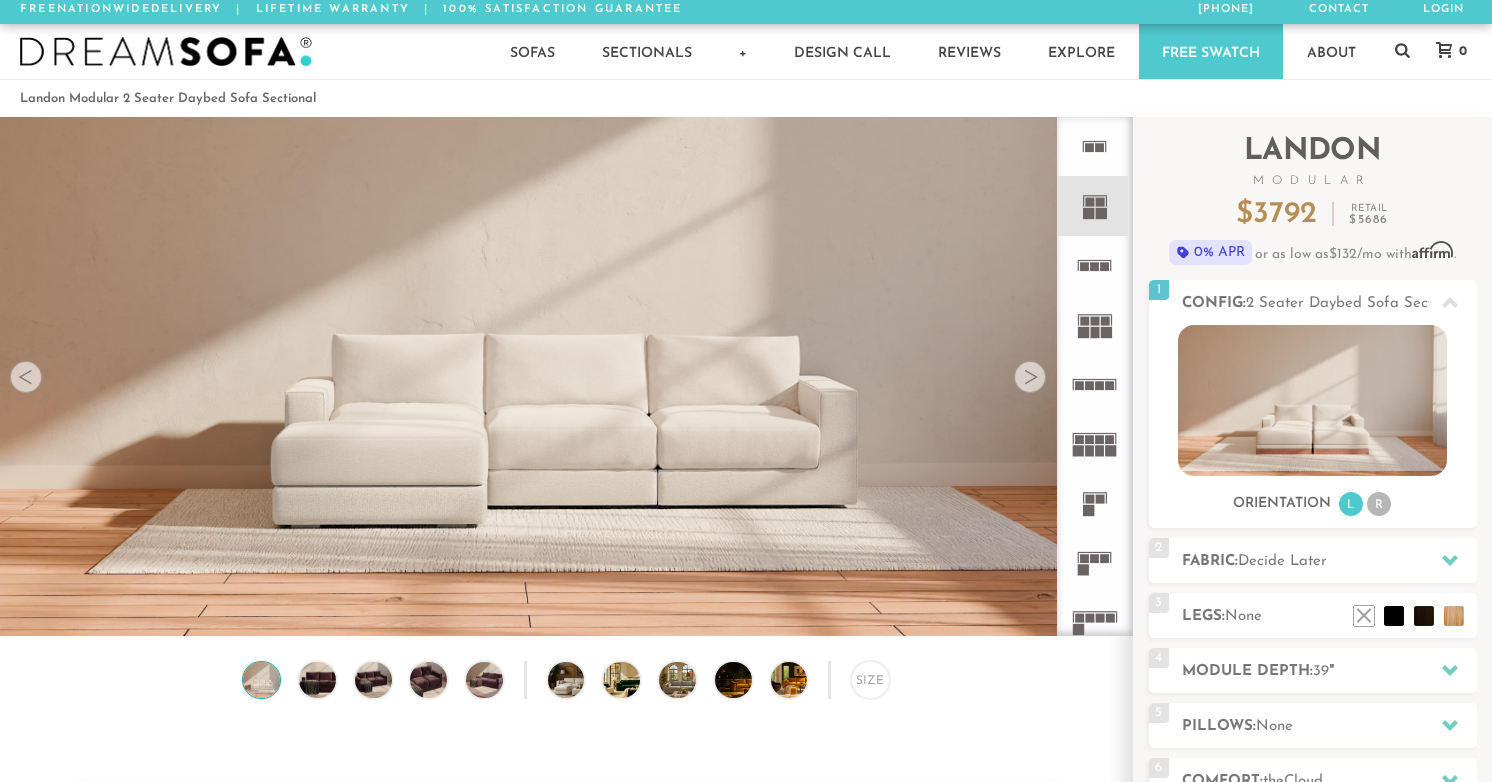 click 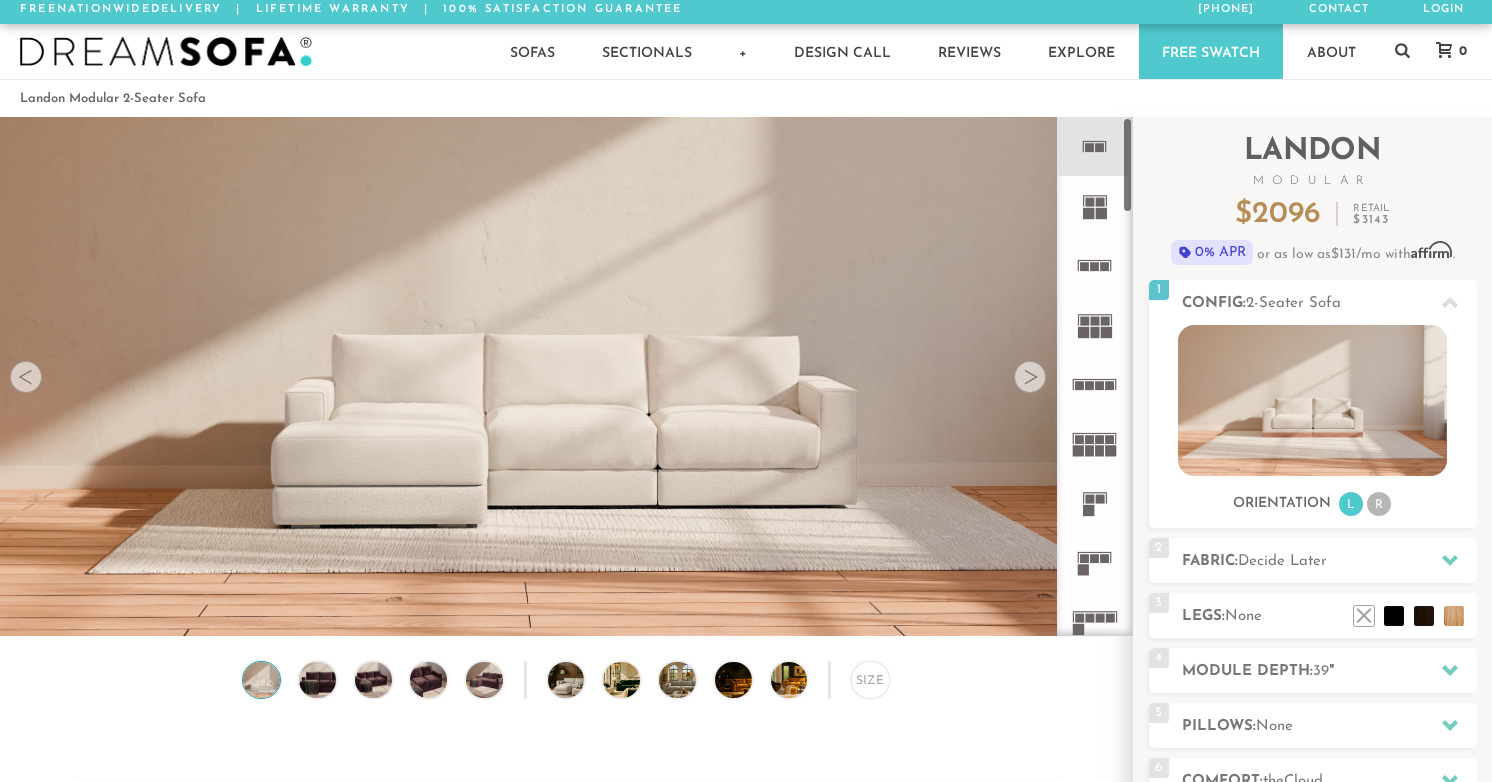 click 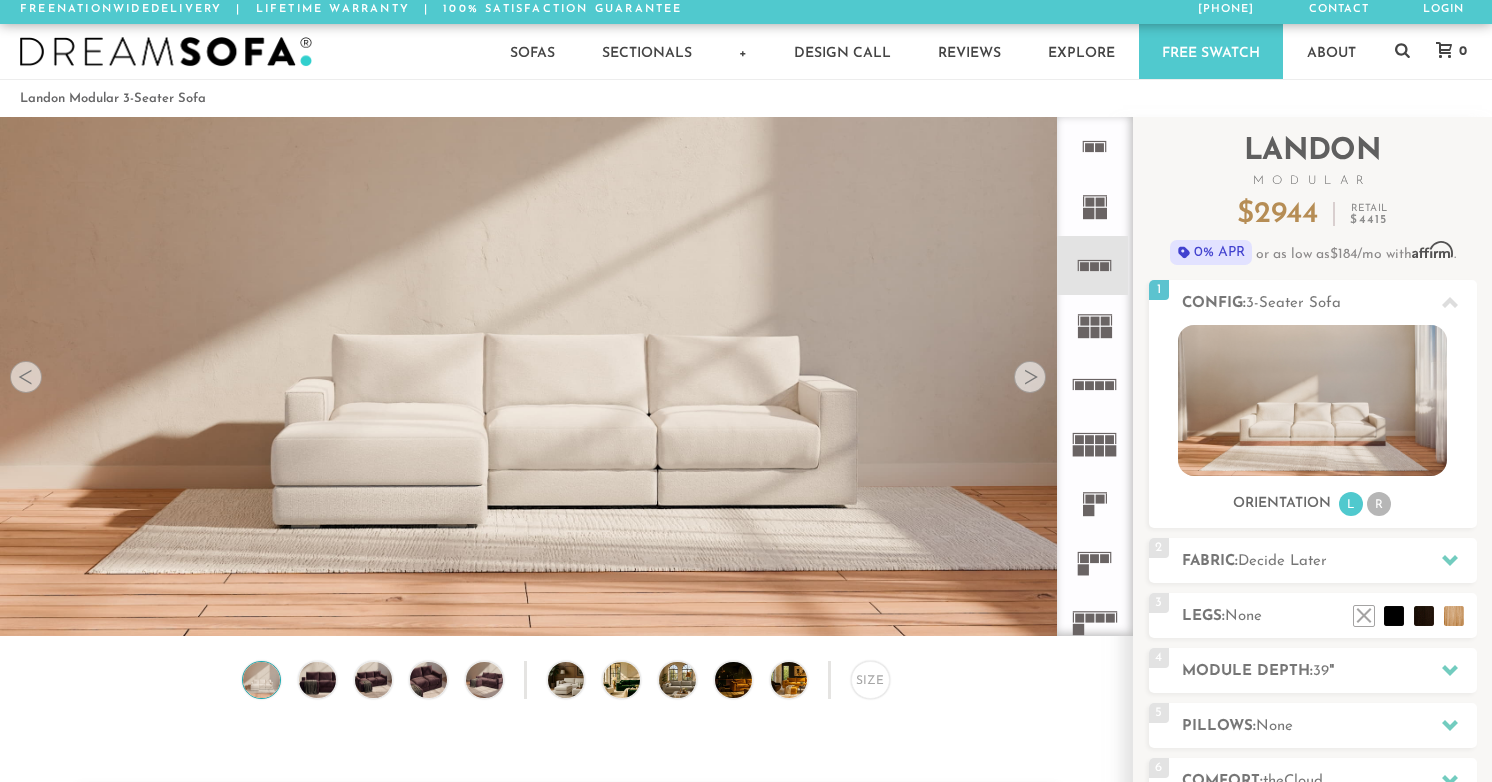 click 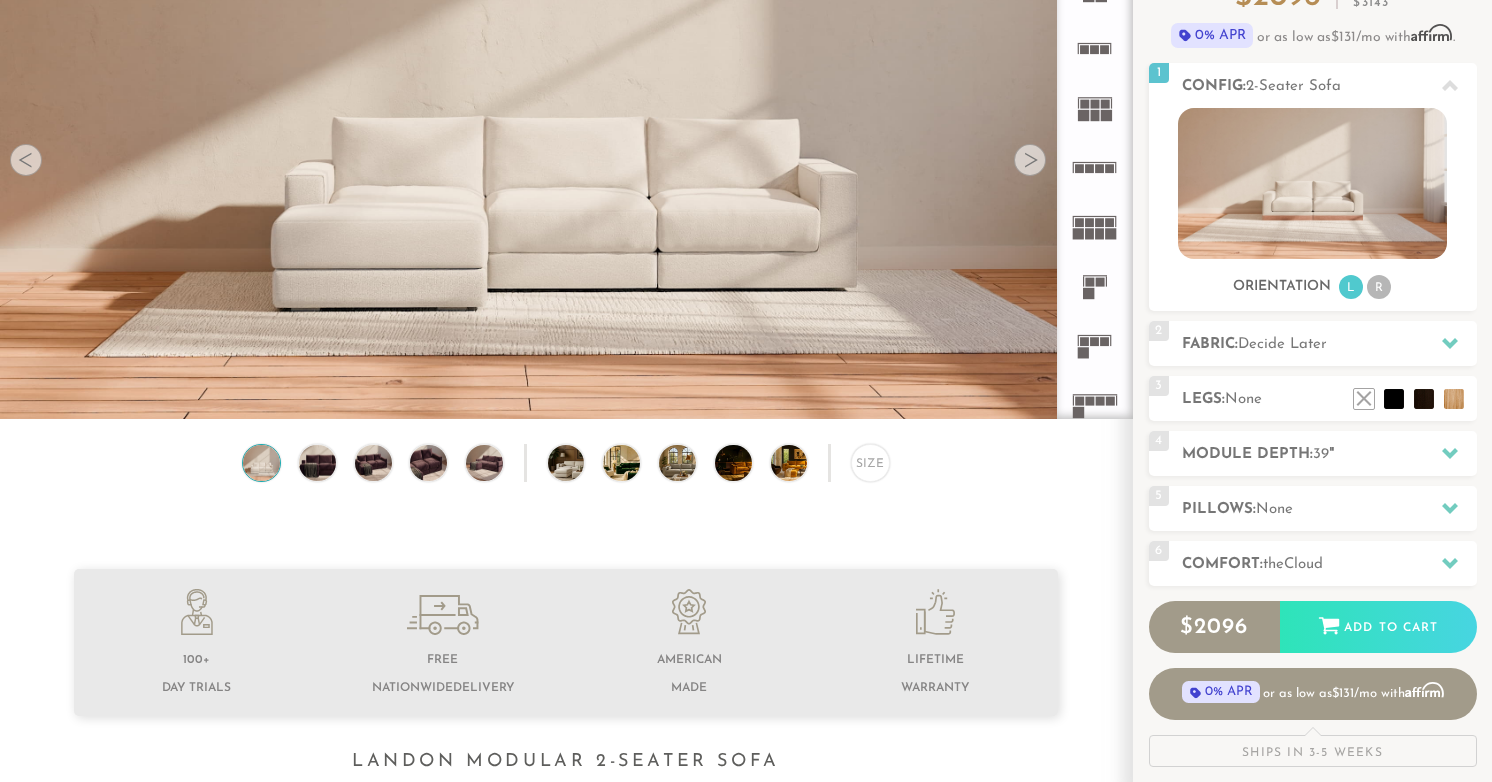 scroll, scrollTop: 0, scrollLeft: 0, axis: both 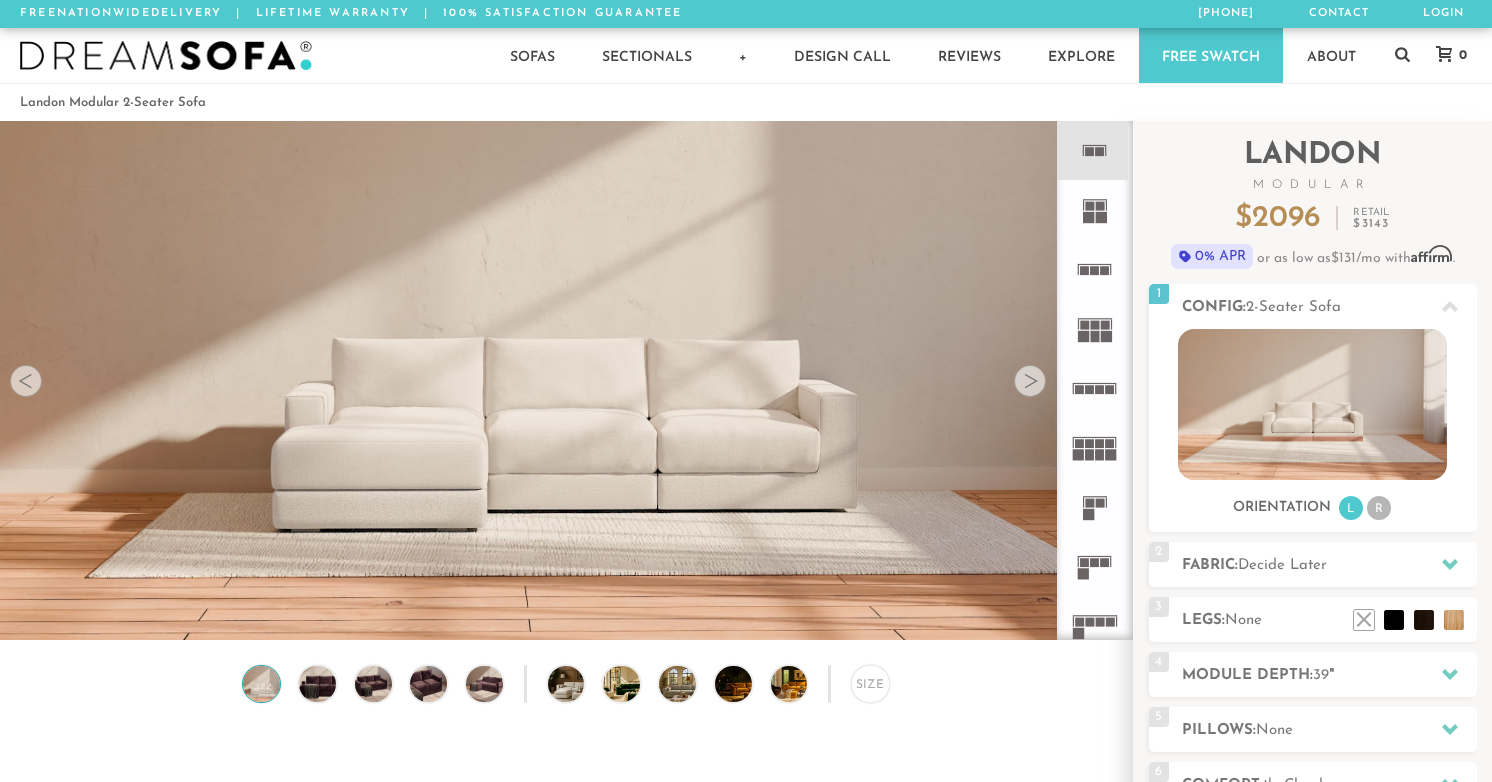 click at bounding box center [1030, 381] 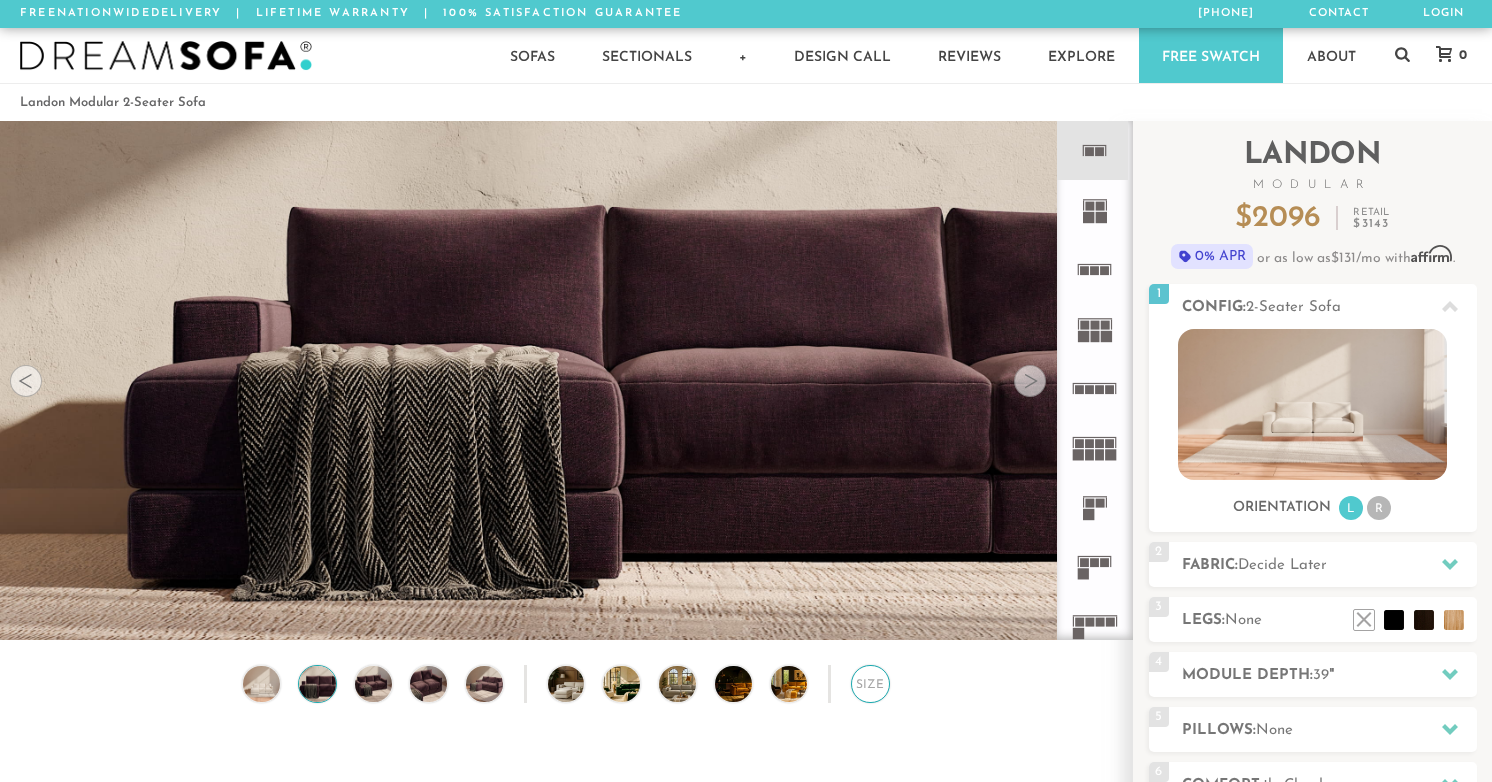 click on "Size" at bounding box center (870, 684) 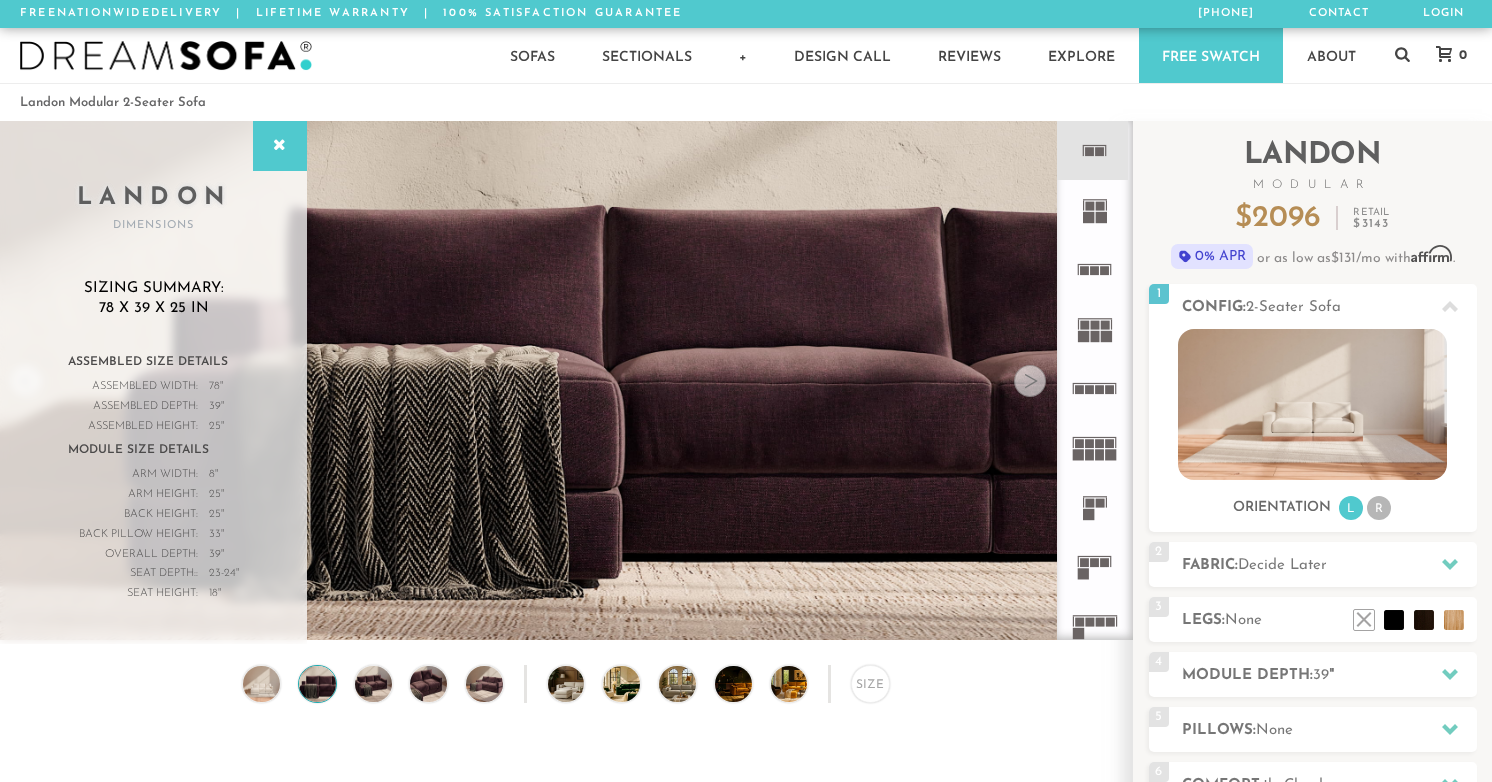 click at bounding box center (1030, 381) 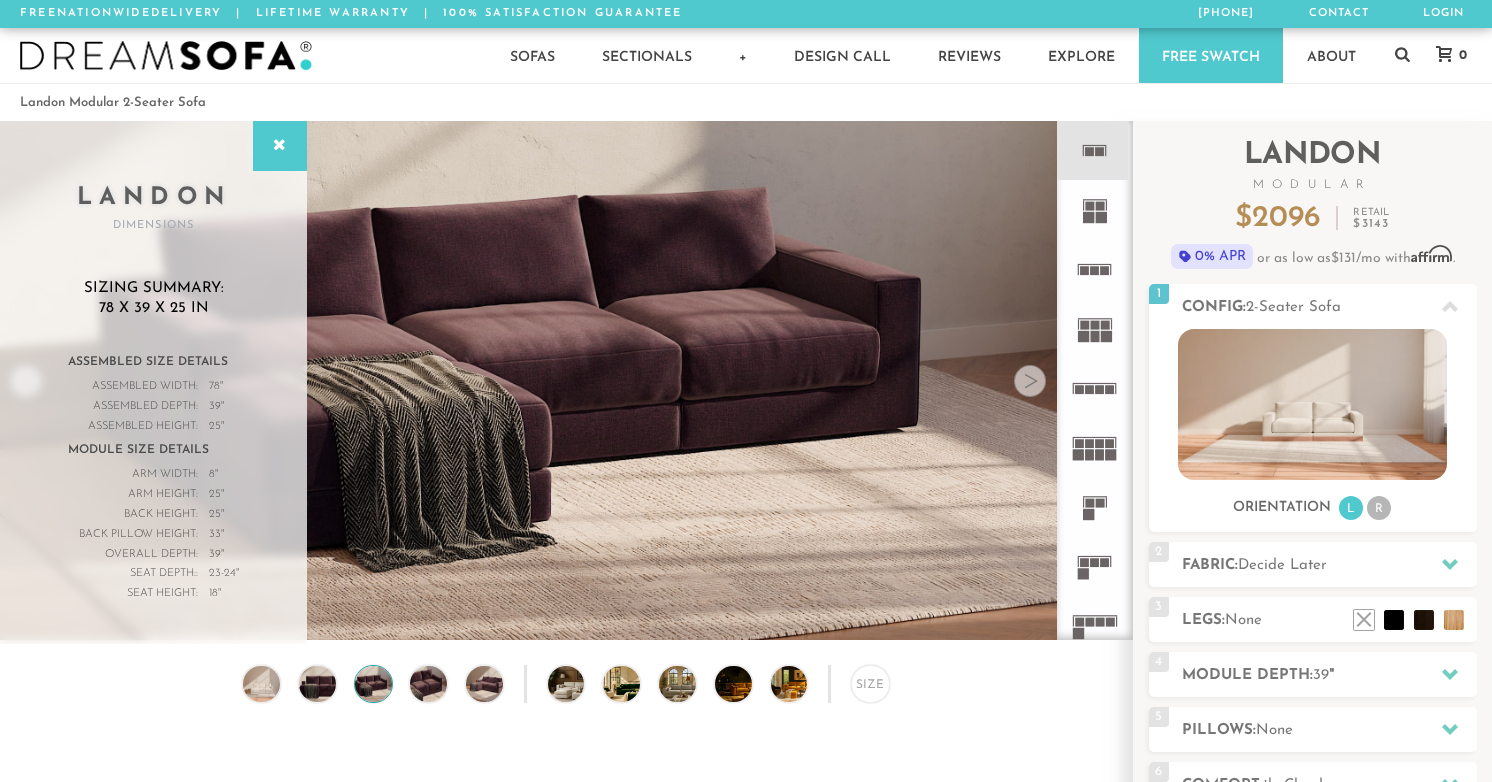click at bounding box center [1030, 381] 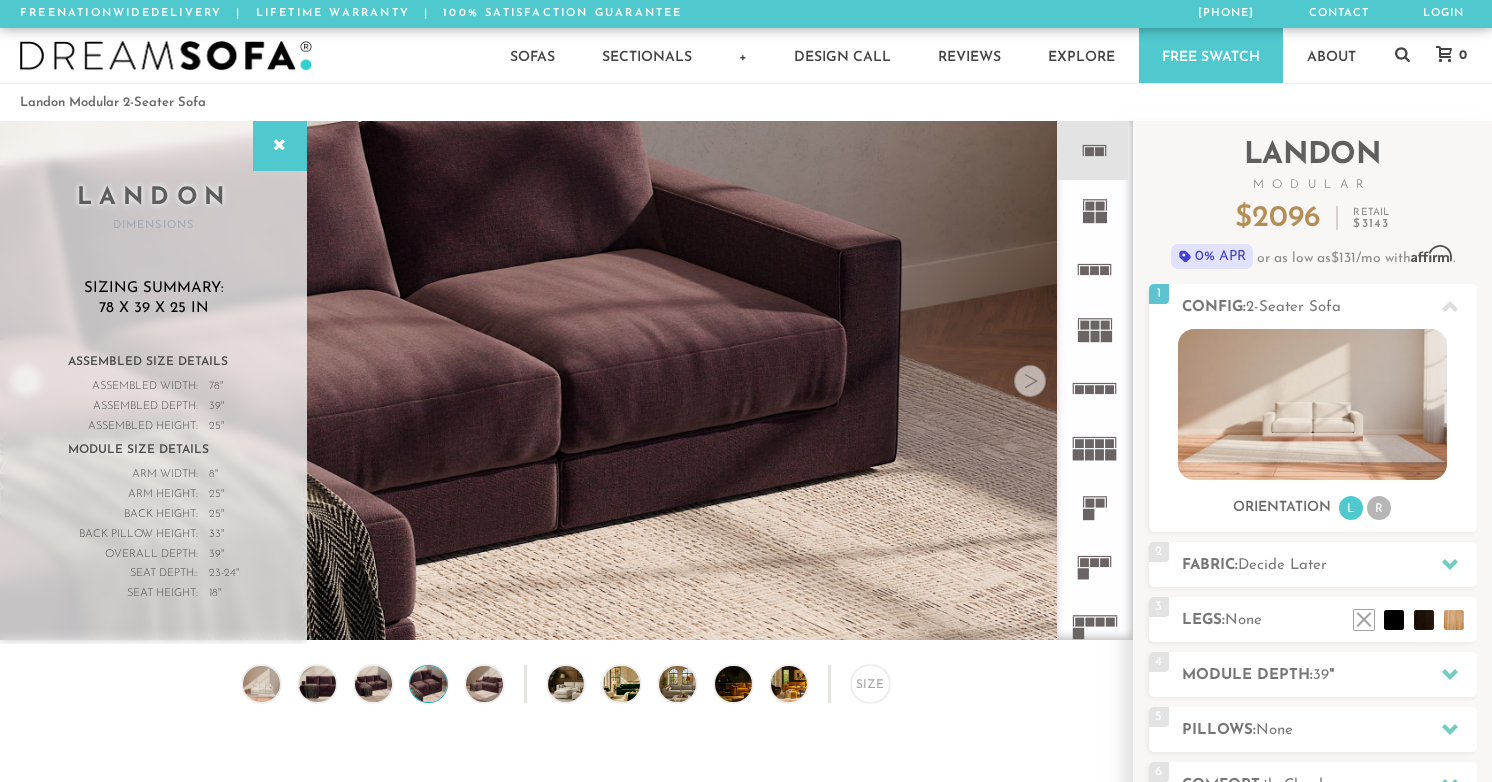 click at bounding box center [1030, 381] 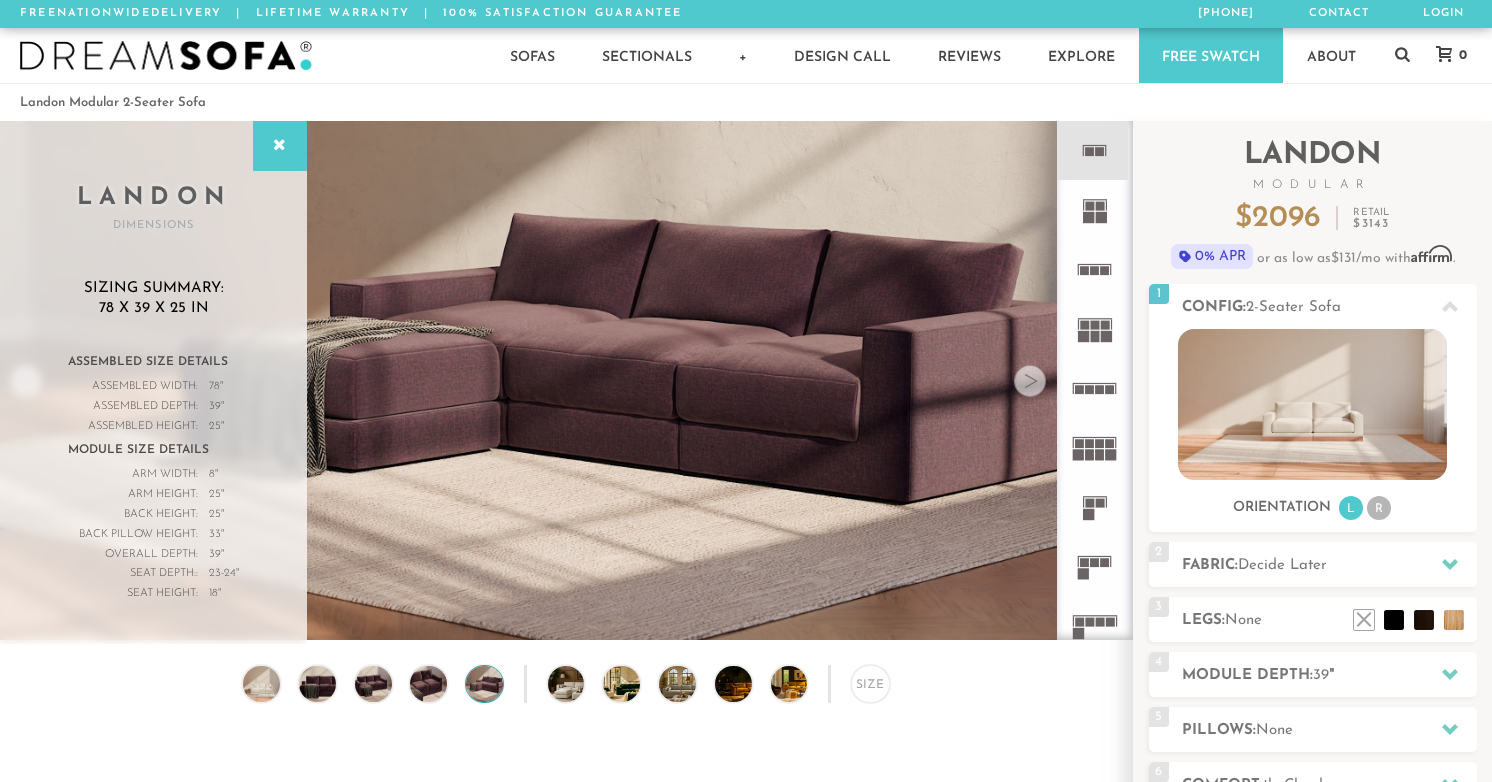 click at bounding box center (1030, 381) 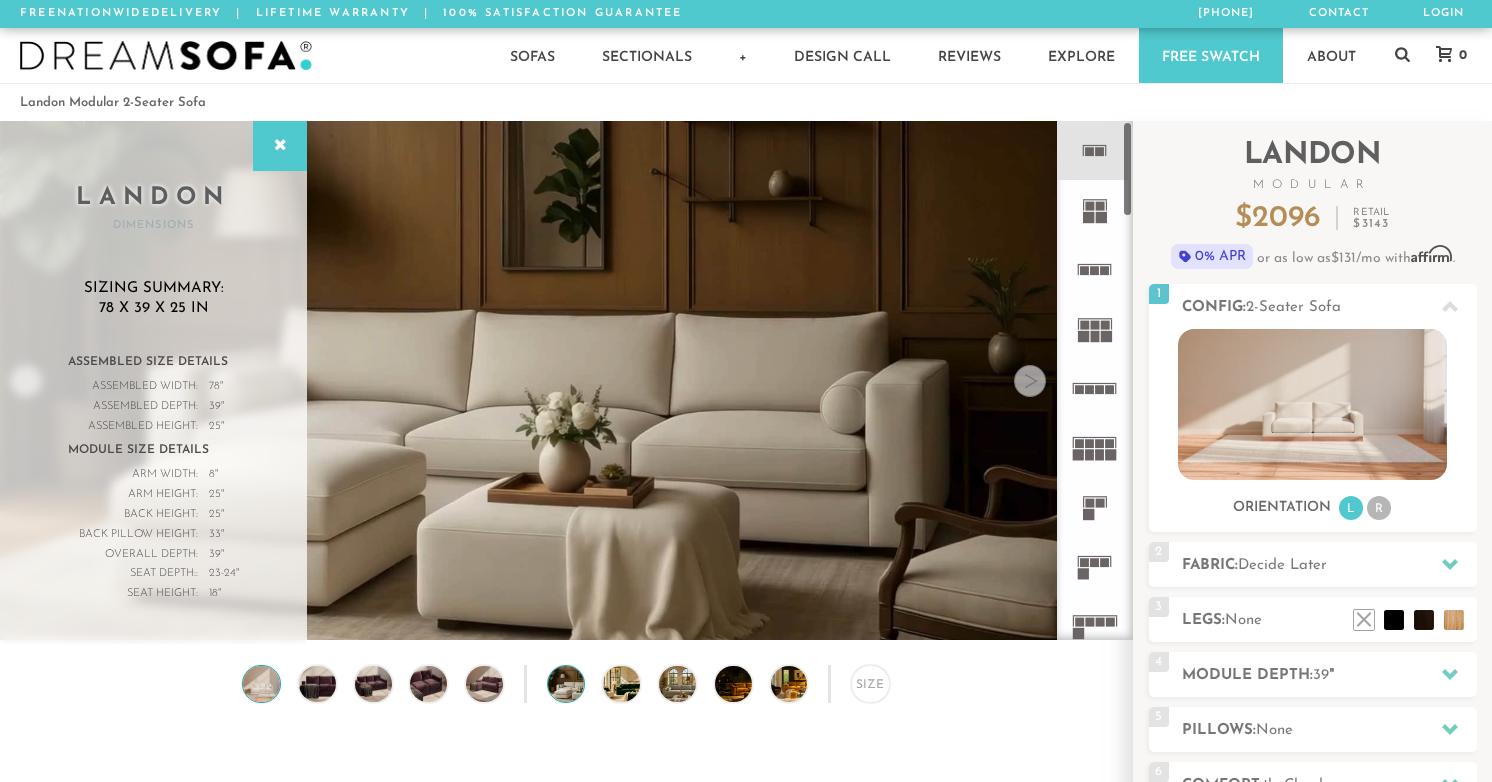 click at bounding box center (262, 684) 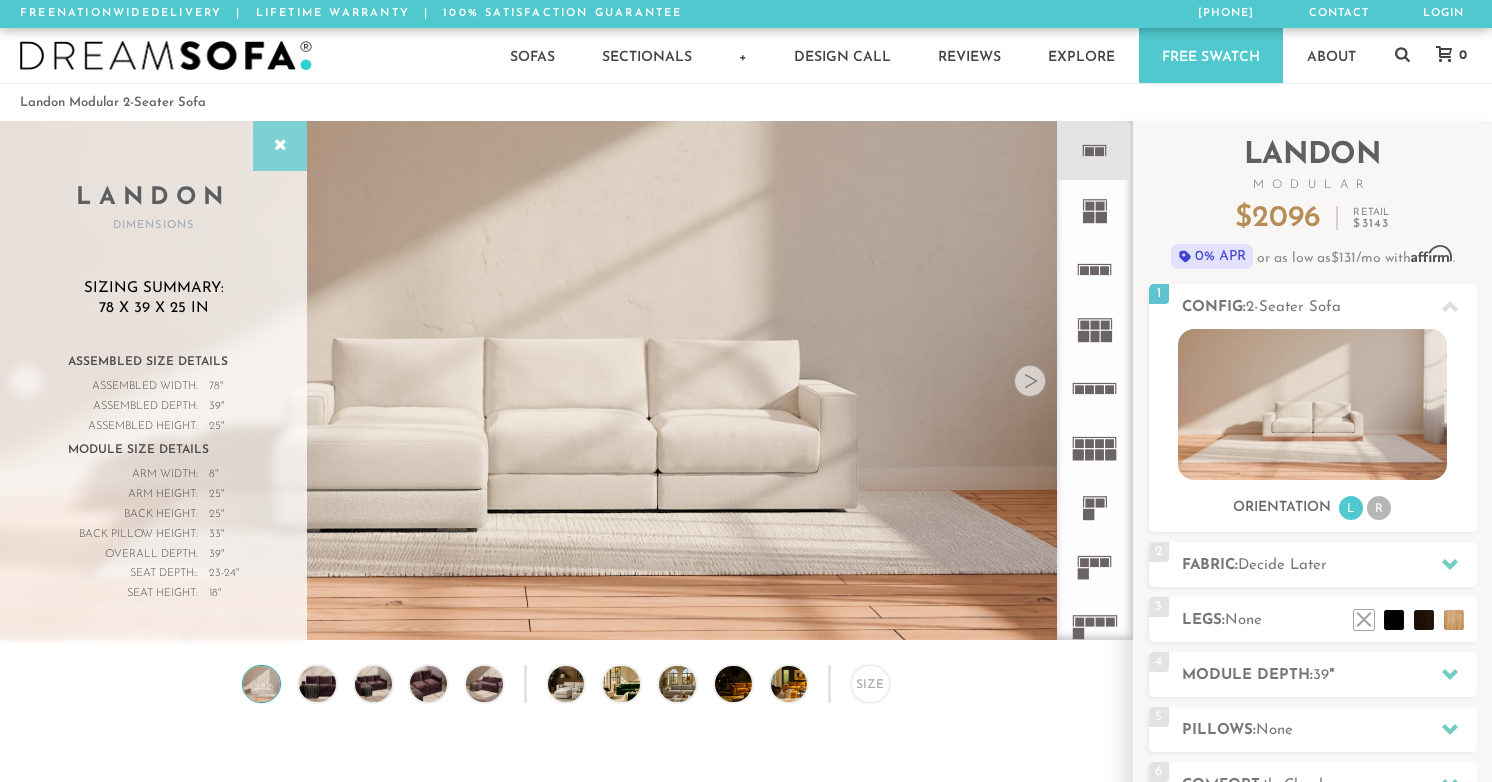 click at bounding box center (280, 146) 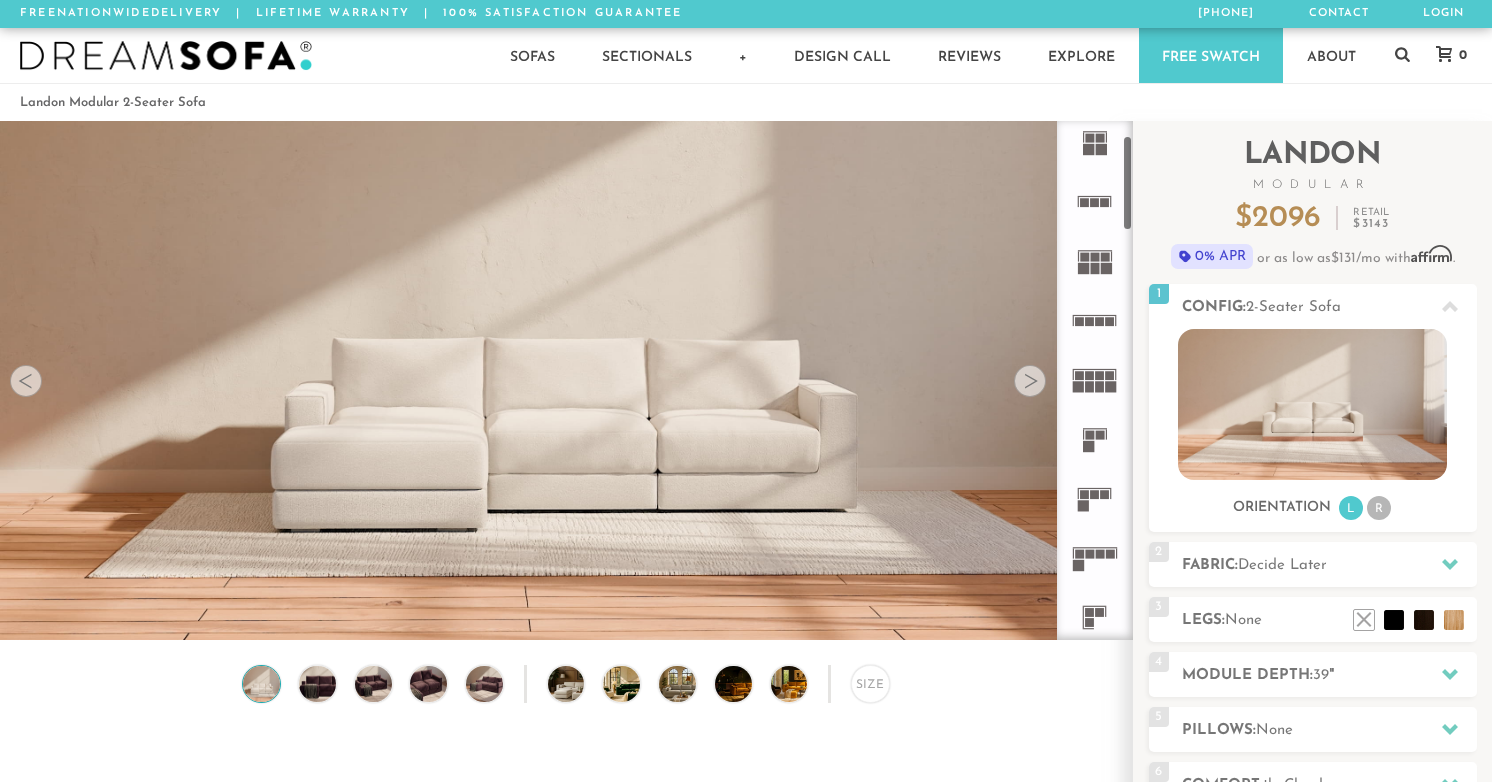 scroll, scrollTop: 84, scrollLeft: 0, axis: vertical 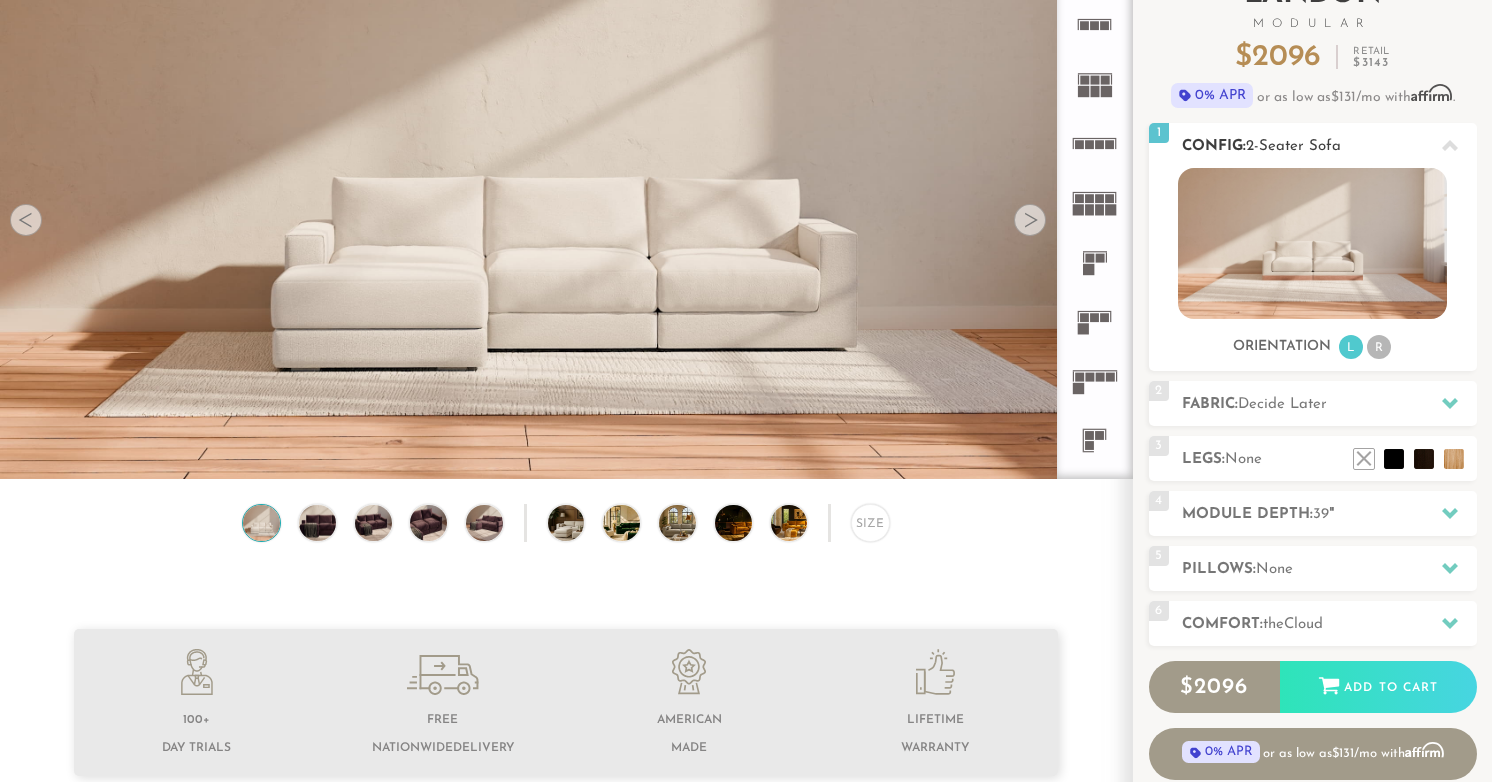 click on "R" at bounding box center (1379, 347) 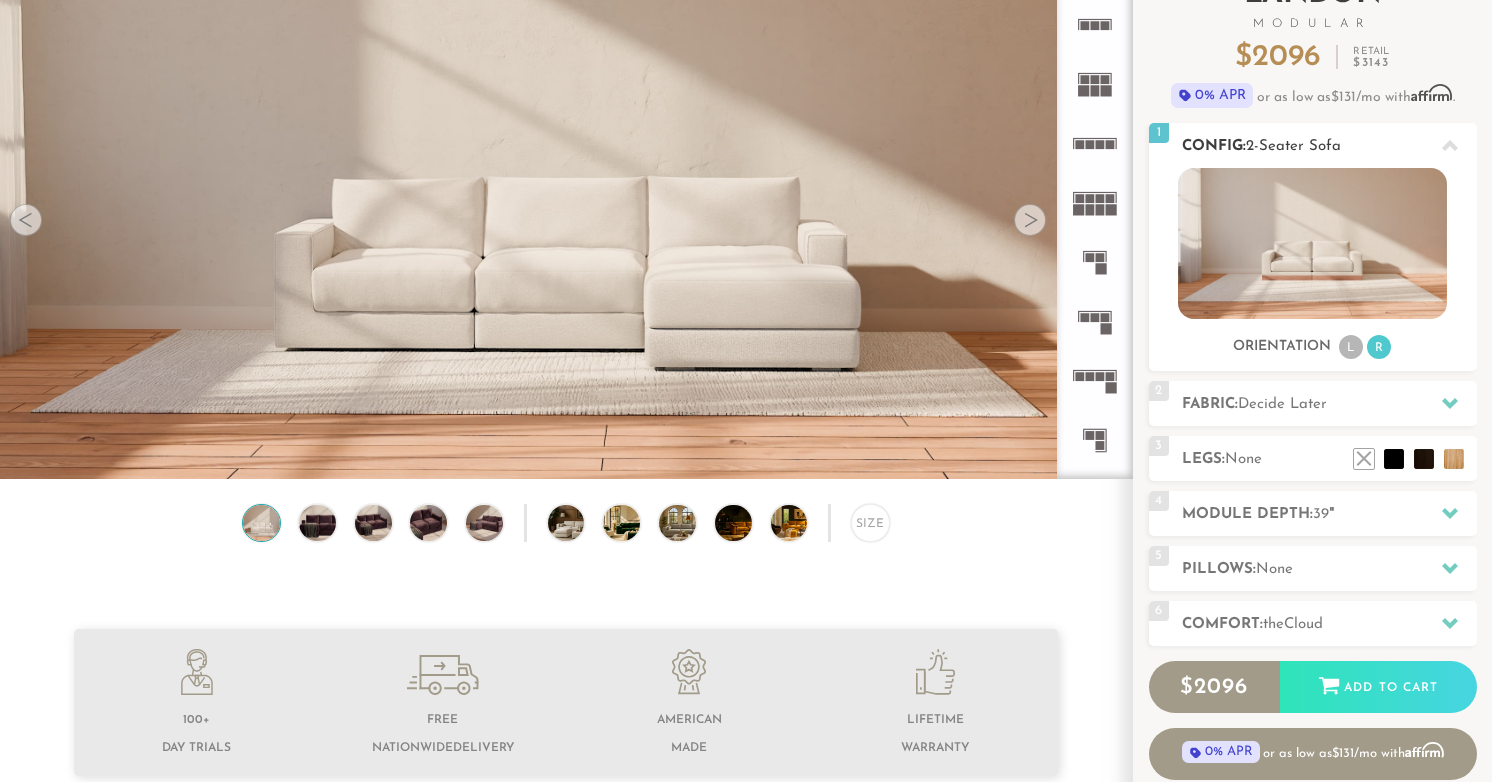 click on "L" at bounding box center [1351, 347] 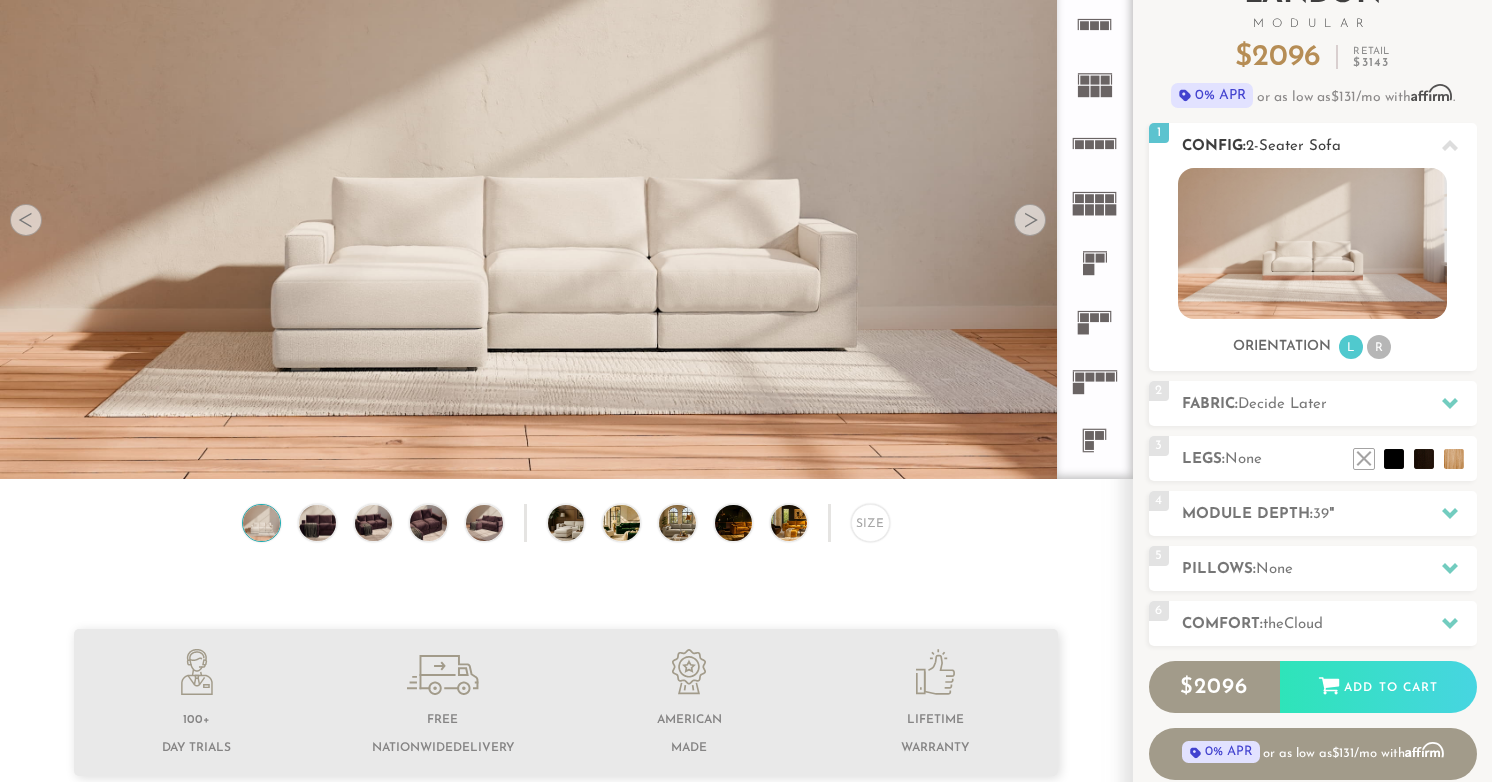 click on "R" at bounding box center [1379, 347] 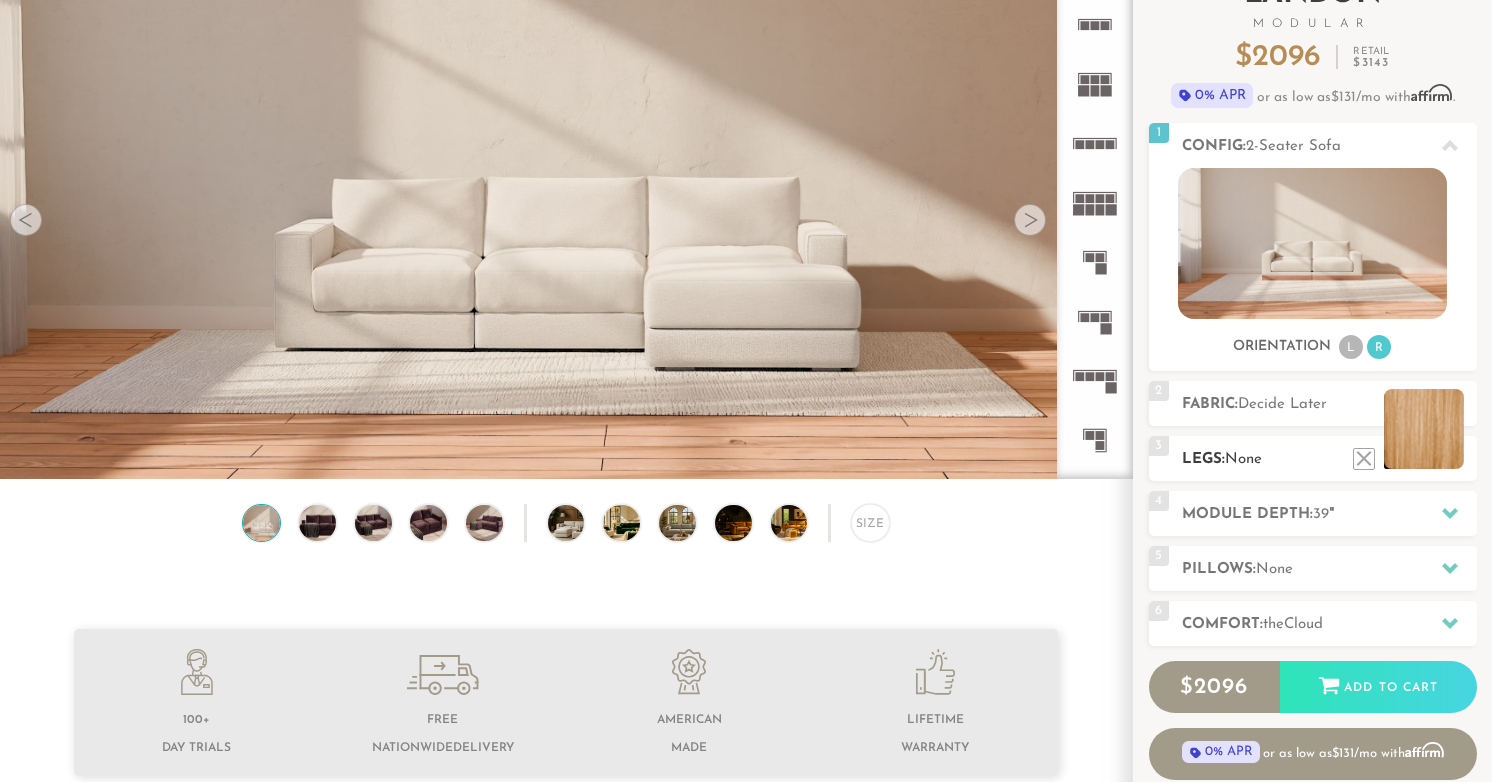 click at bounding box center [1424, 429] 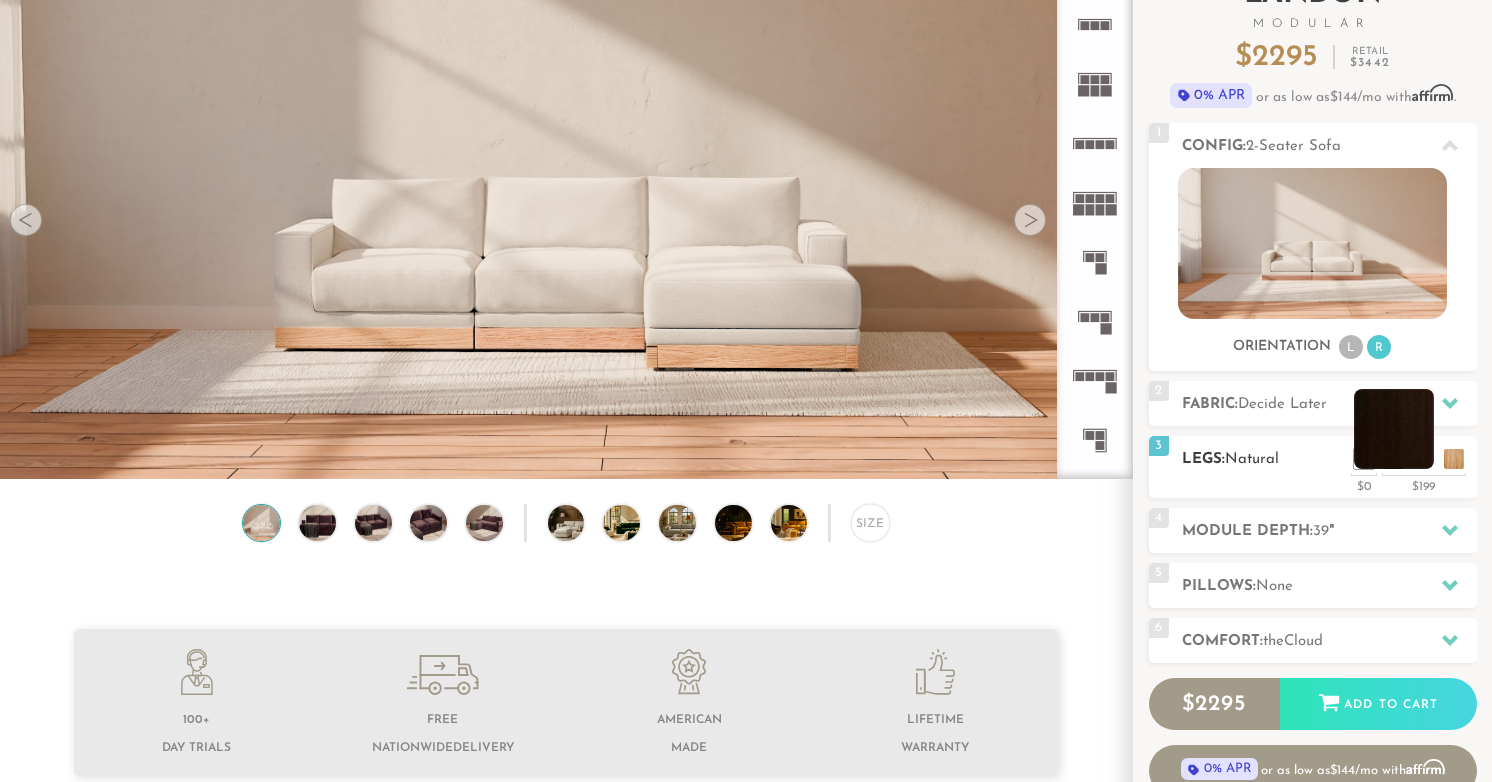 click at bounding box center [1394, 429] 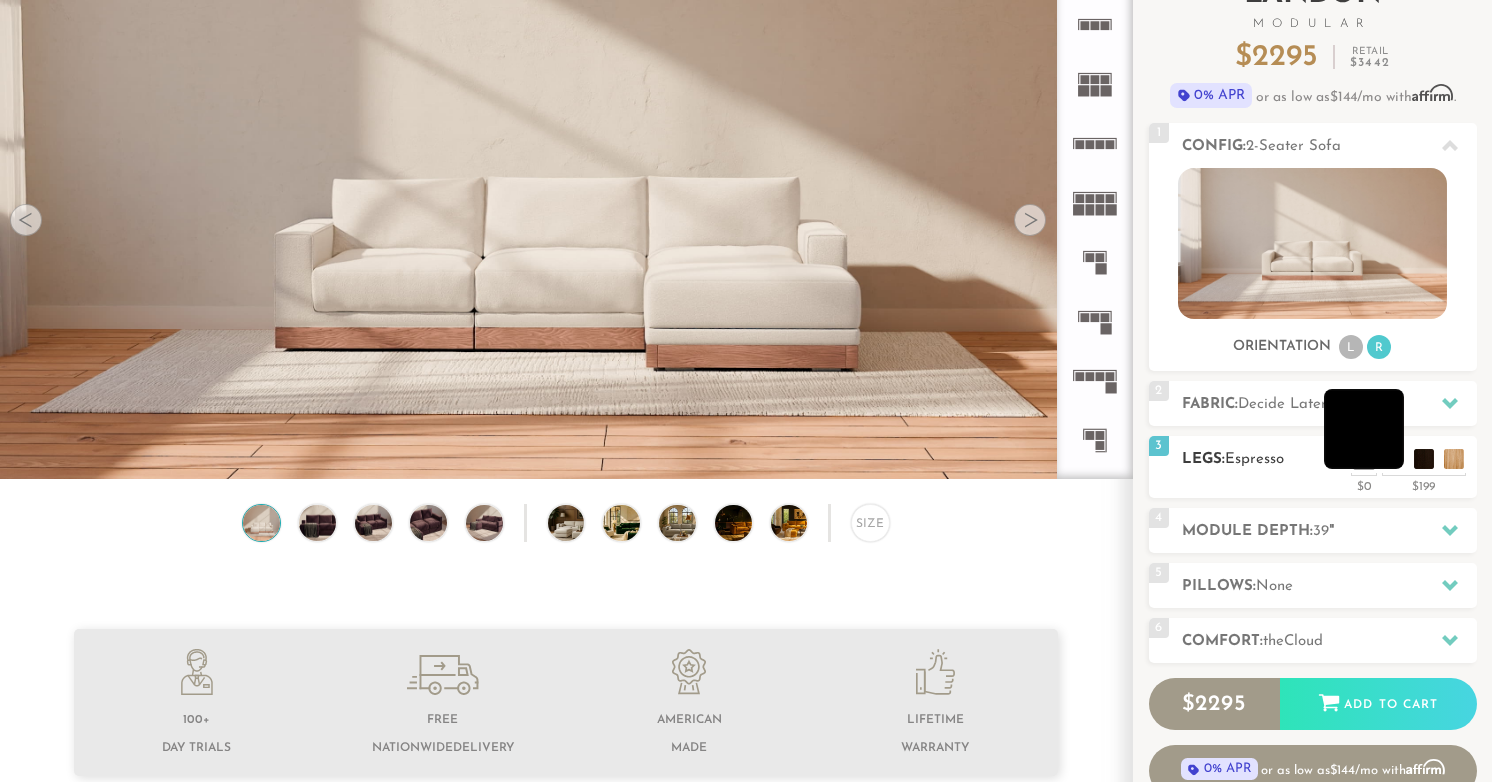 click at bounding box center [1364, 429] 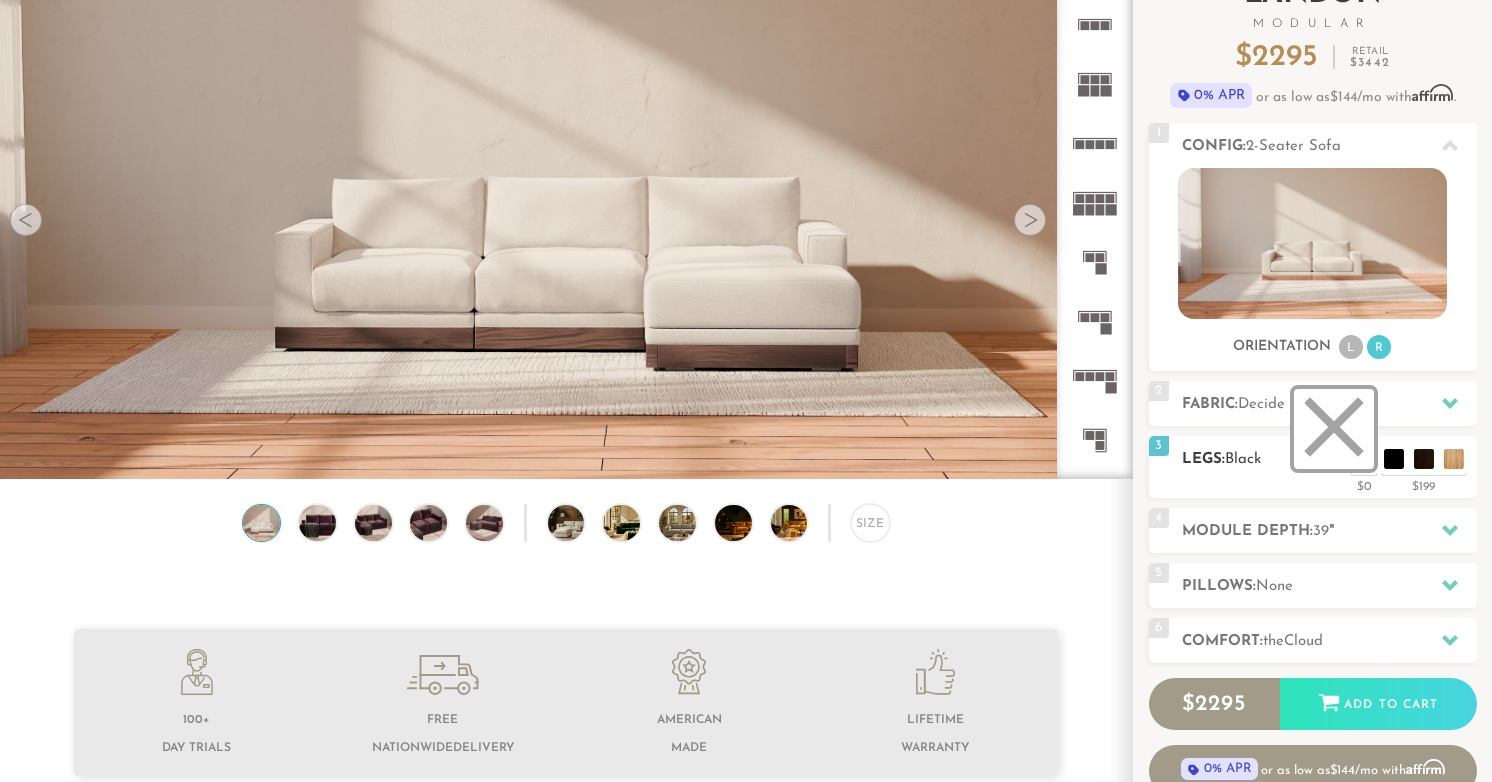 click at bounding box center (1334, 429) 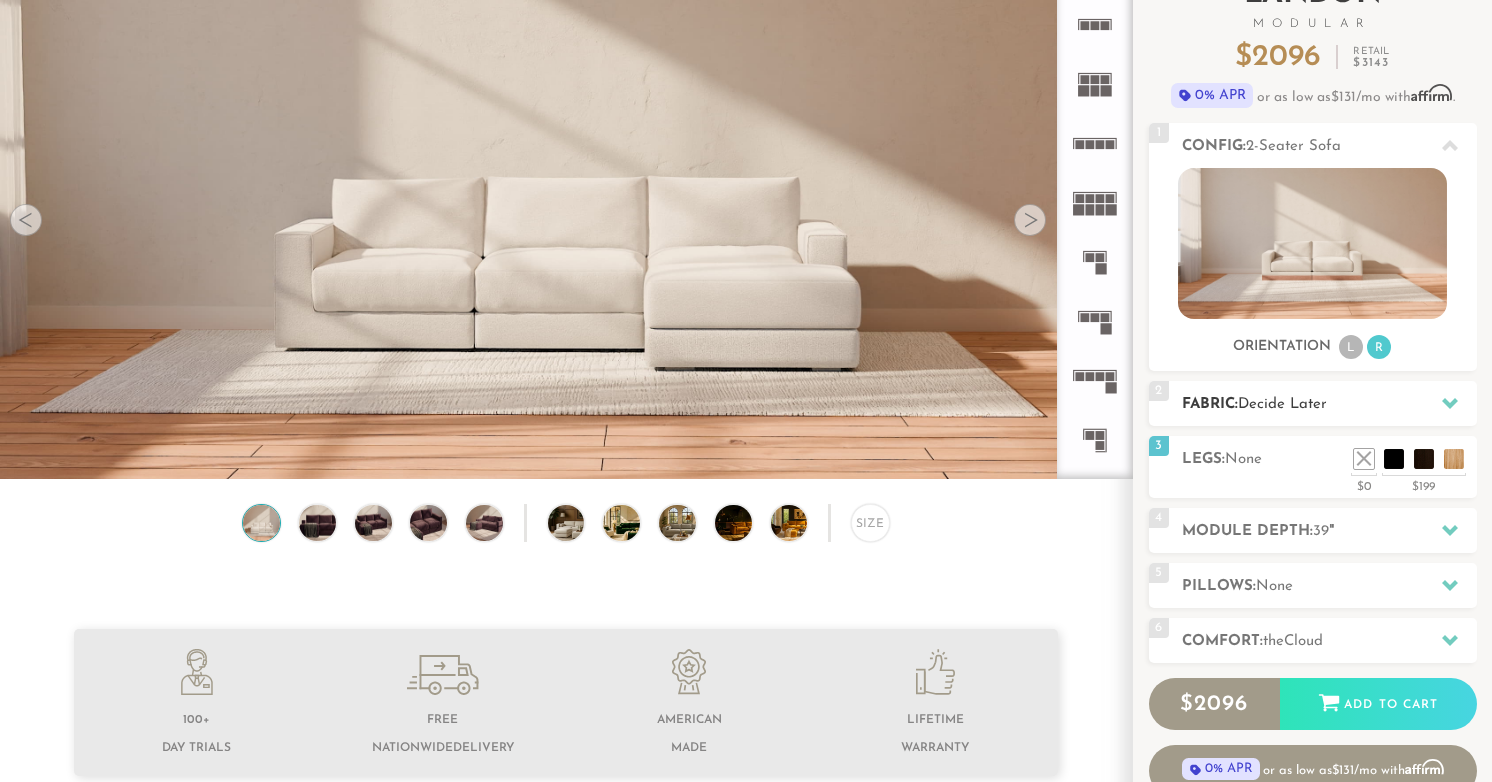 click 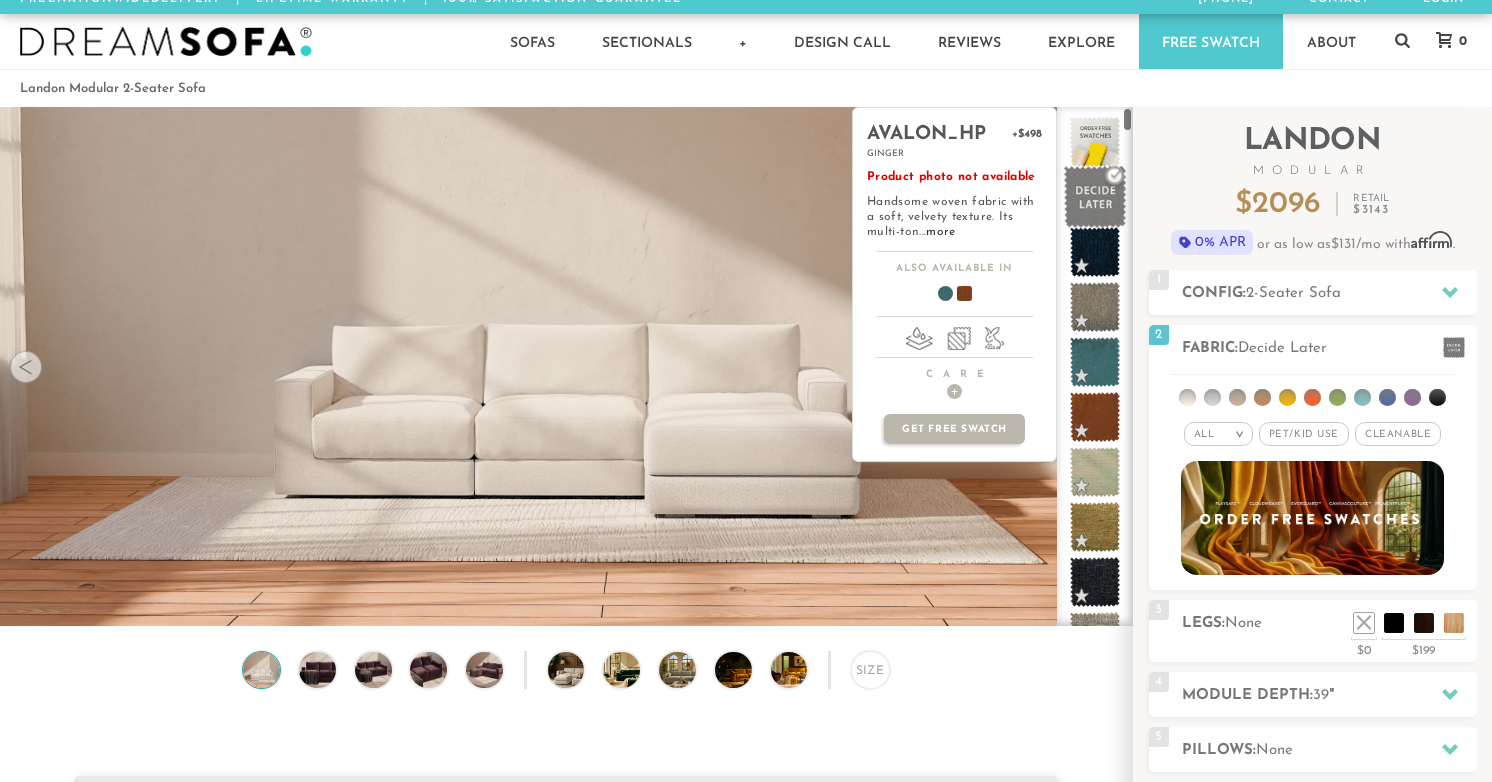 scroll, scrollTop: 0, scrollLeft: 0, axis: both 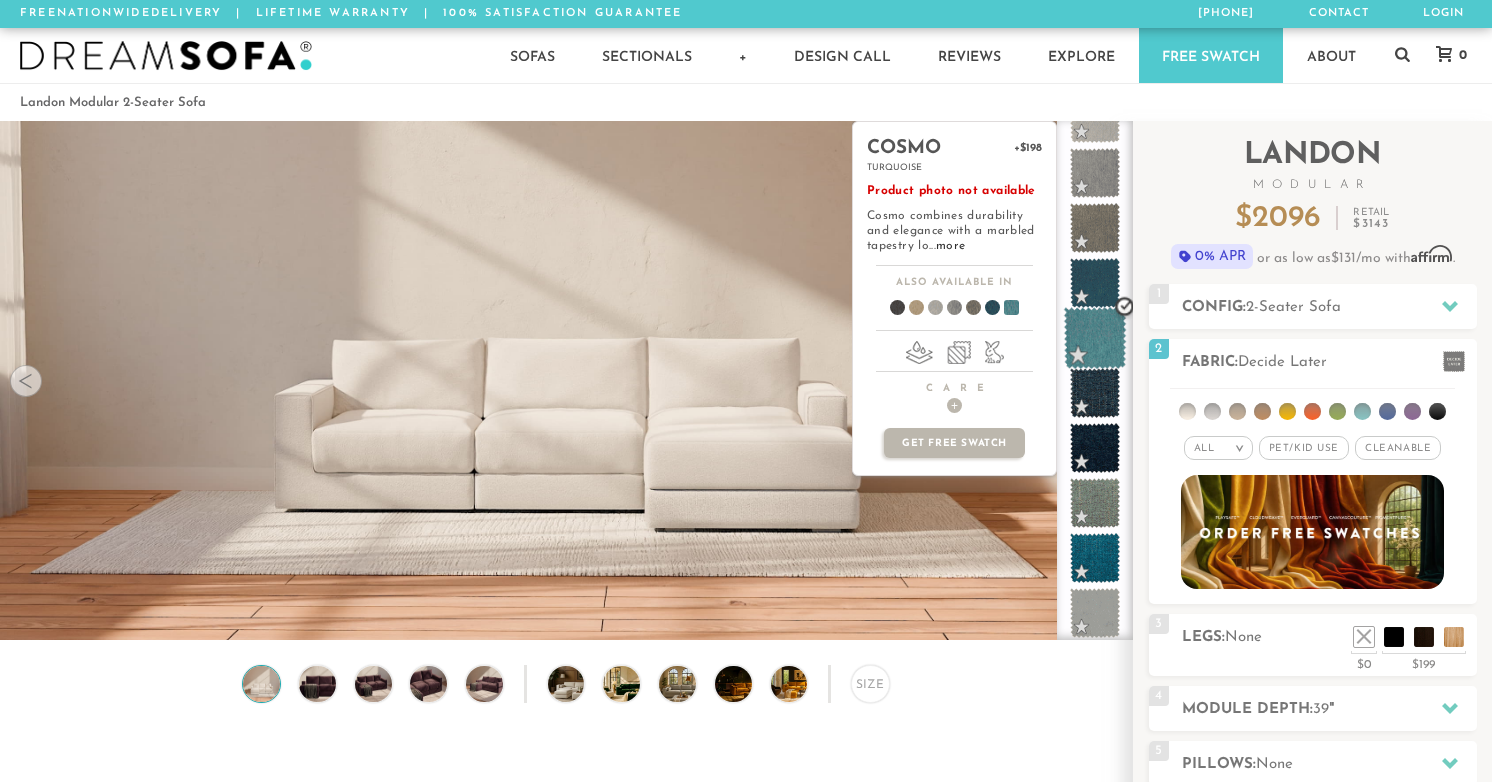 click at bounding box center [1095, 338] 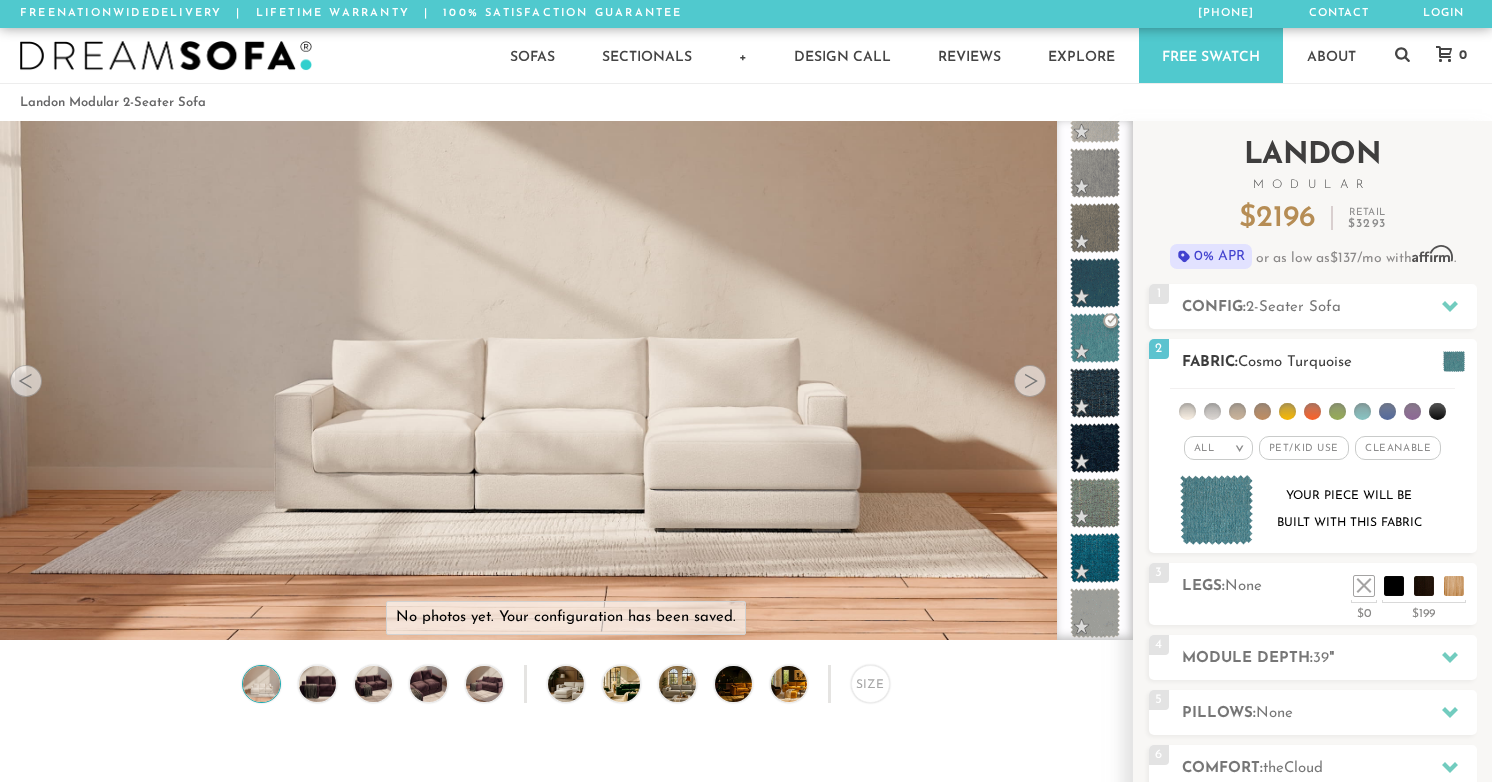 click at bounding box center [1337, 411] 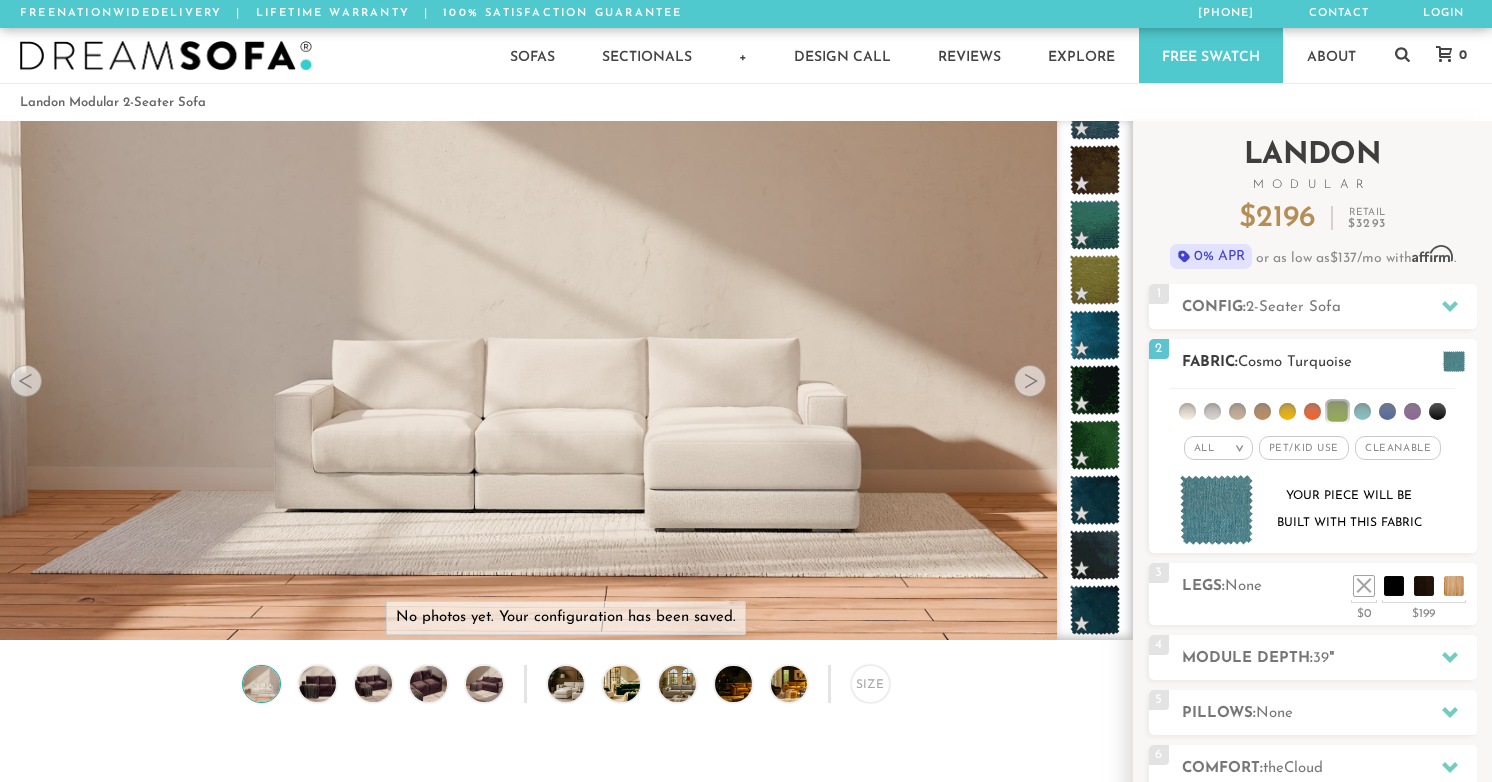 click on "All >
All
Tier x x" at bounding box center [1313, 469] 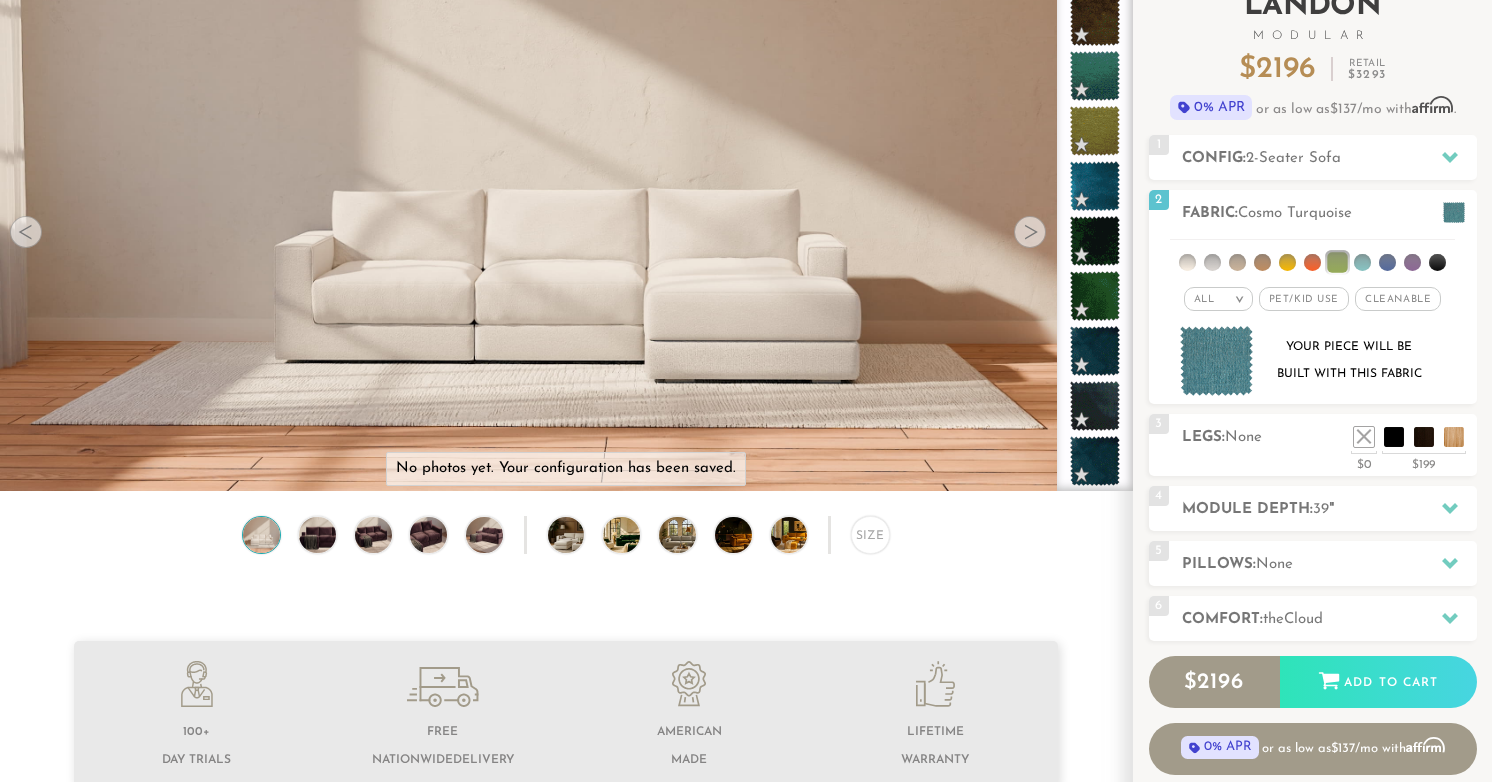 scroll, scrollTop: 160, scrollLeft: 0, axis: vertical 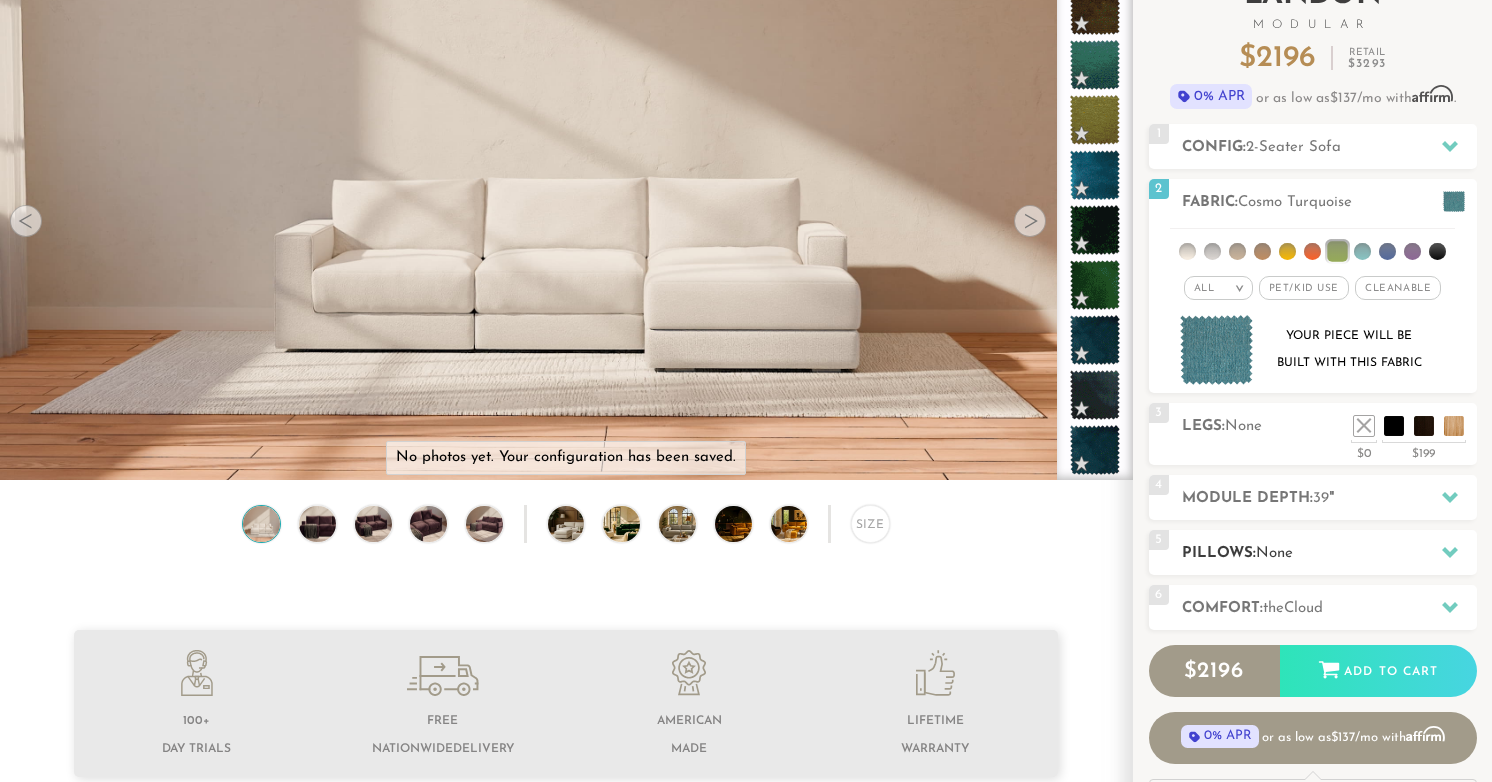 click at bounding box center [1450, 552] 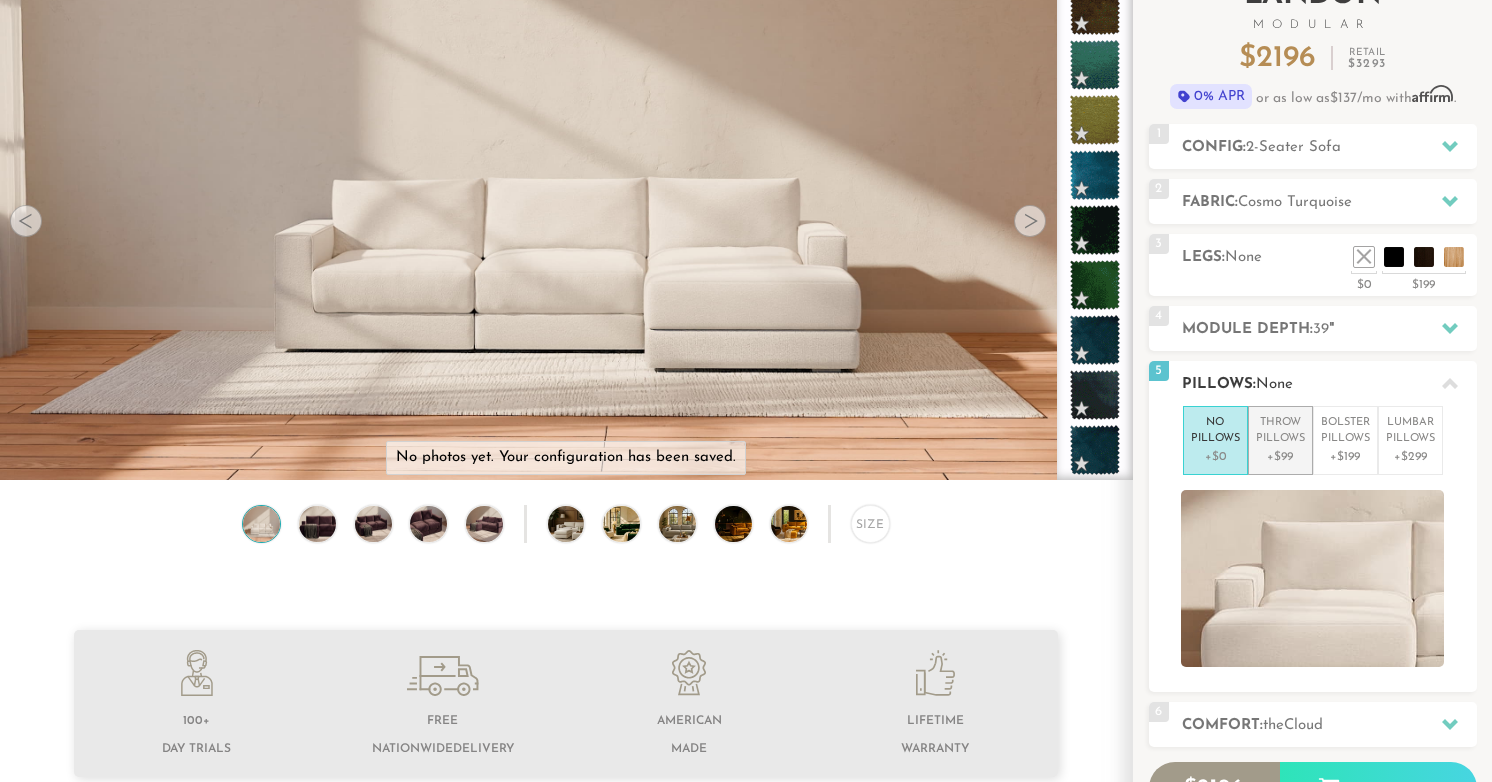 click on "+$99" at bounding box center [1280, 457] 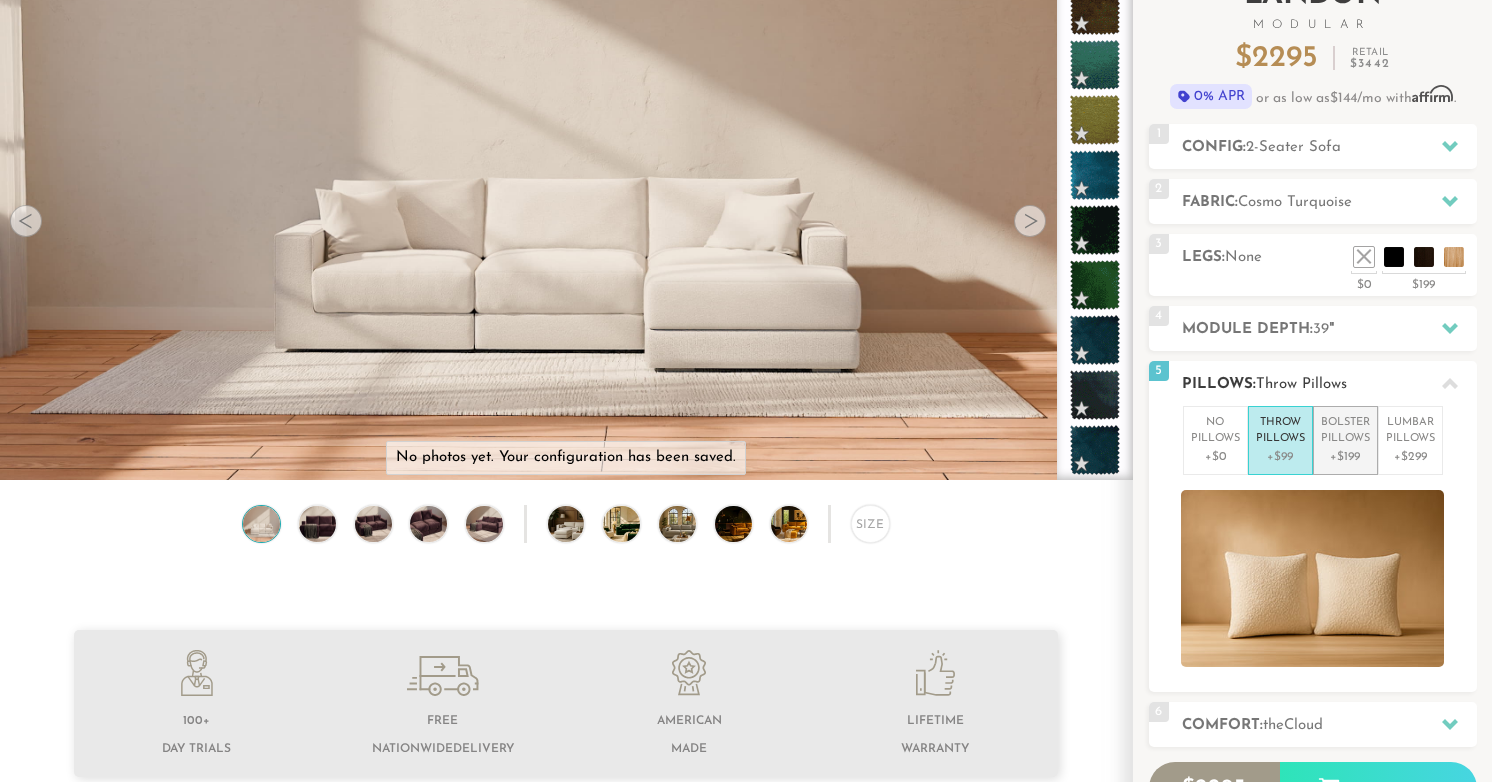 click on "+$199" at bounding box center [1345, 457] 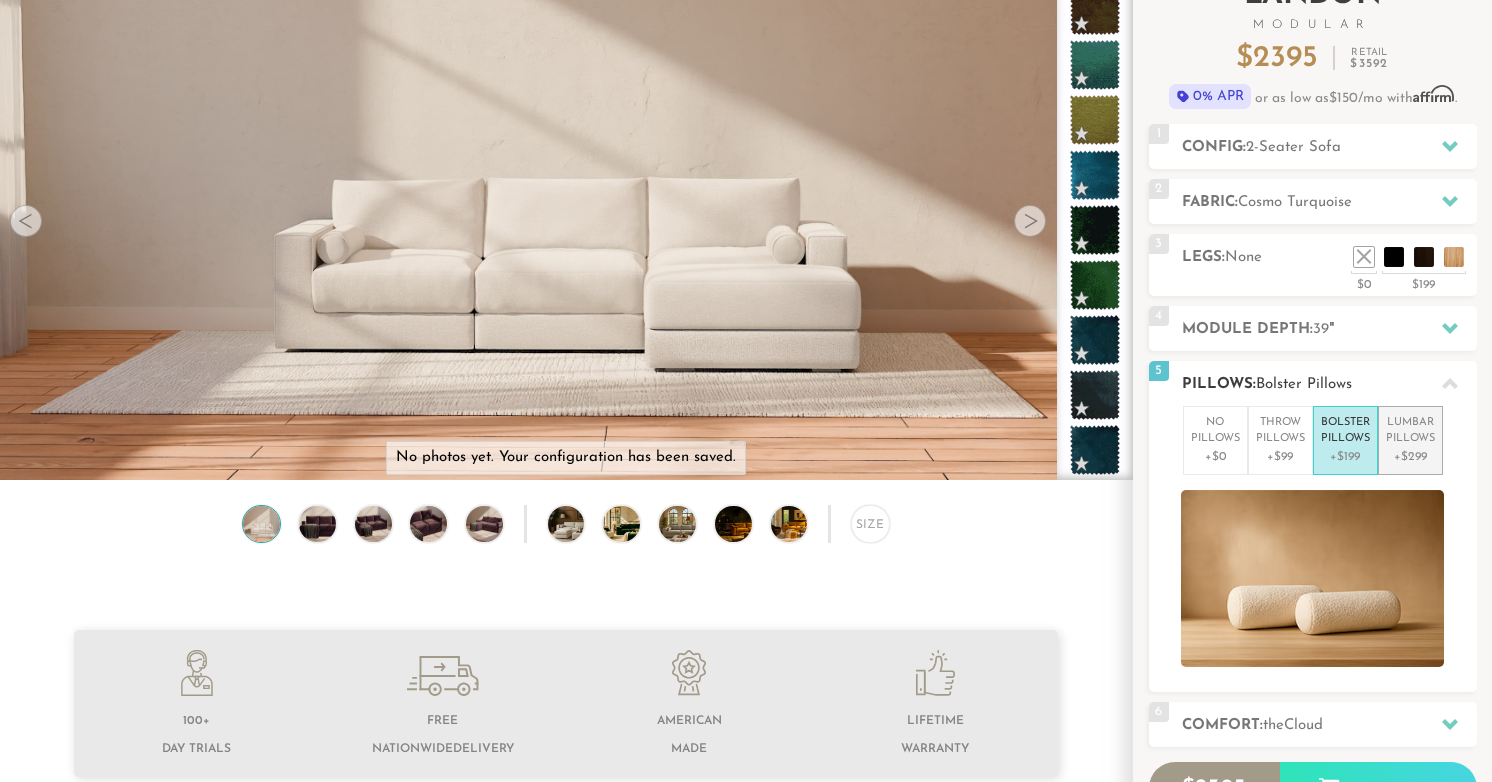 click on "Lumbar Pillows" at bounding box center (1410, 431) 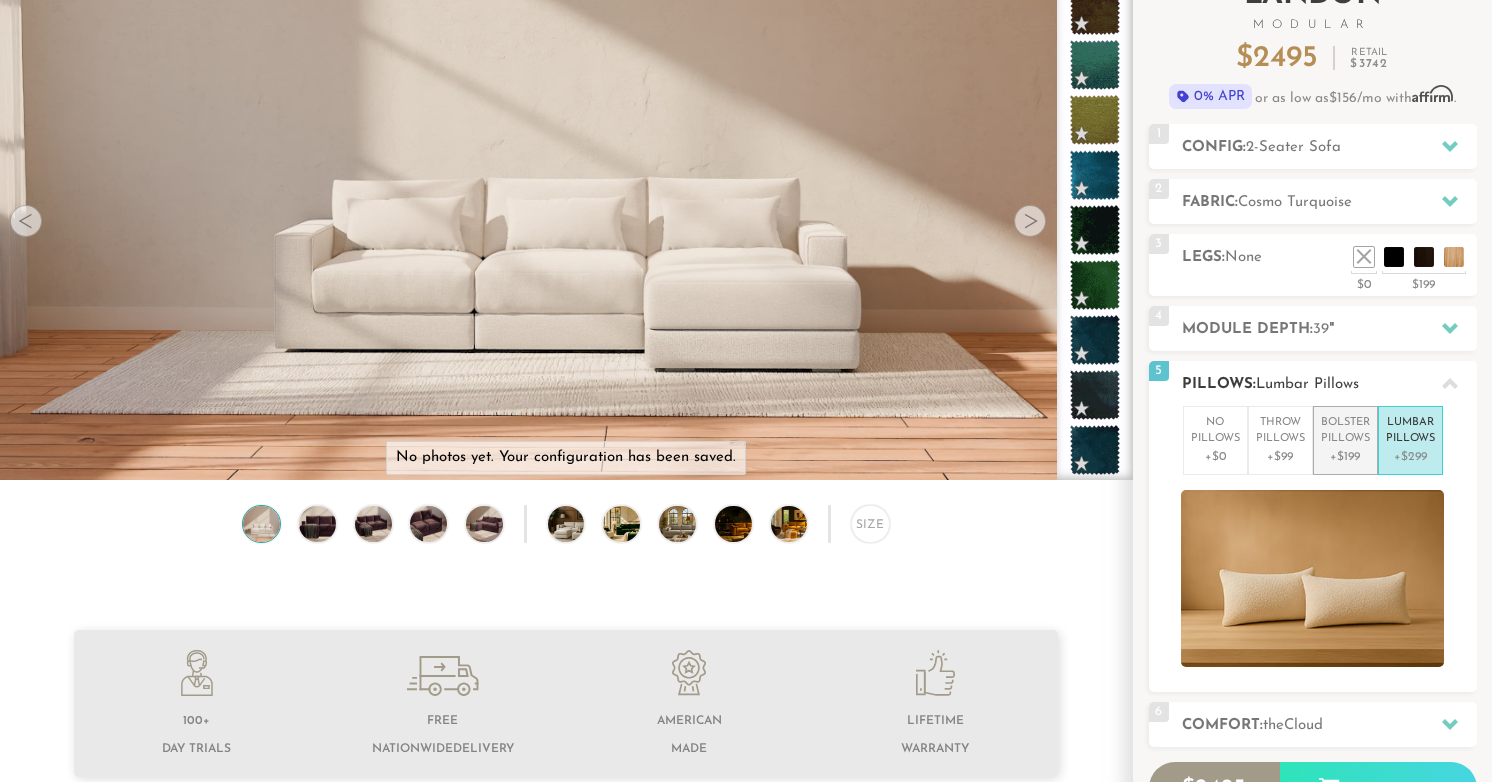 click on "+$199" at bounding box center (1345, 457) 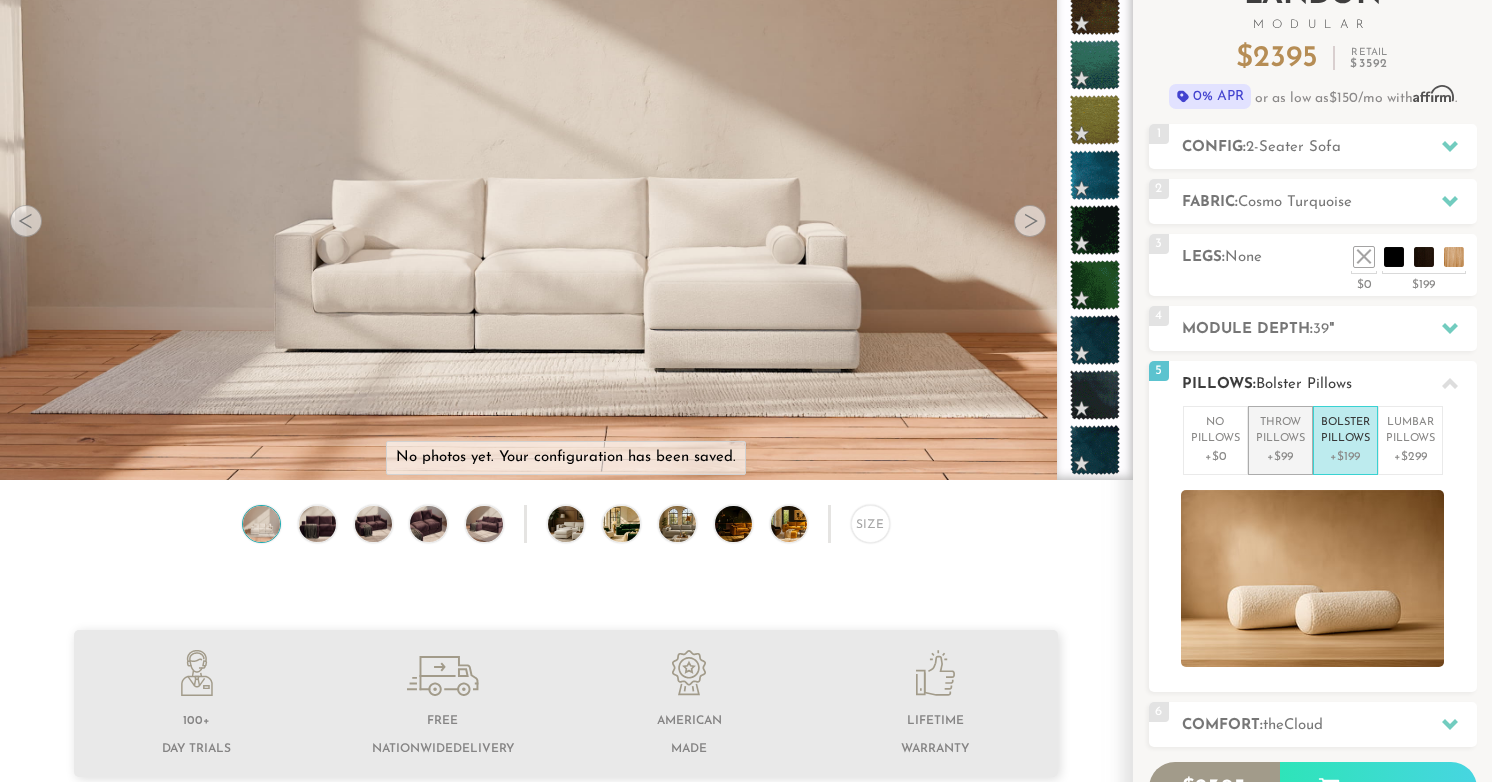 click on "Throw Pillows" at bounding box center [1280, 431] 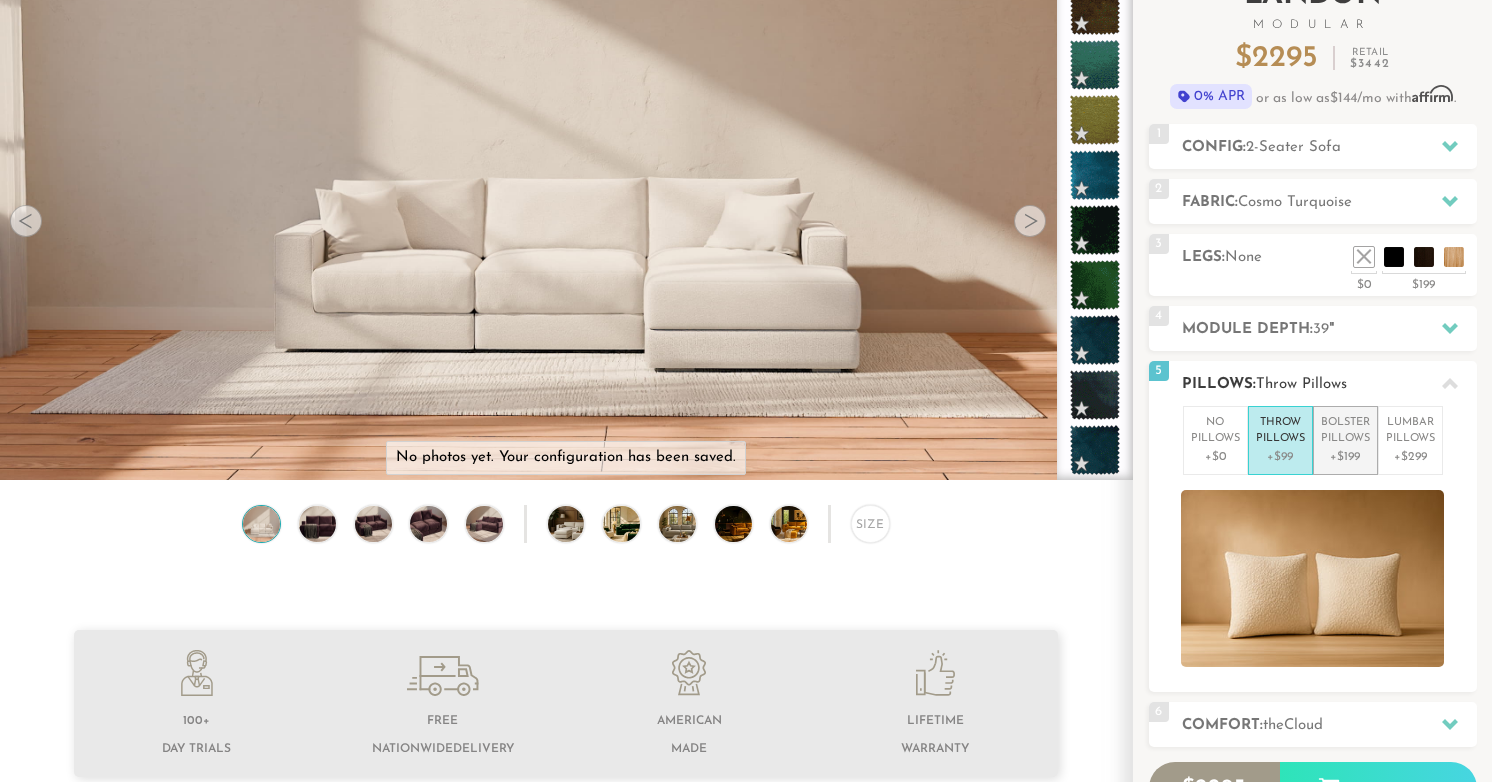 click on "Bolster Pillows" at bounding box center [1345, 431] 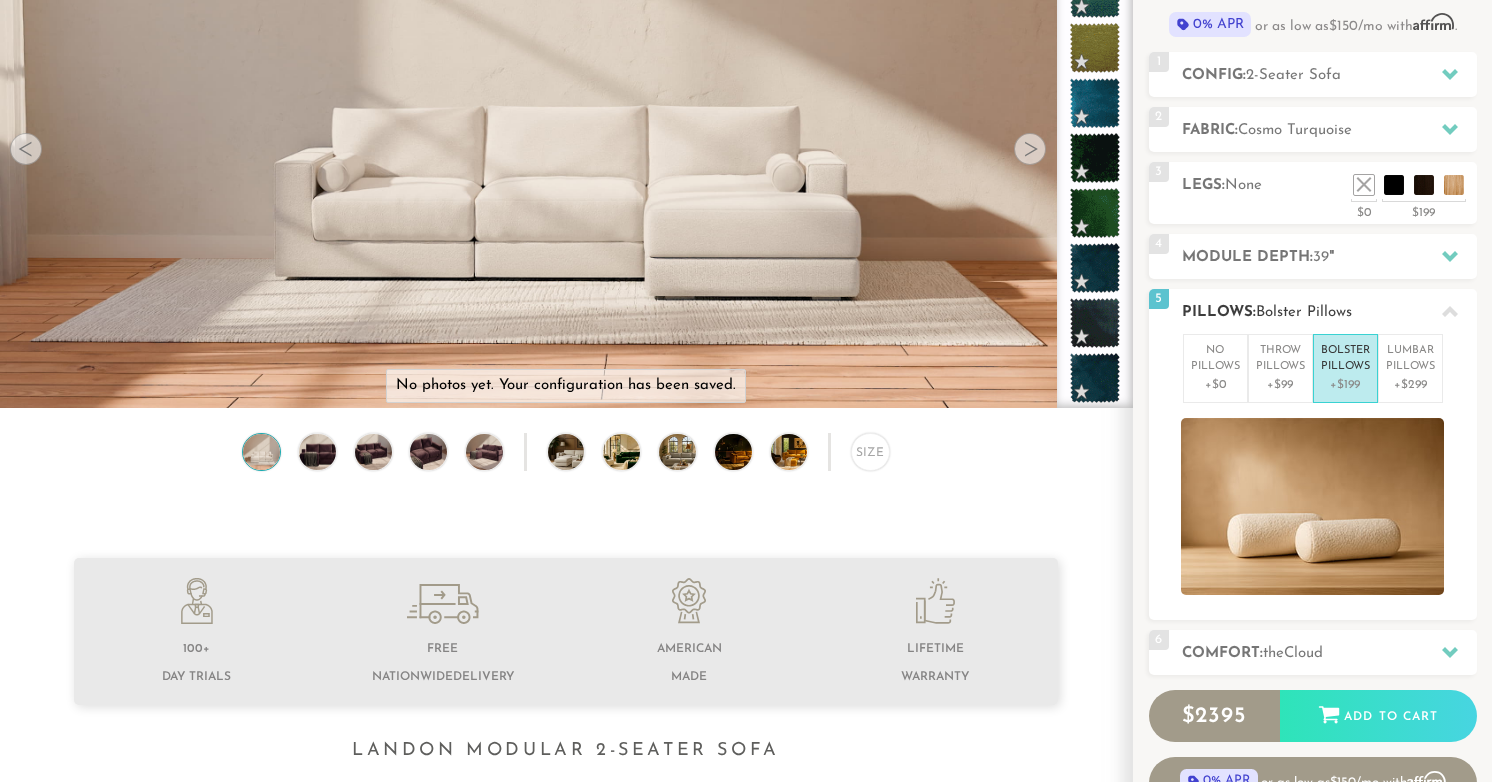 scroll, scrollTop: 247, scrollLeft: 0, axis: vertical 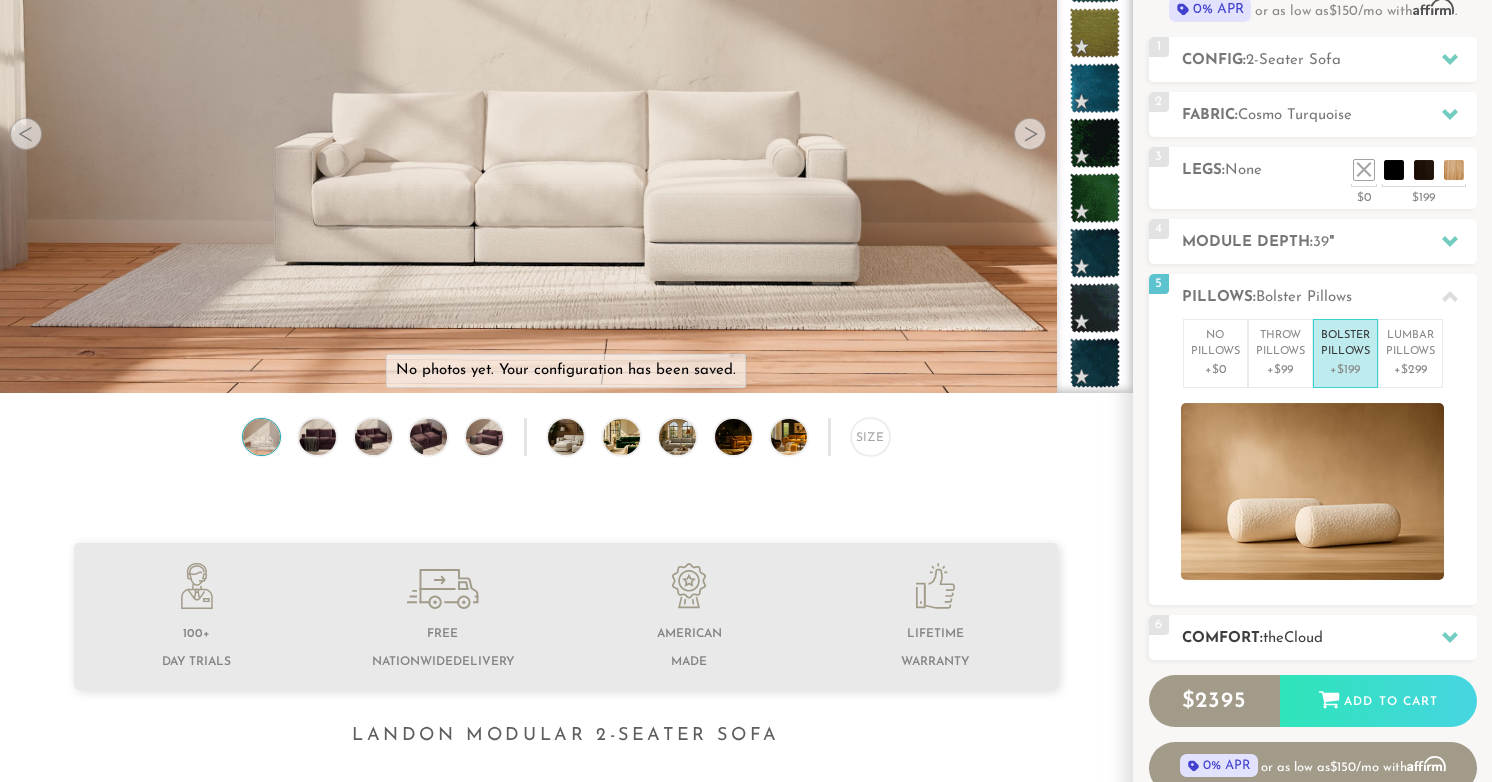 click 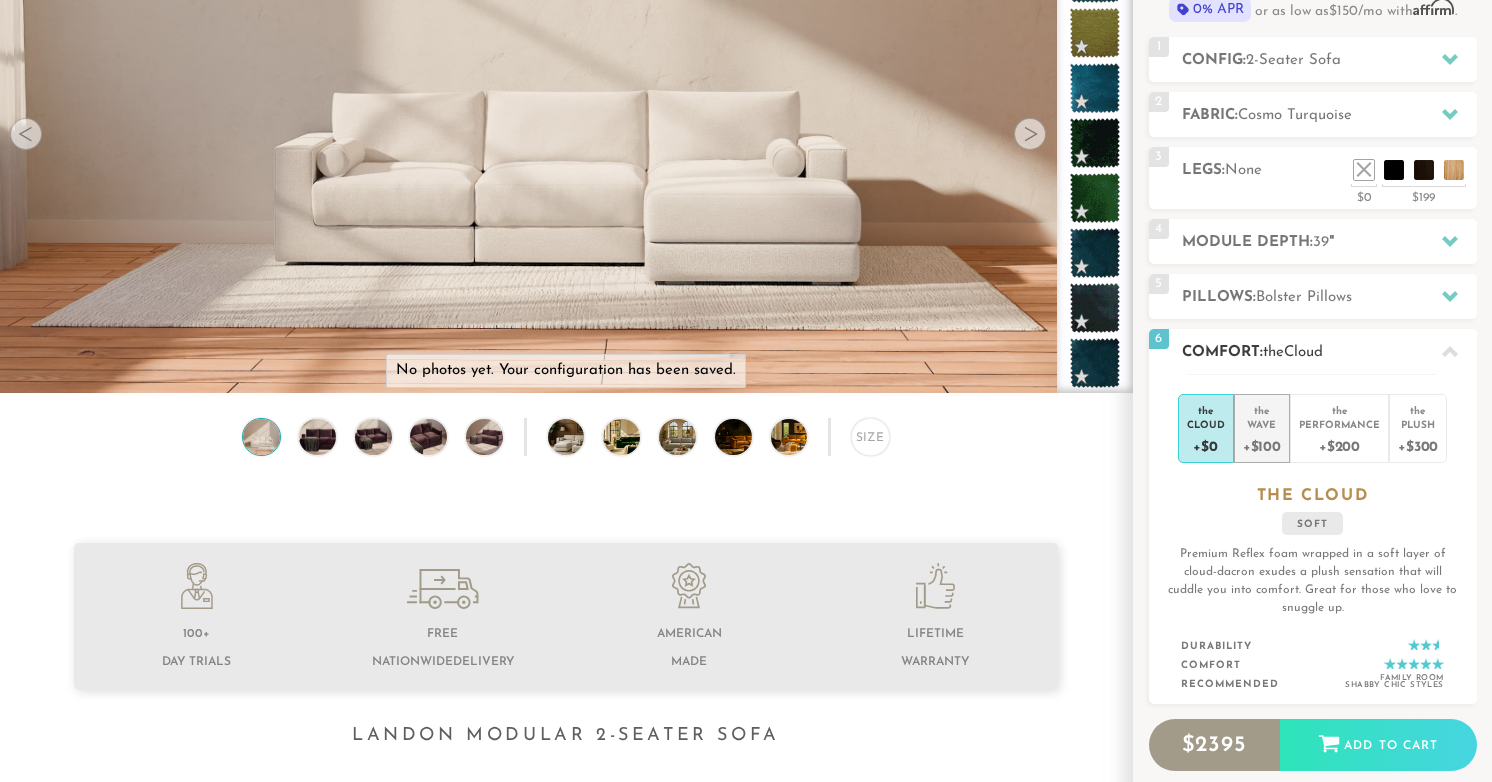 click on "Wave" at bounding box center (1262, 424) 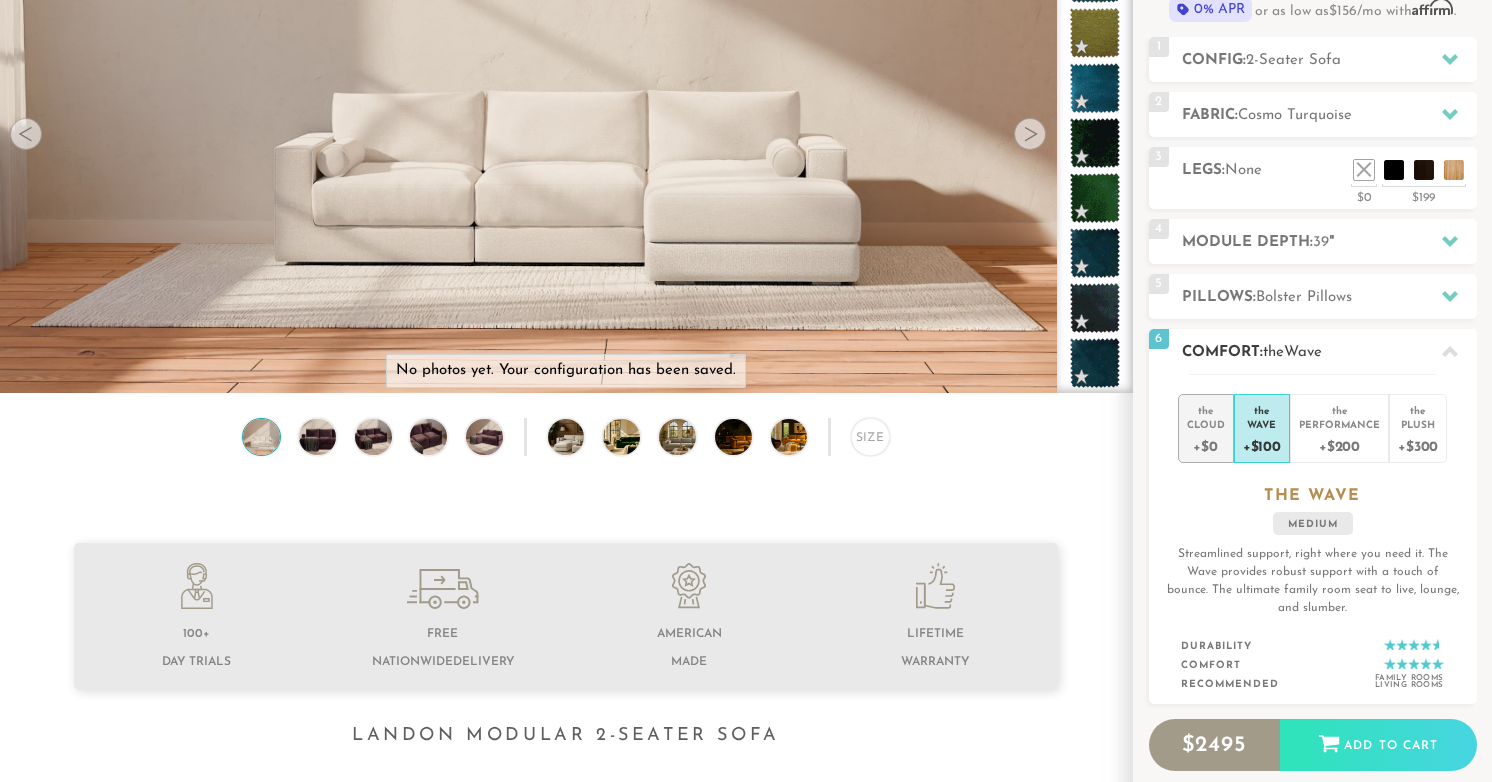 click on "Cloud" at bounding box center [1206, 424] 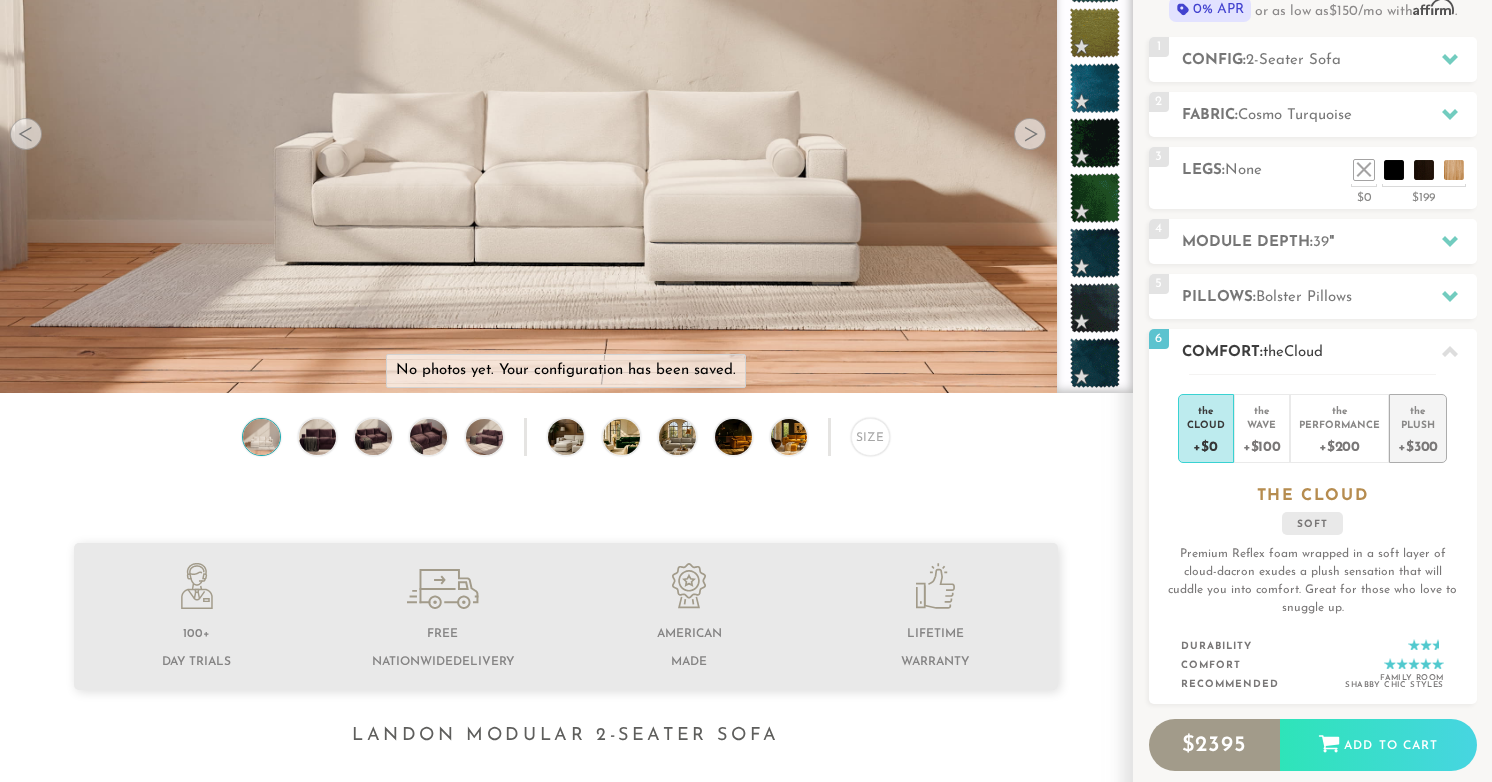 click on "+$300" at bounding box center (1418, 445) 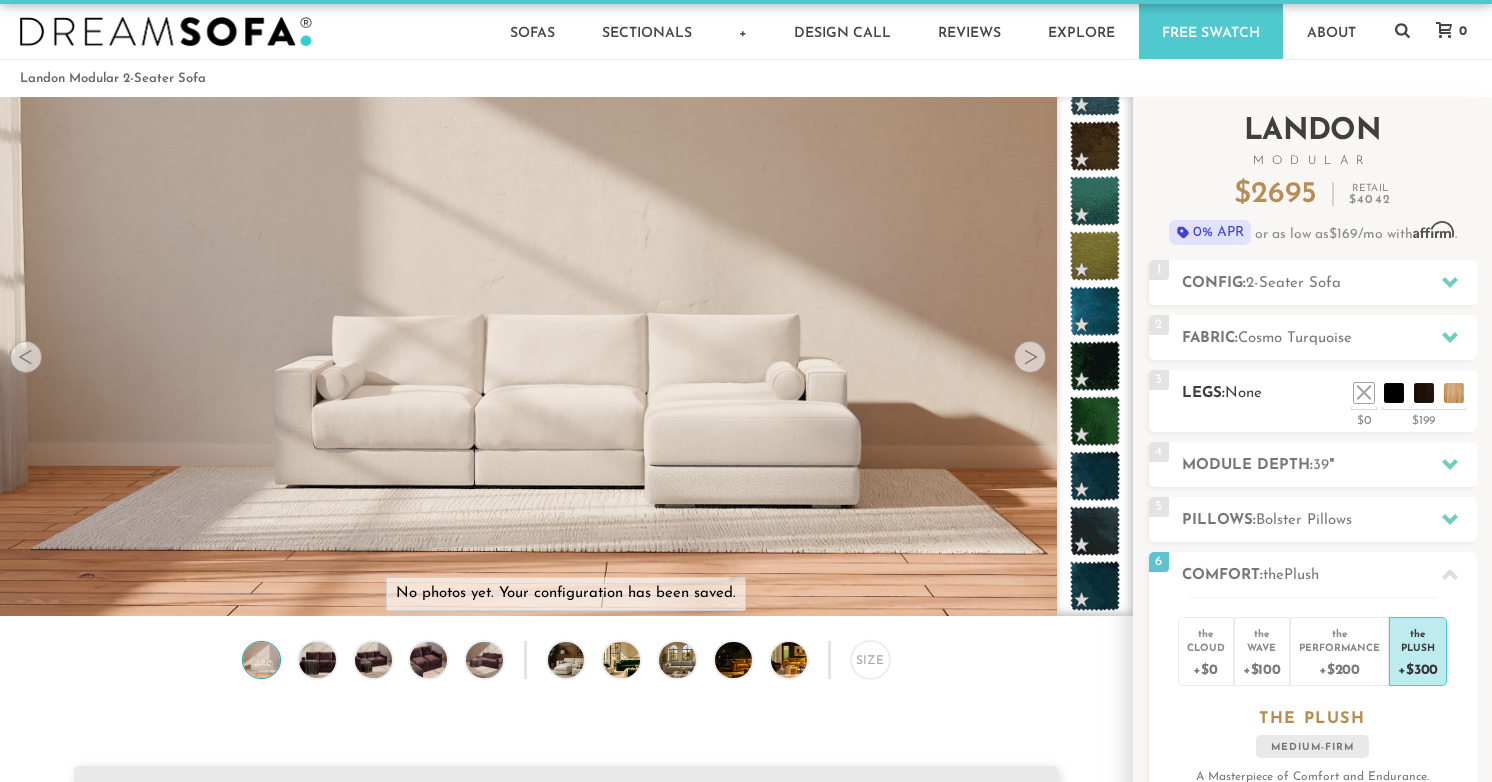 scroll, scrollTop: 17, scrollLeft: 0, axis: vertical 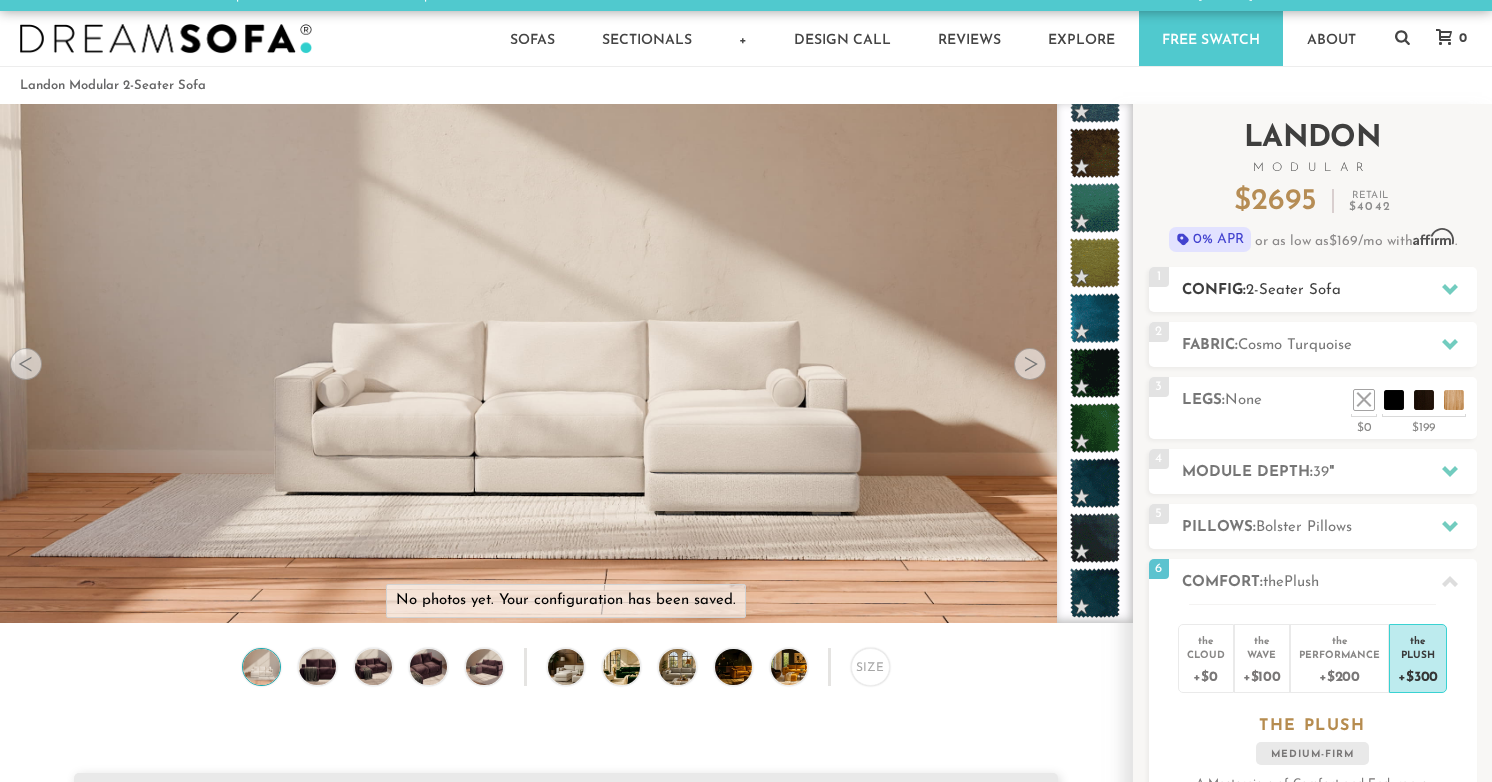 click 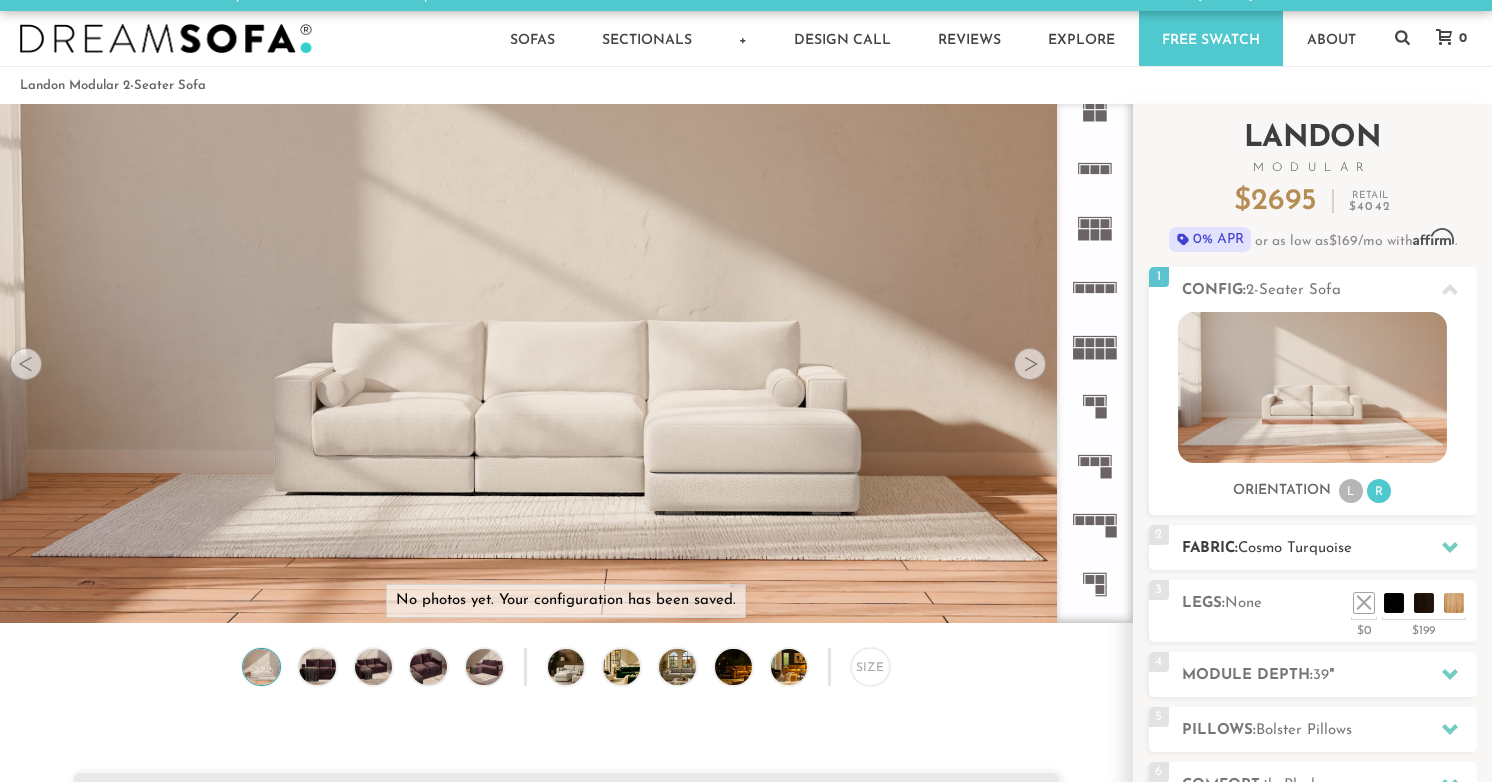 click 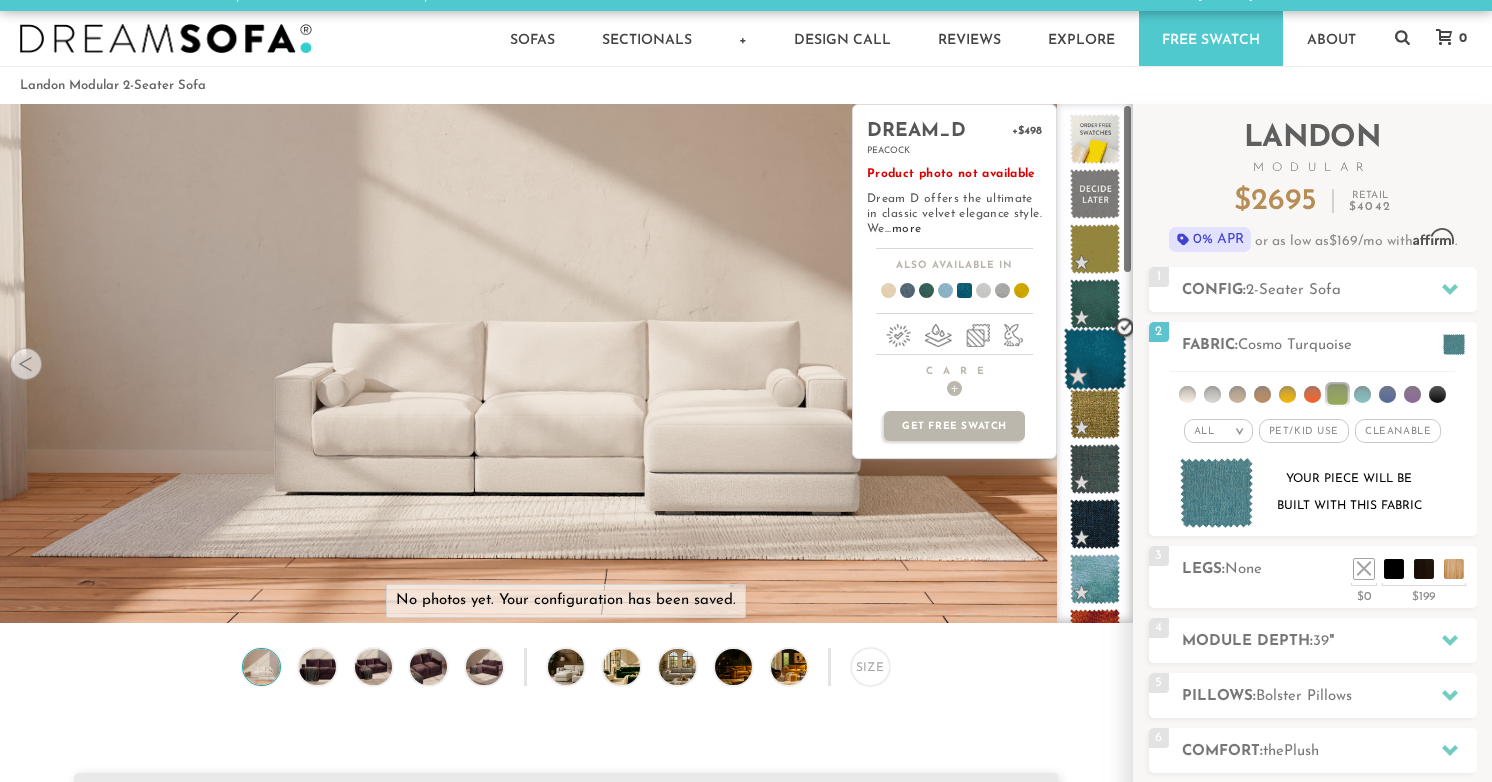 scroll, scrollTop: 0, scrollLeft: 0, axis: both 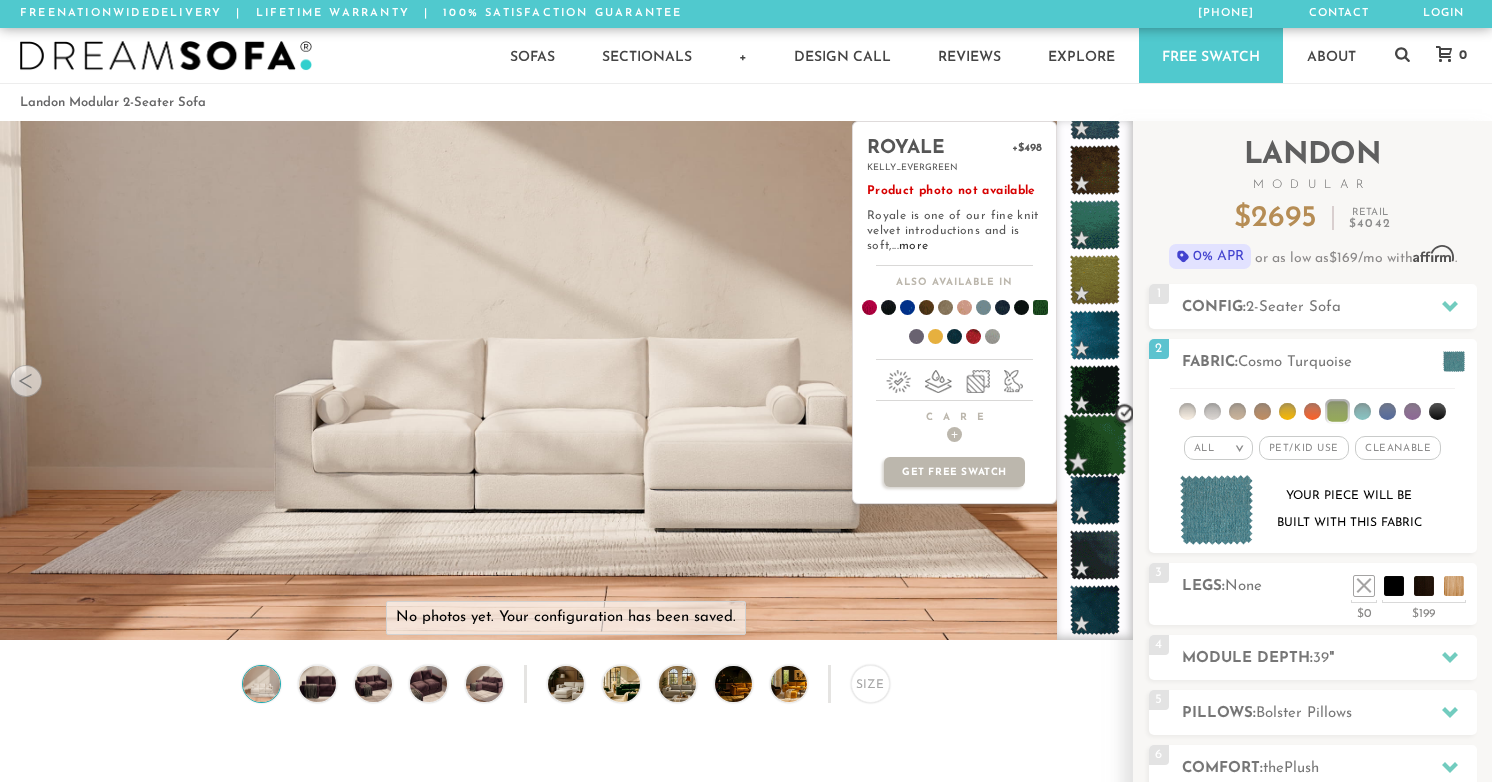 click at bounding box center [1095, 445] 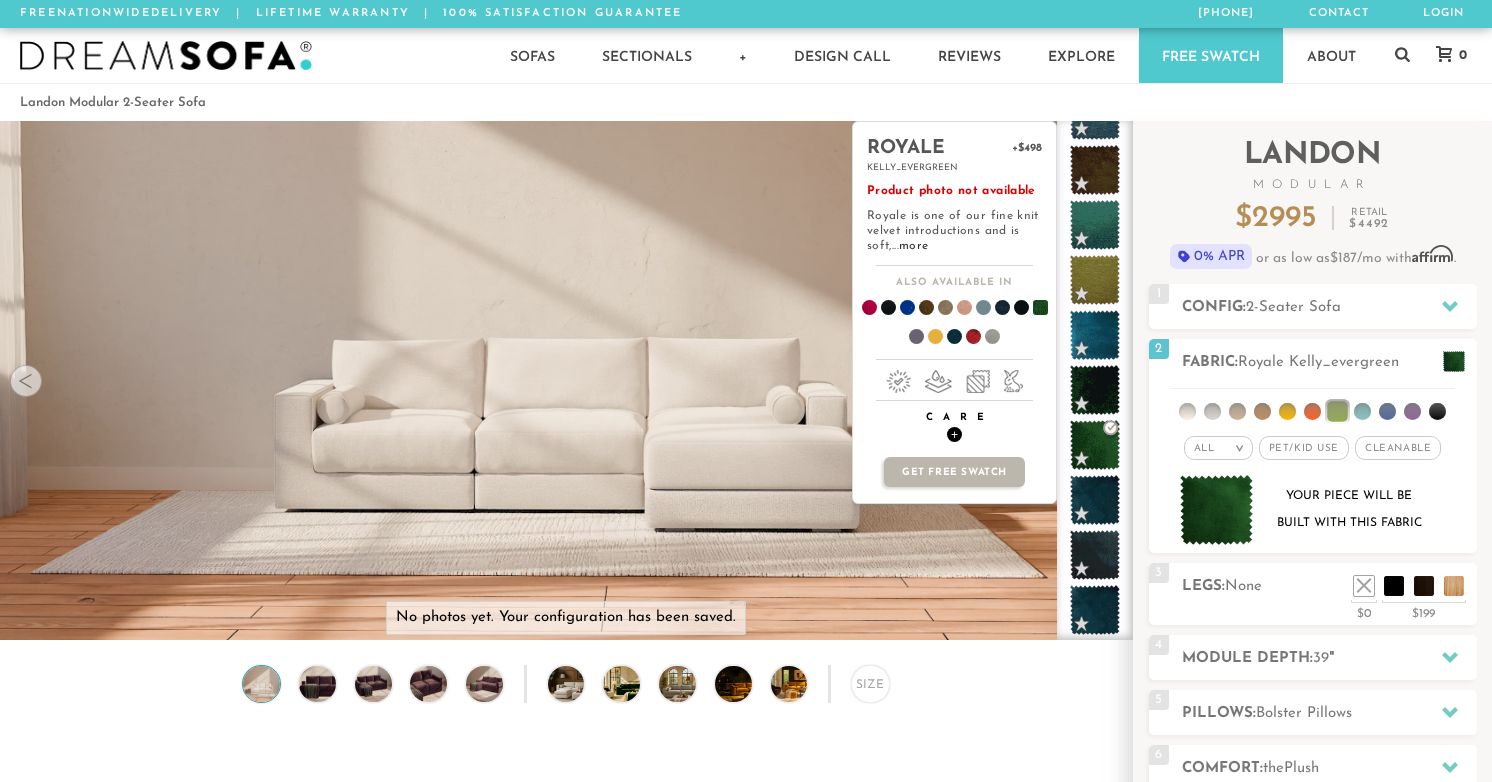click on "+" at bounding box center (954, 434) 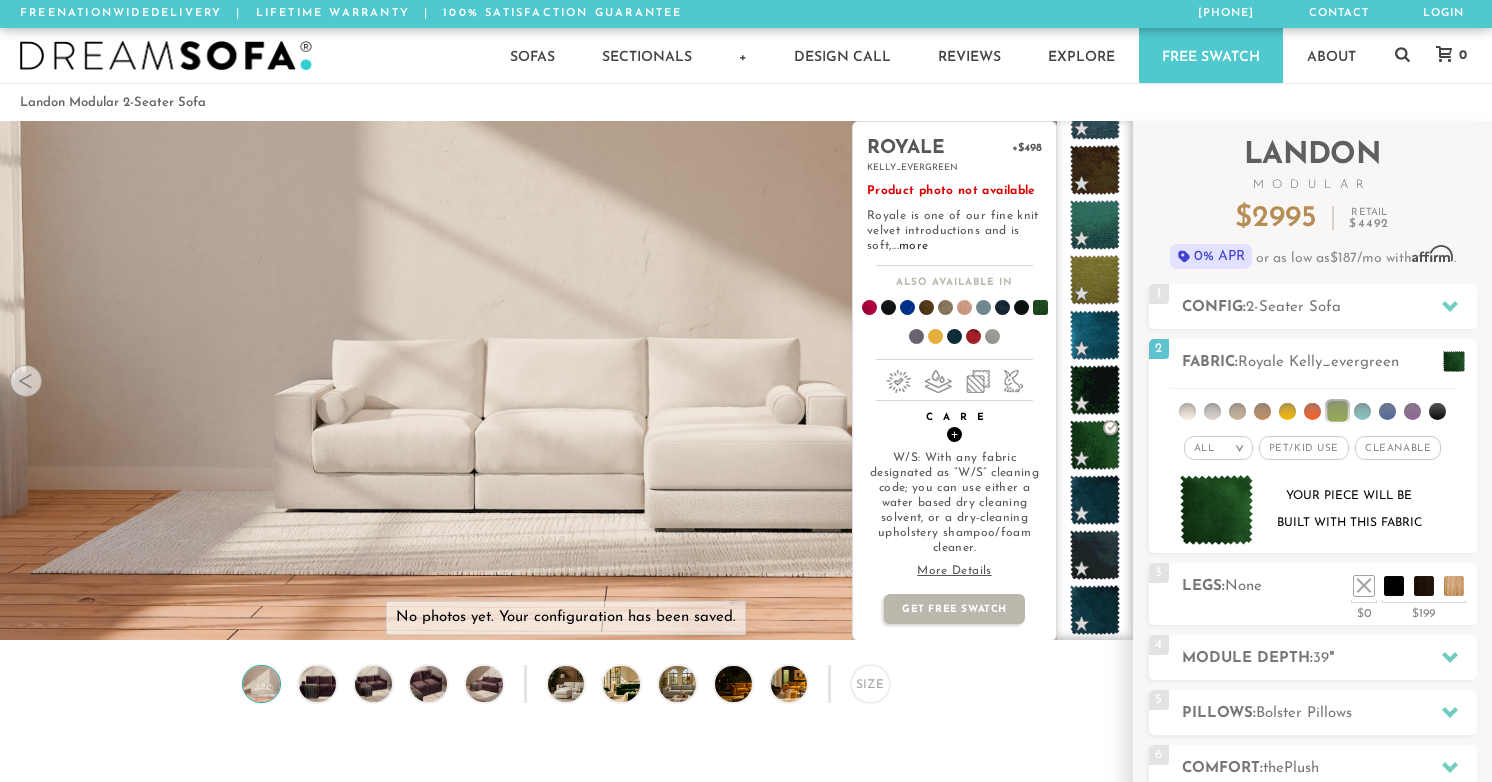 click on "+" at bounding box center (954, 434) 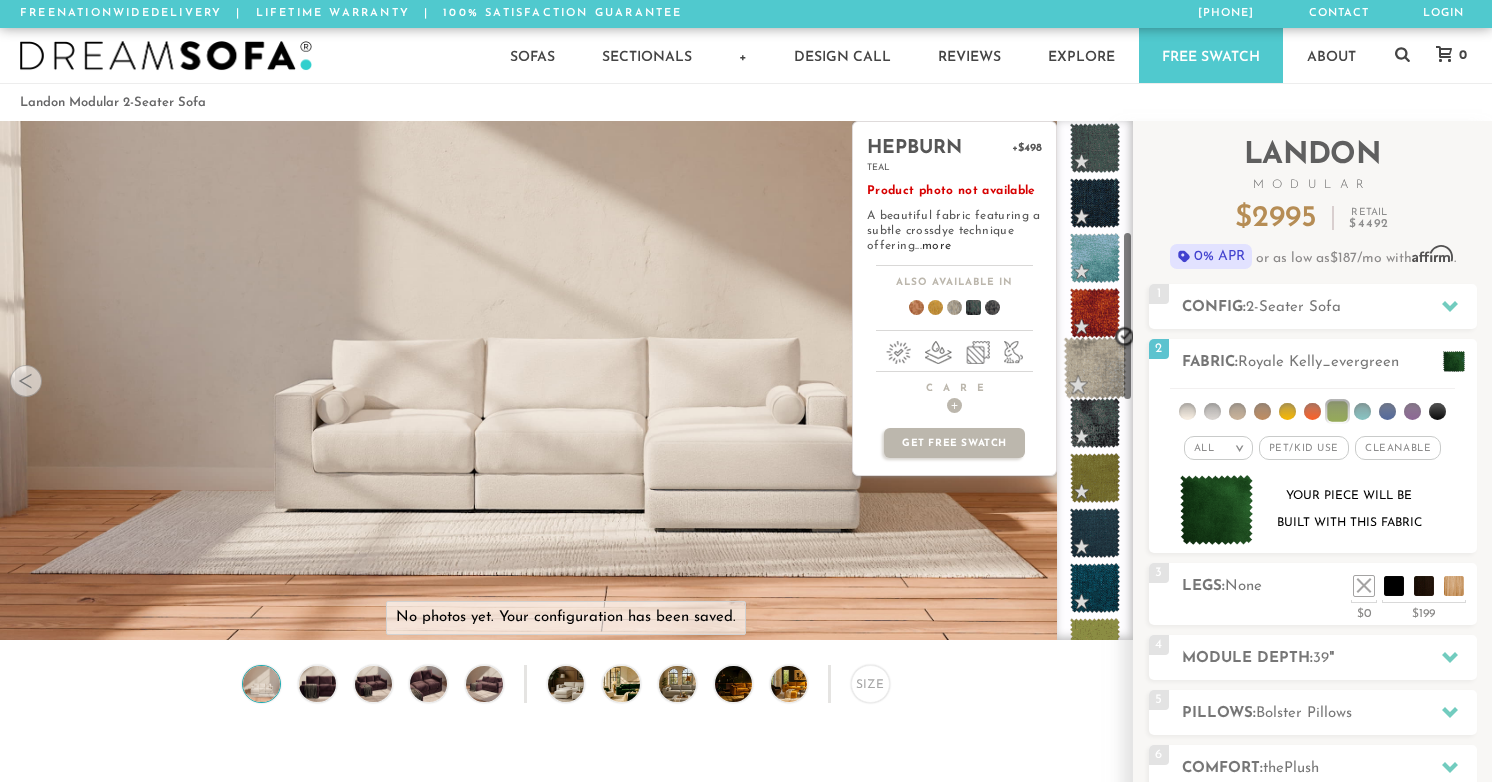scroll, scrollTop: 340, scrollLeft: 0, axis: vertical 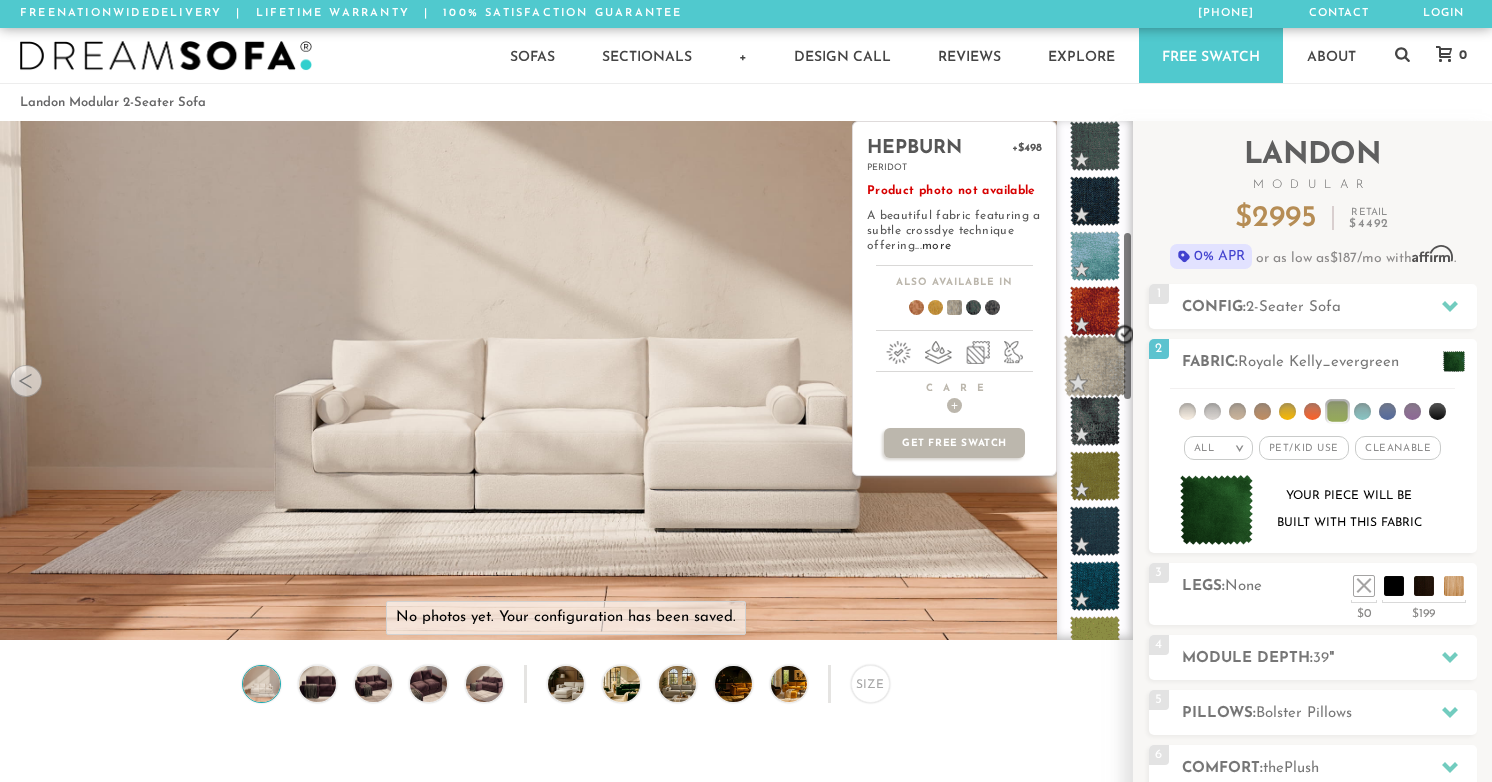 click at bounding box center [1095, 366] 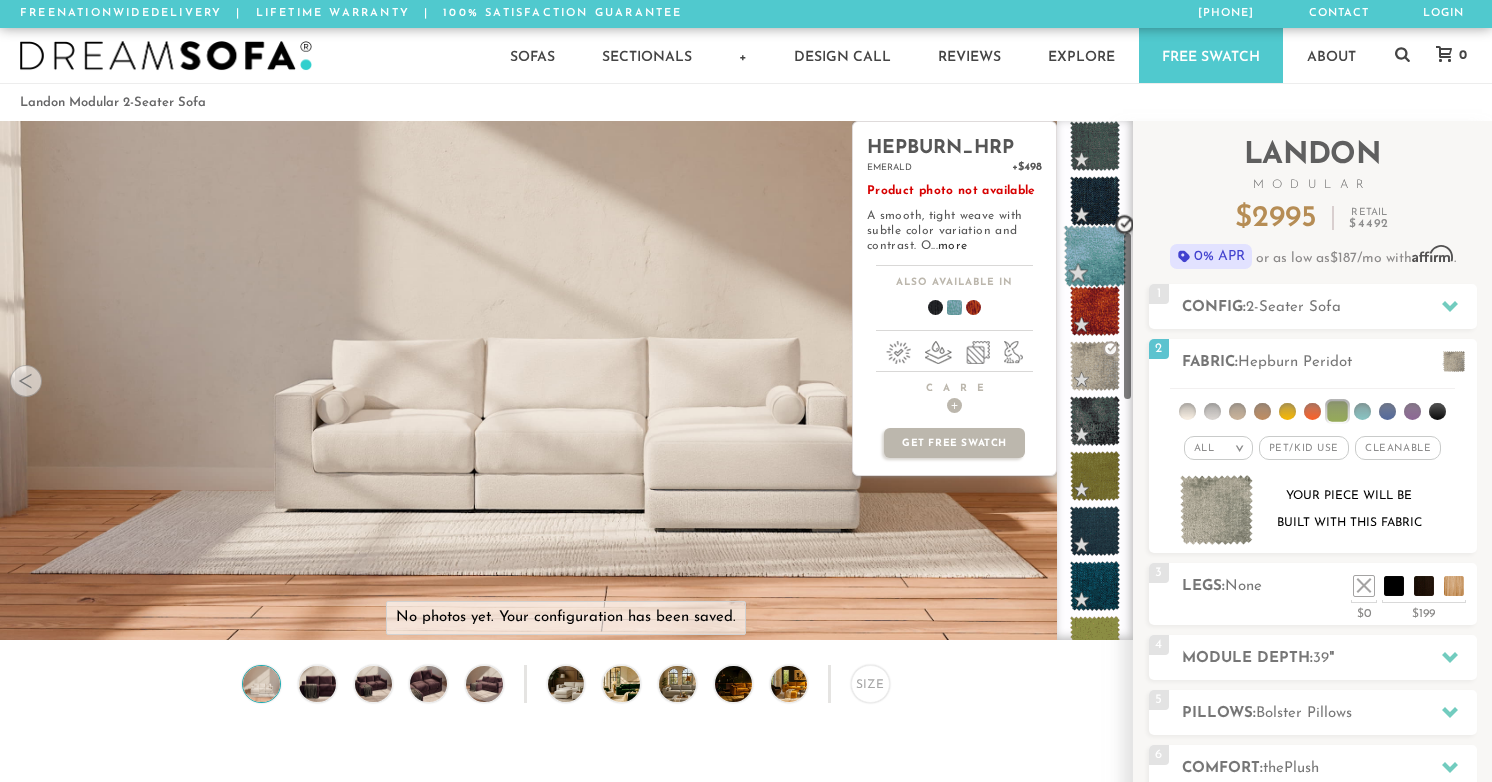 click at bounding box center [1095, 256] 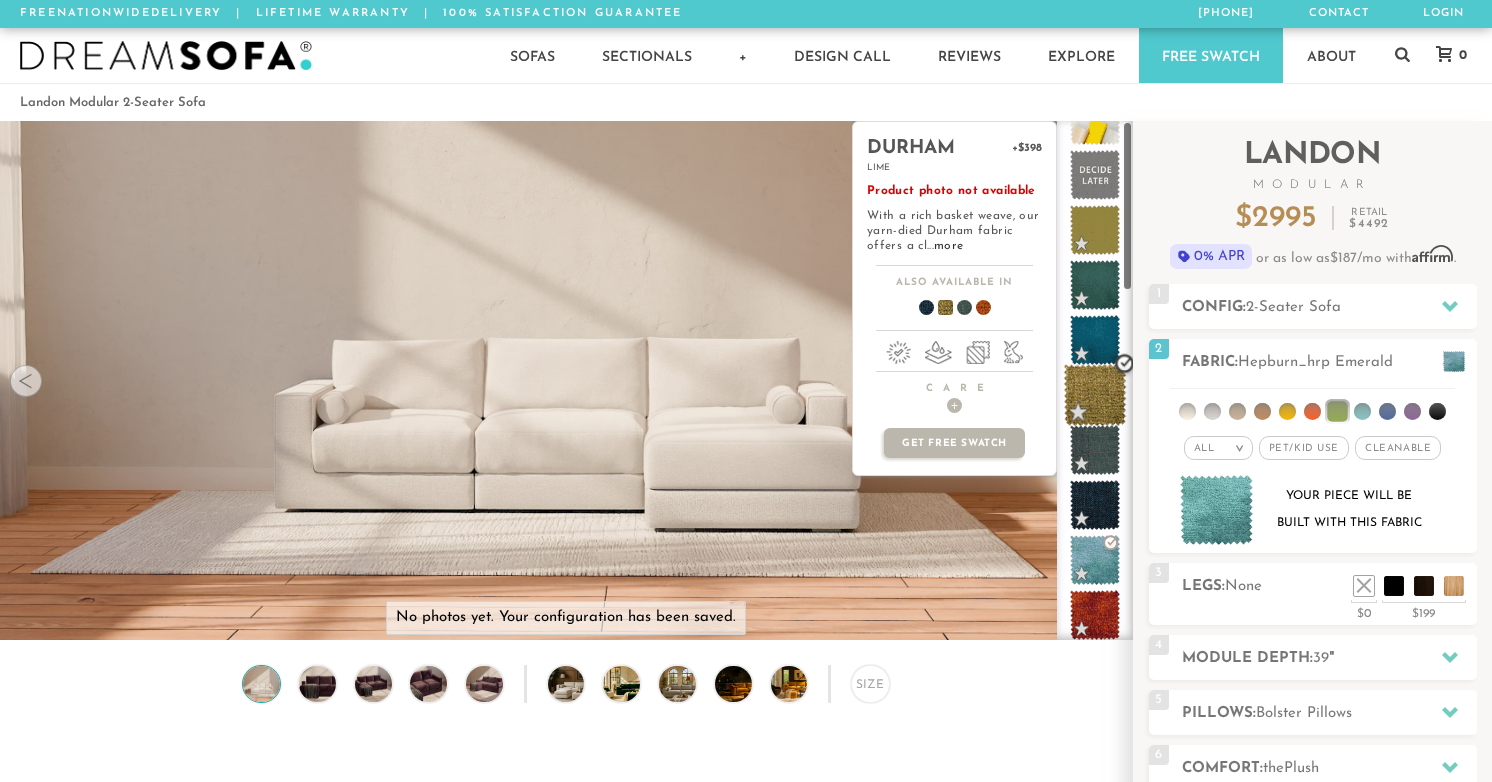 scroll, scrollTop: 0, scrollLeft: 0, axis: both 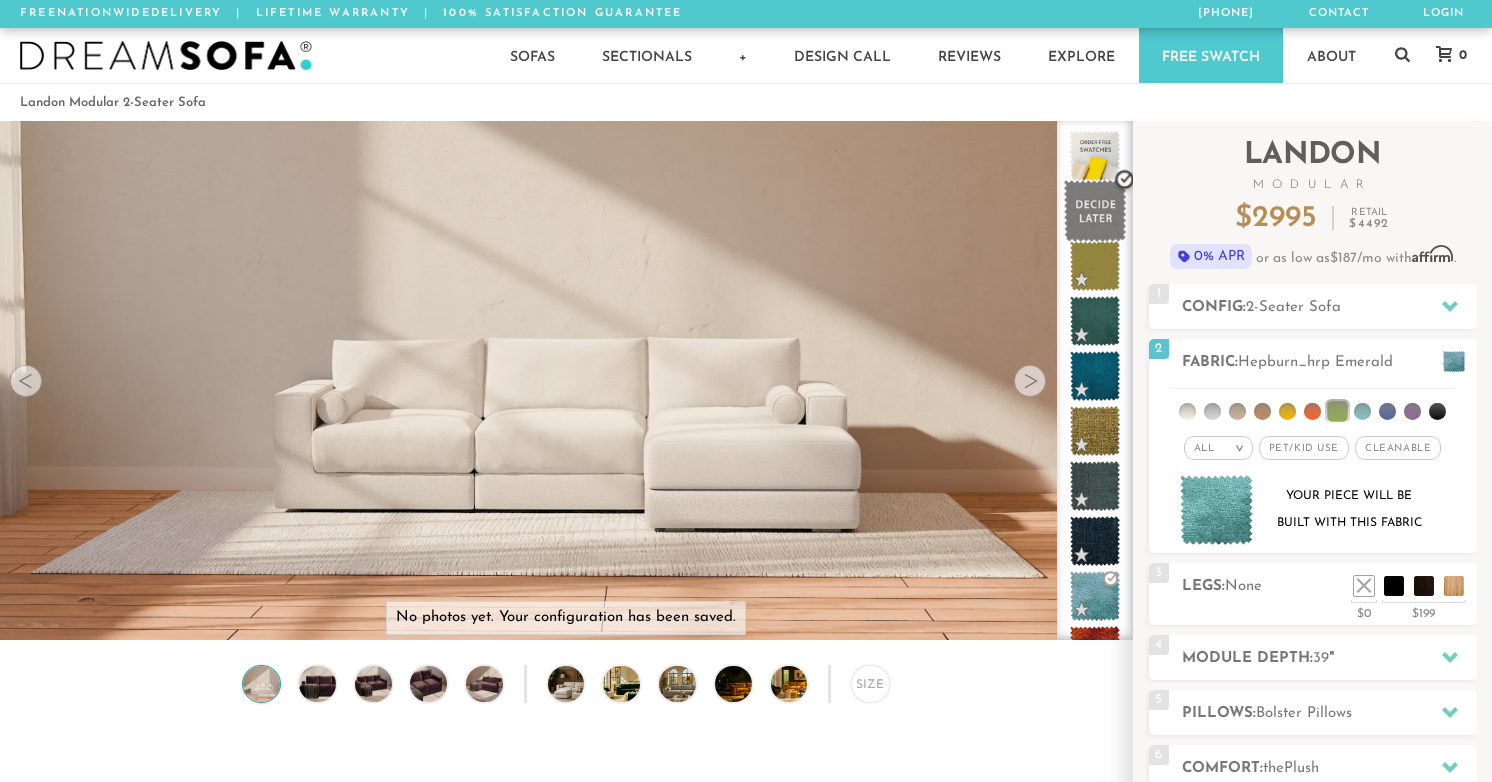 click at bounding box center [1095, 211] 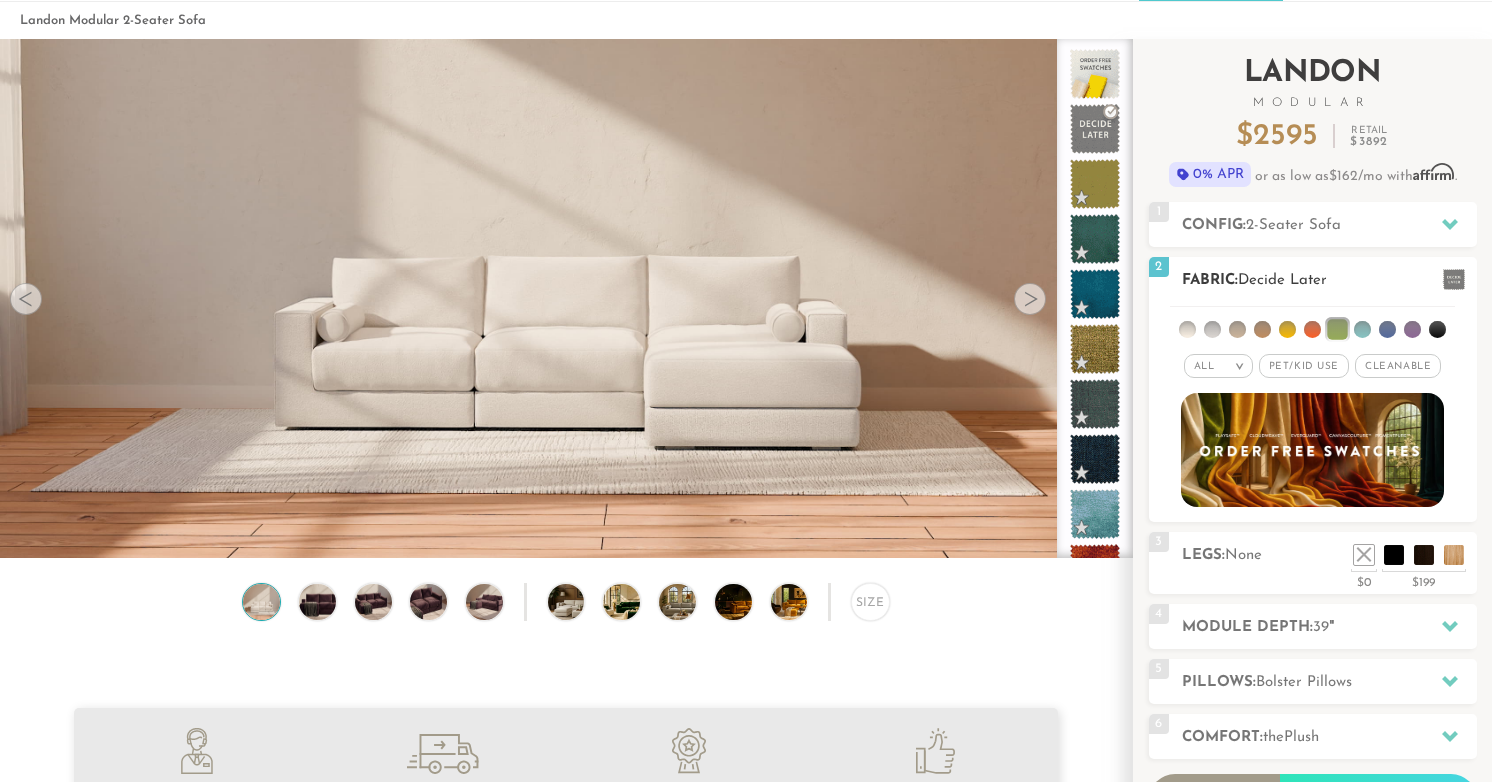 scroll, scrollTop: 83, scrollLeft: 0, axis: vertical 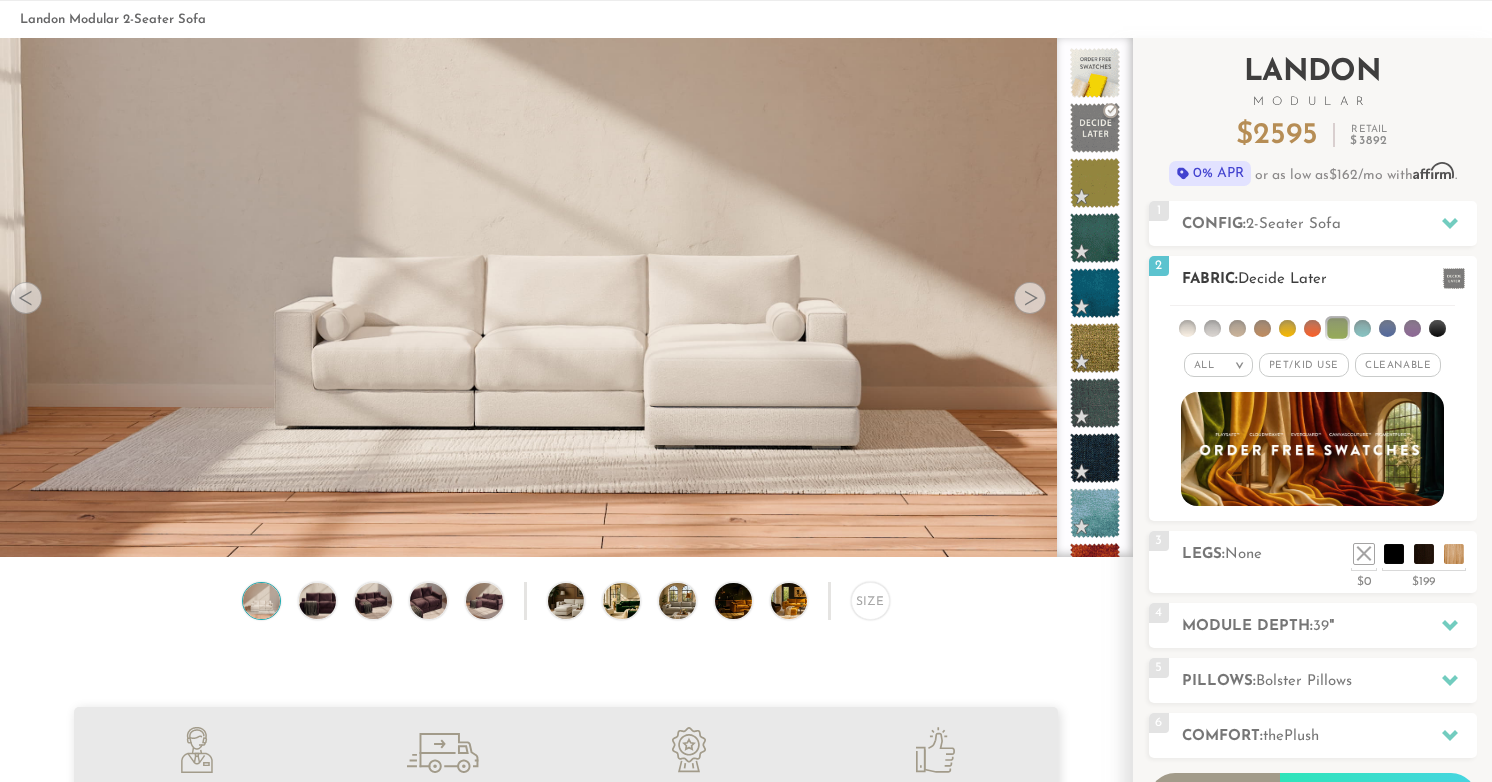 click at bounding box center [1362, 328] 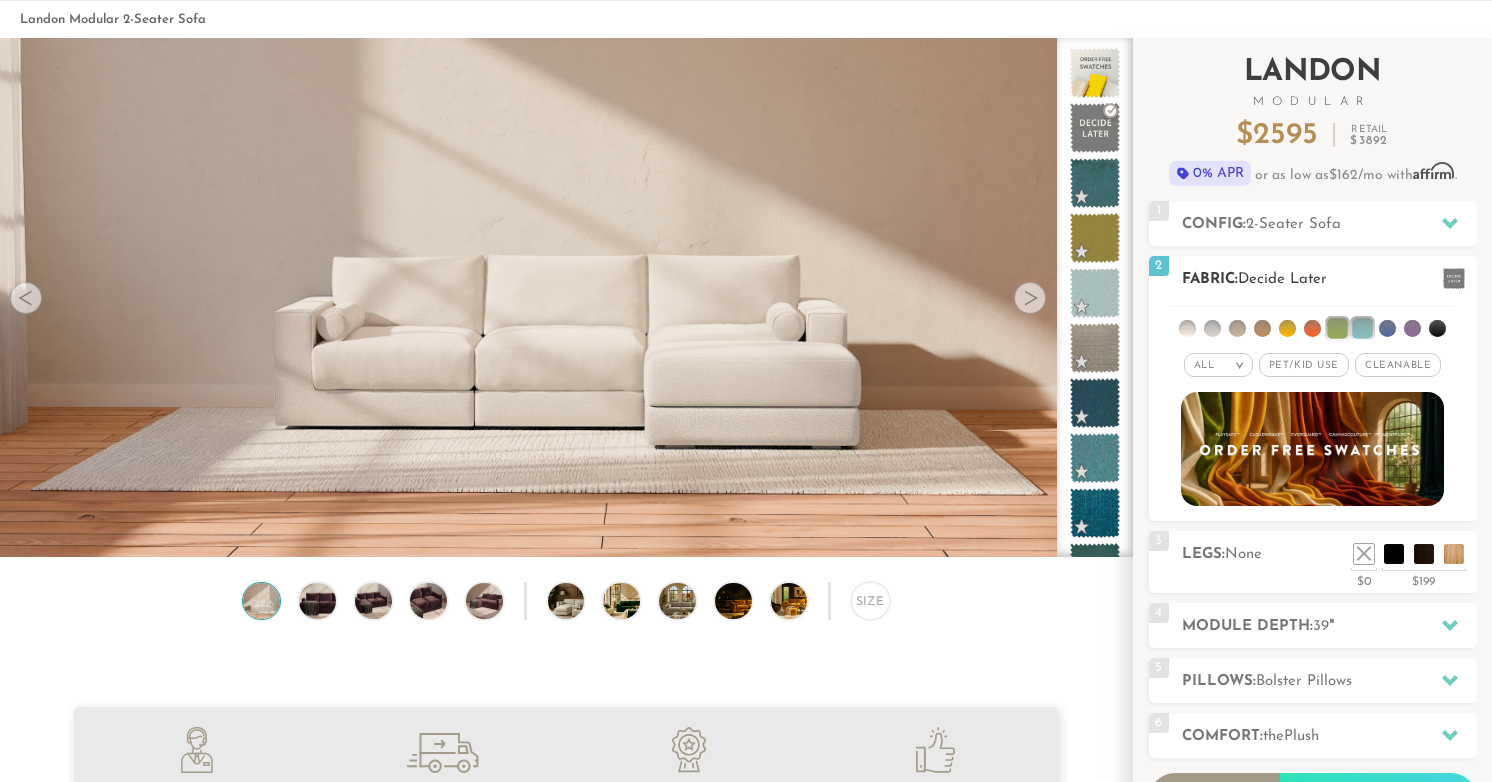 click at bounding box center (1337, 328) 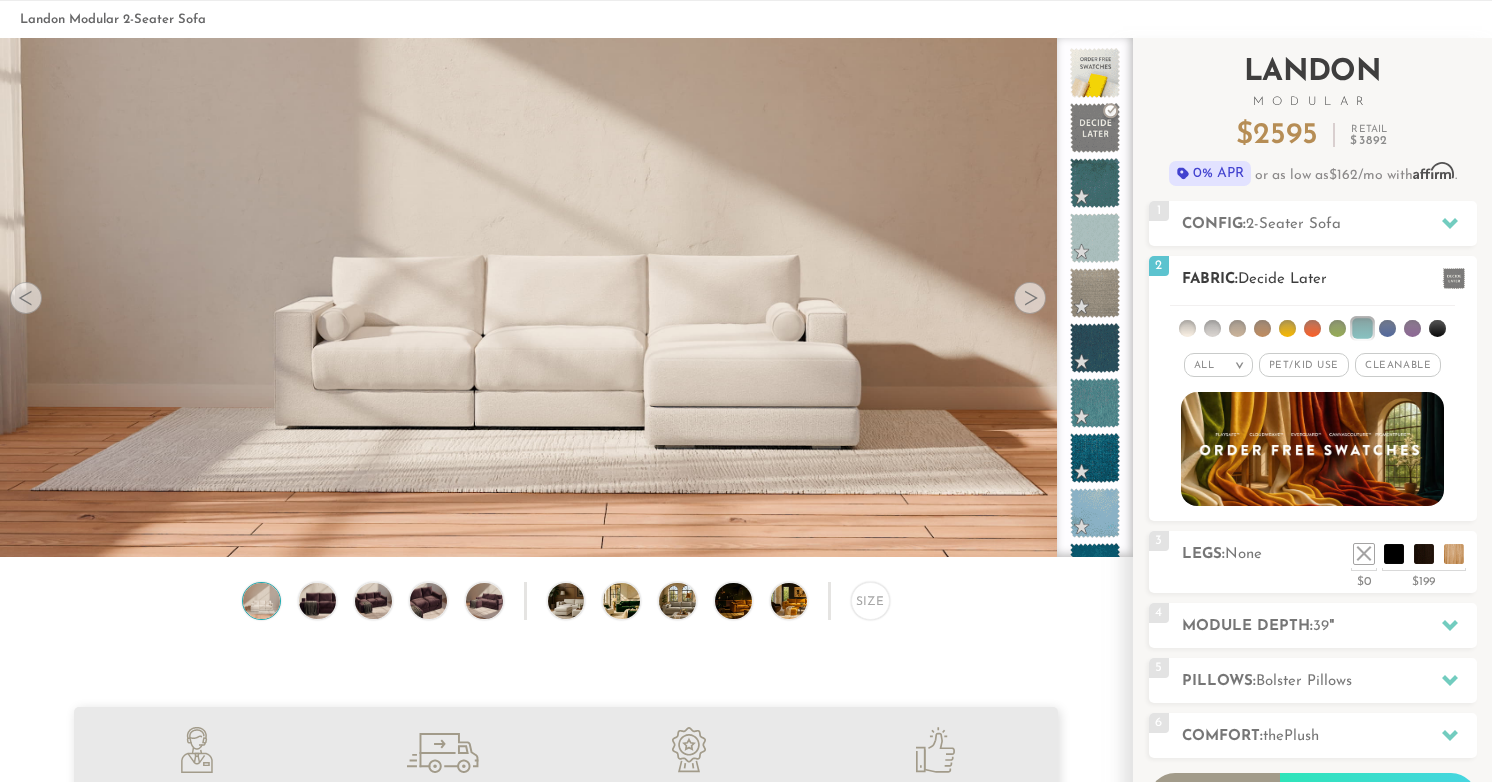click at bounding box center [1287, 328] 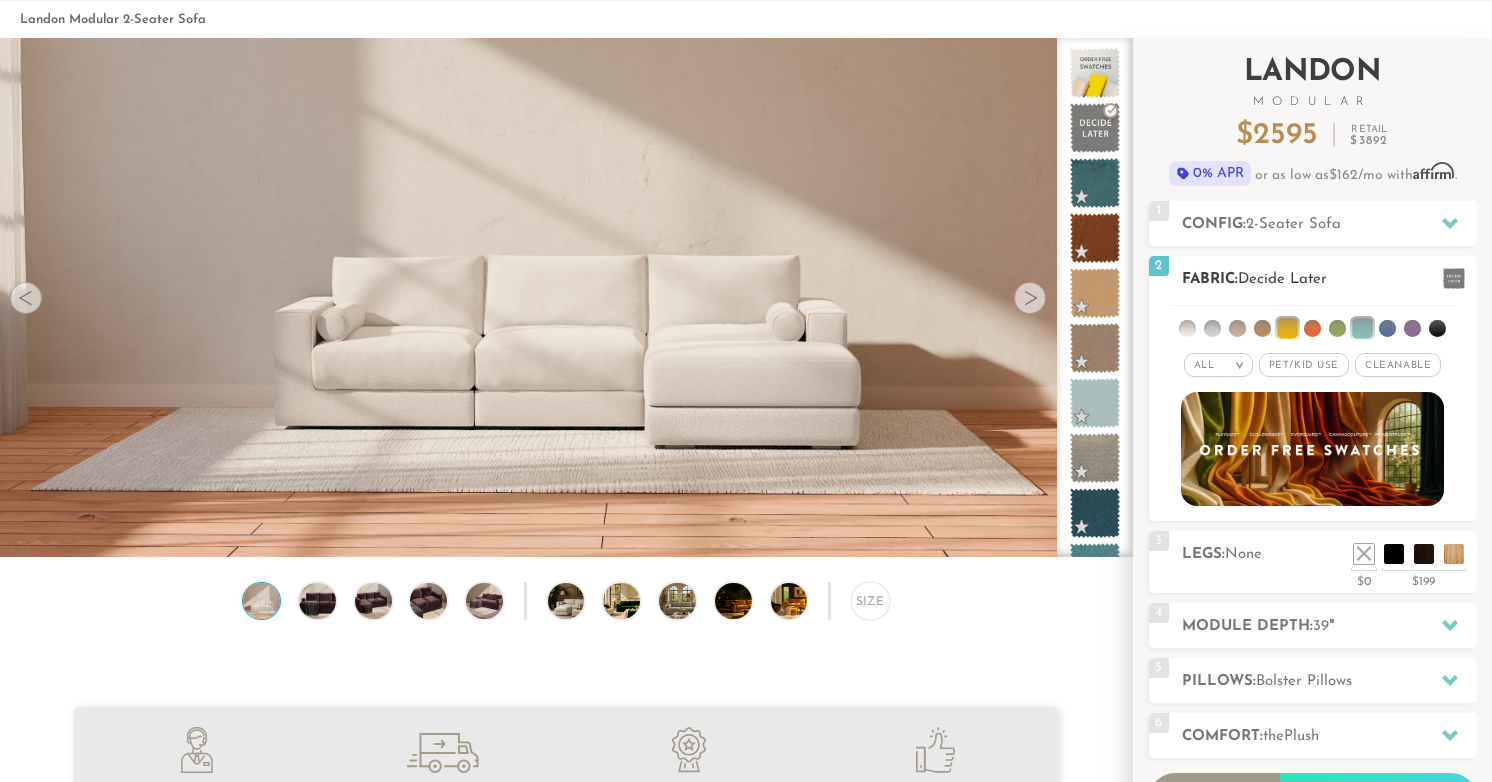 click at bounding box center [1312, 328] 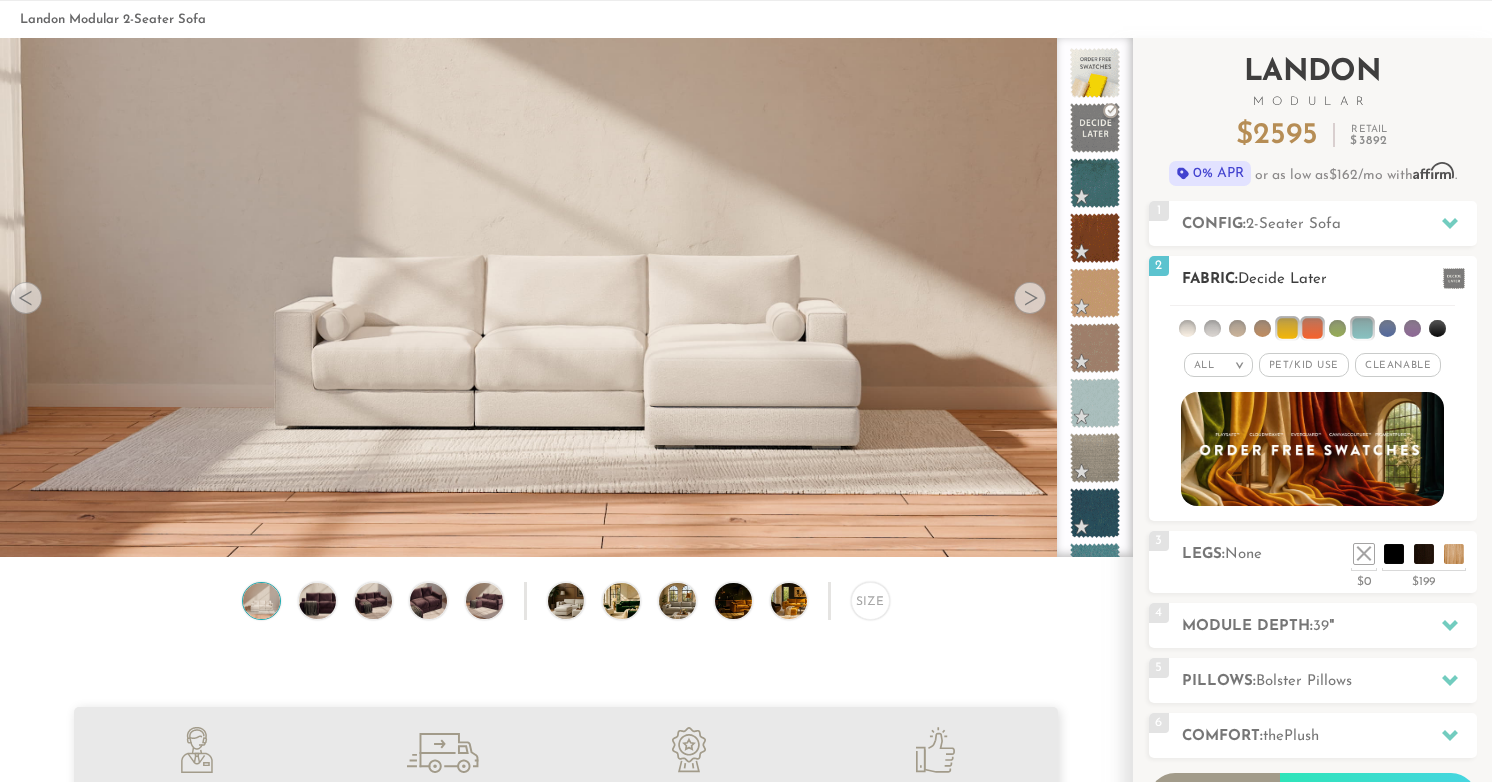 click at bounding box center [1262, 328] 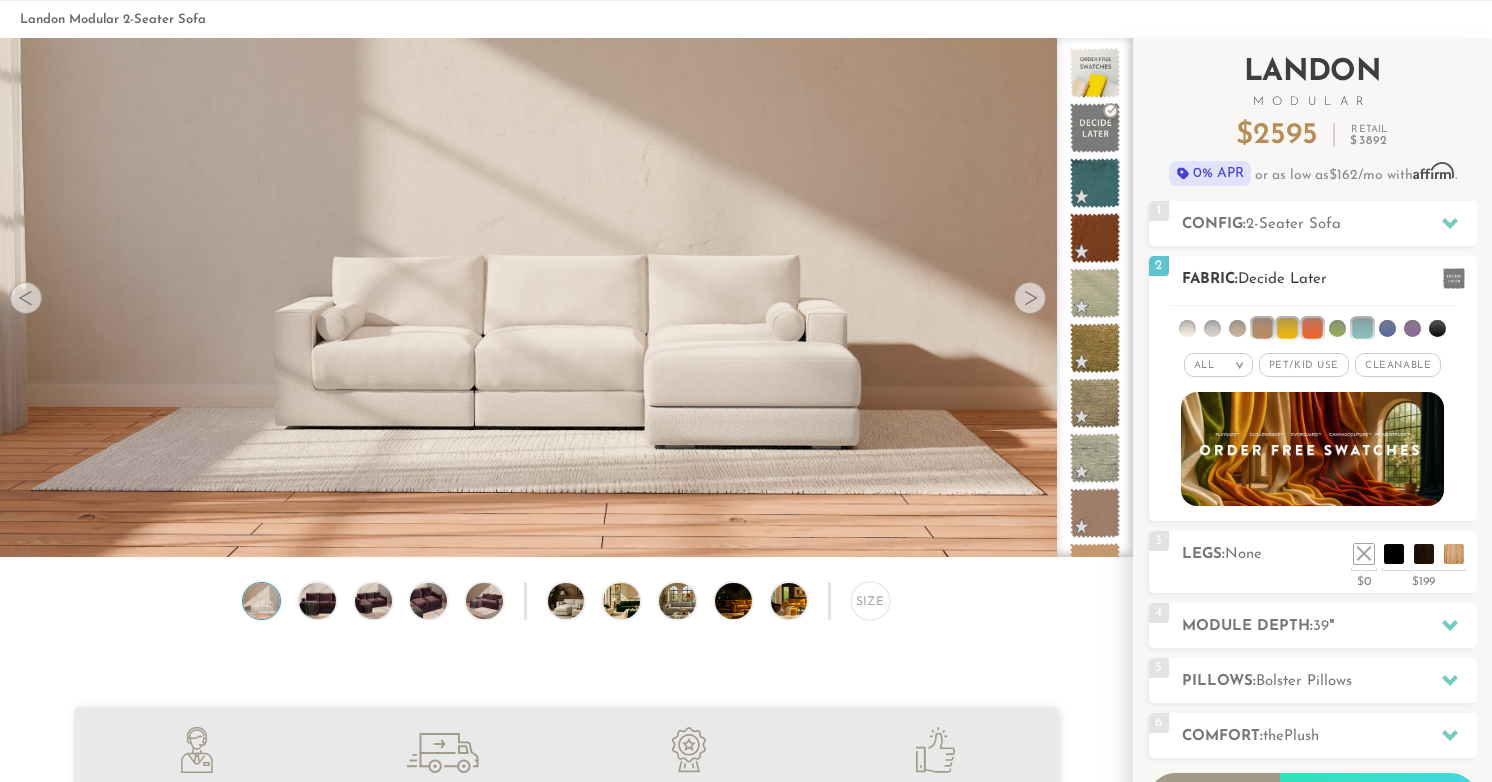 click at bounding box center (1187, 328) 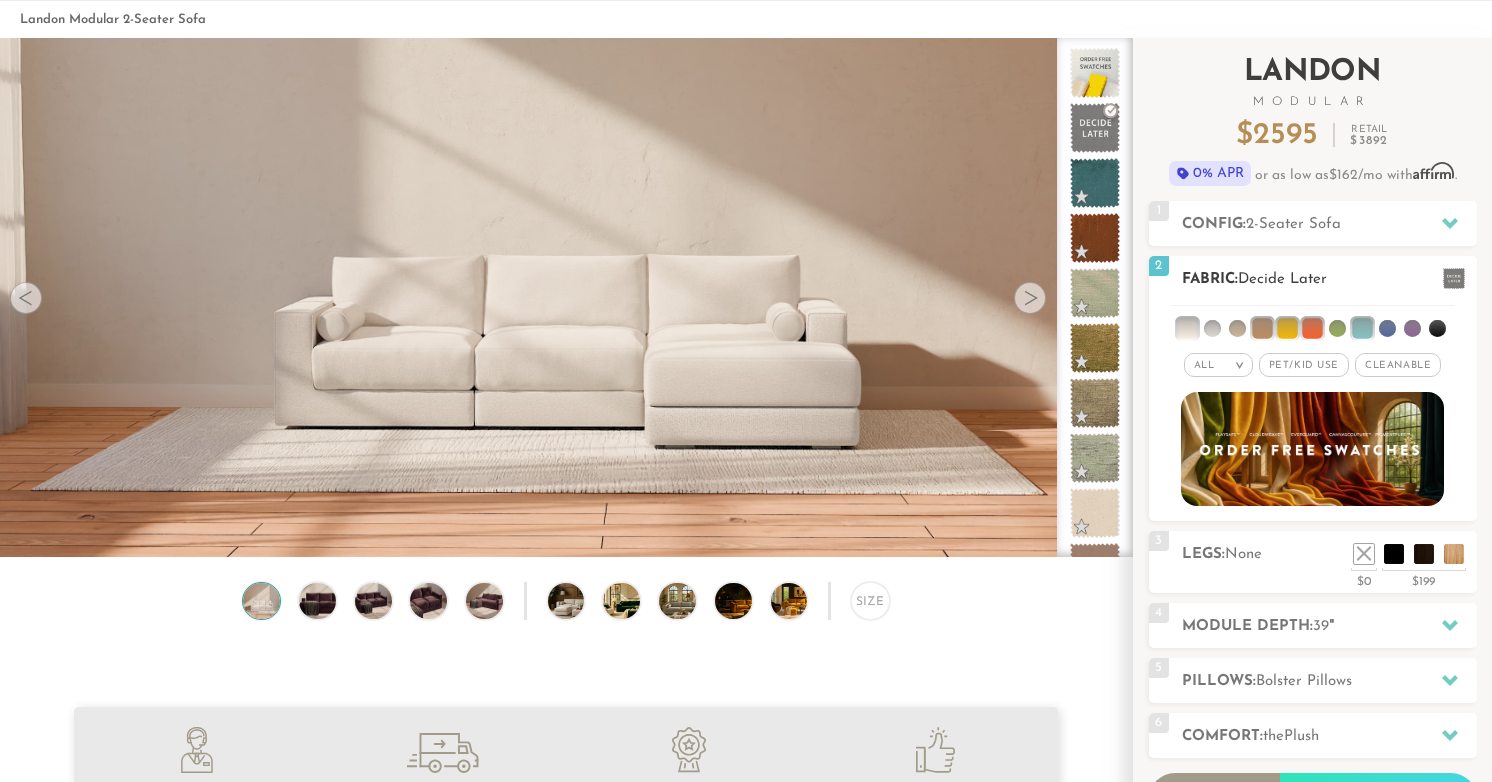 click at bounding box center (1262, 328) 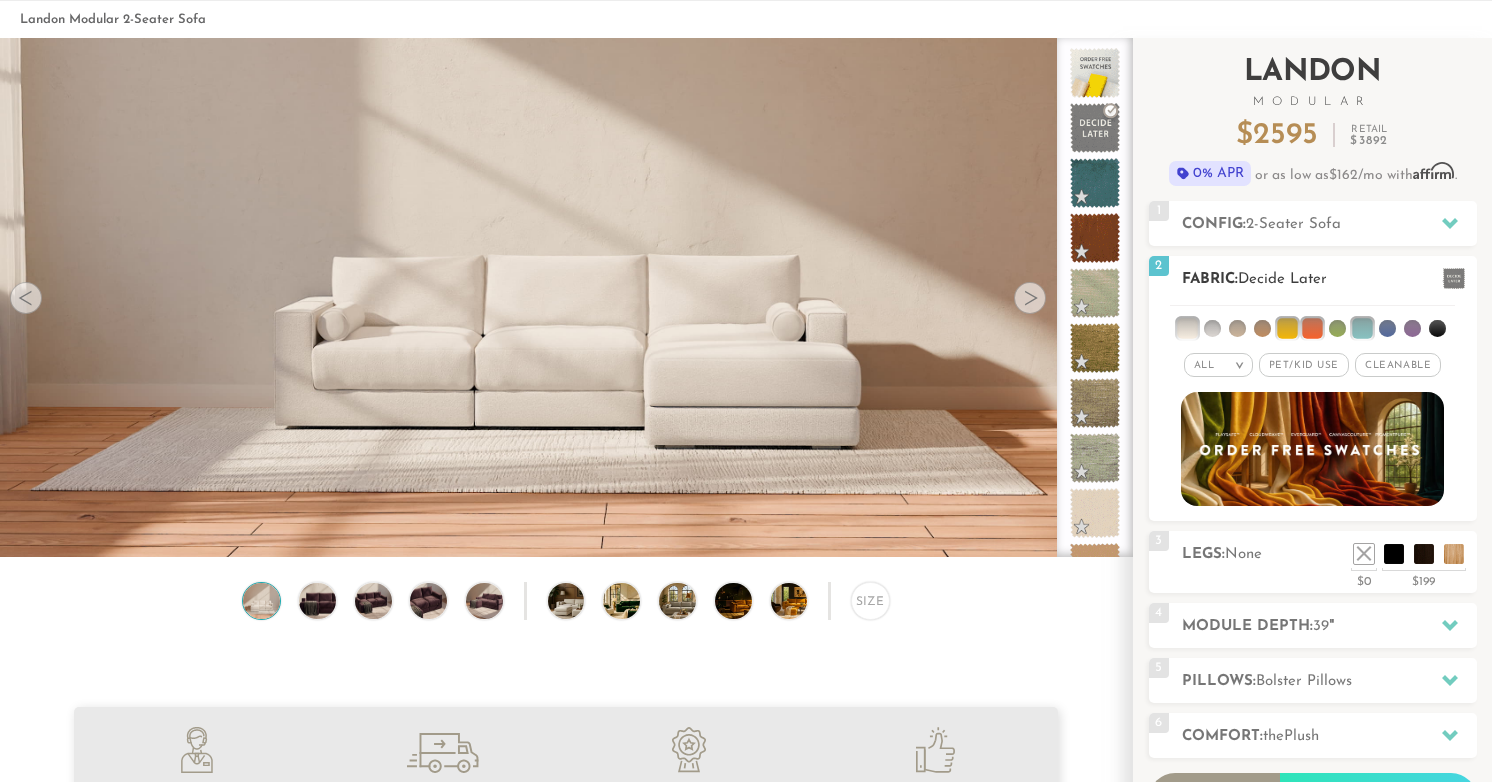 click at bounding box center [1287, 328] 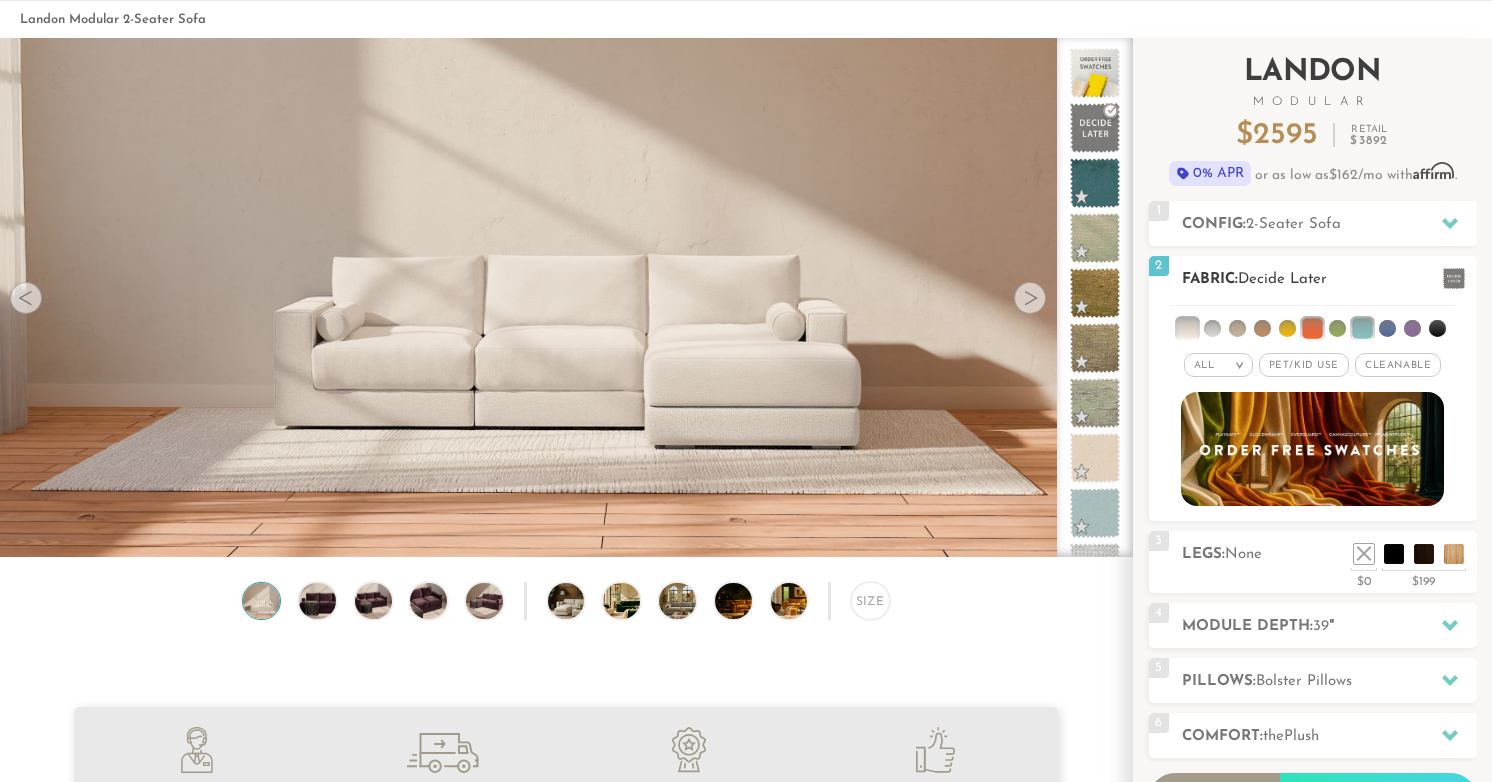 click at bounding box center [1312, 328] 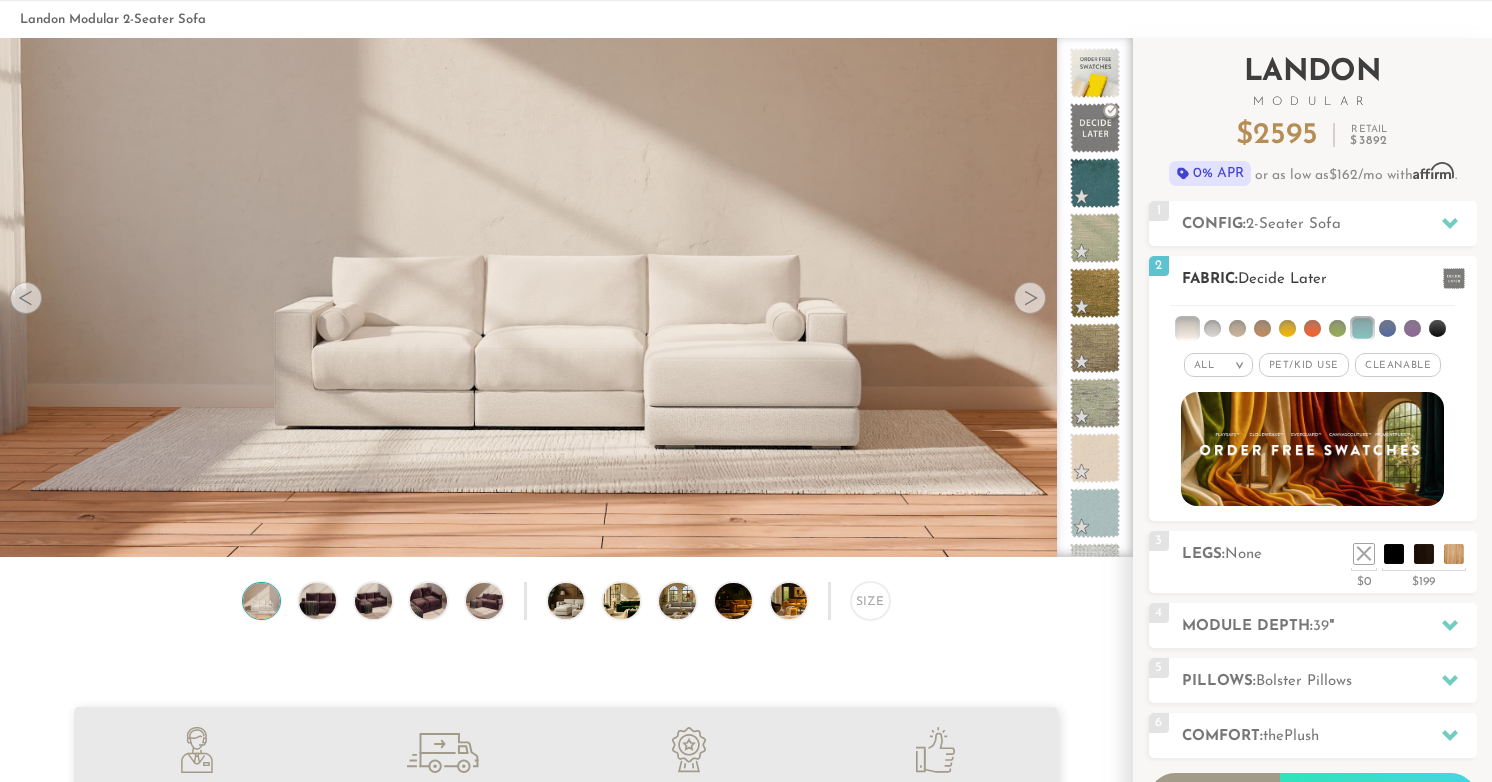 click at bounding box center [1362, 328] 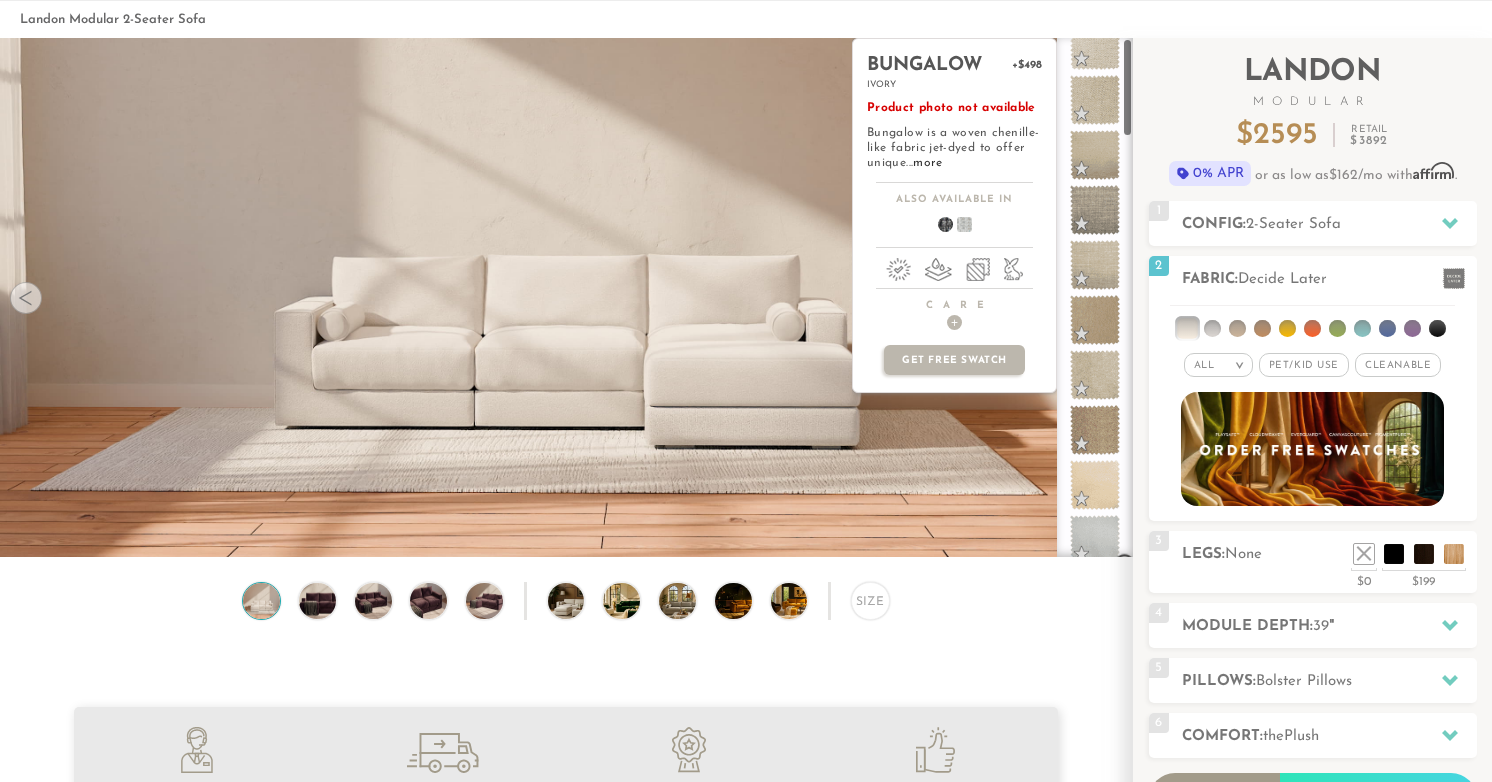 scroll, scrollTop: 0, scrollLeft: 0, axis: both 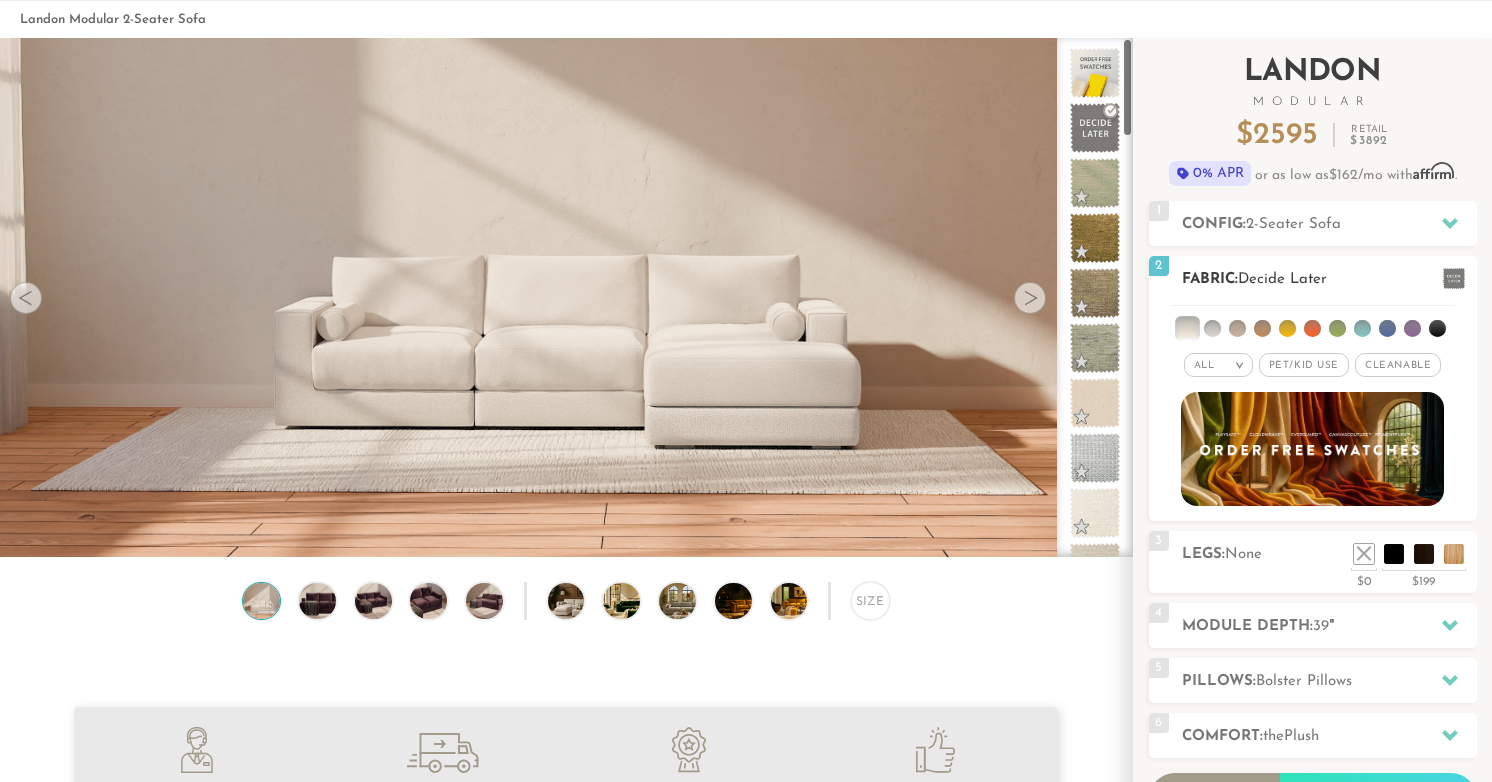 click at bounding box center [1187, 328] 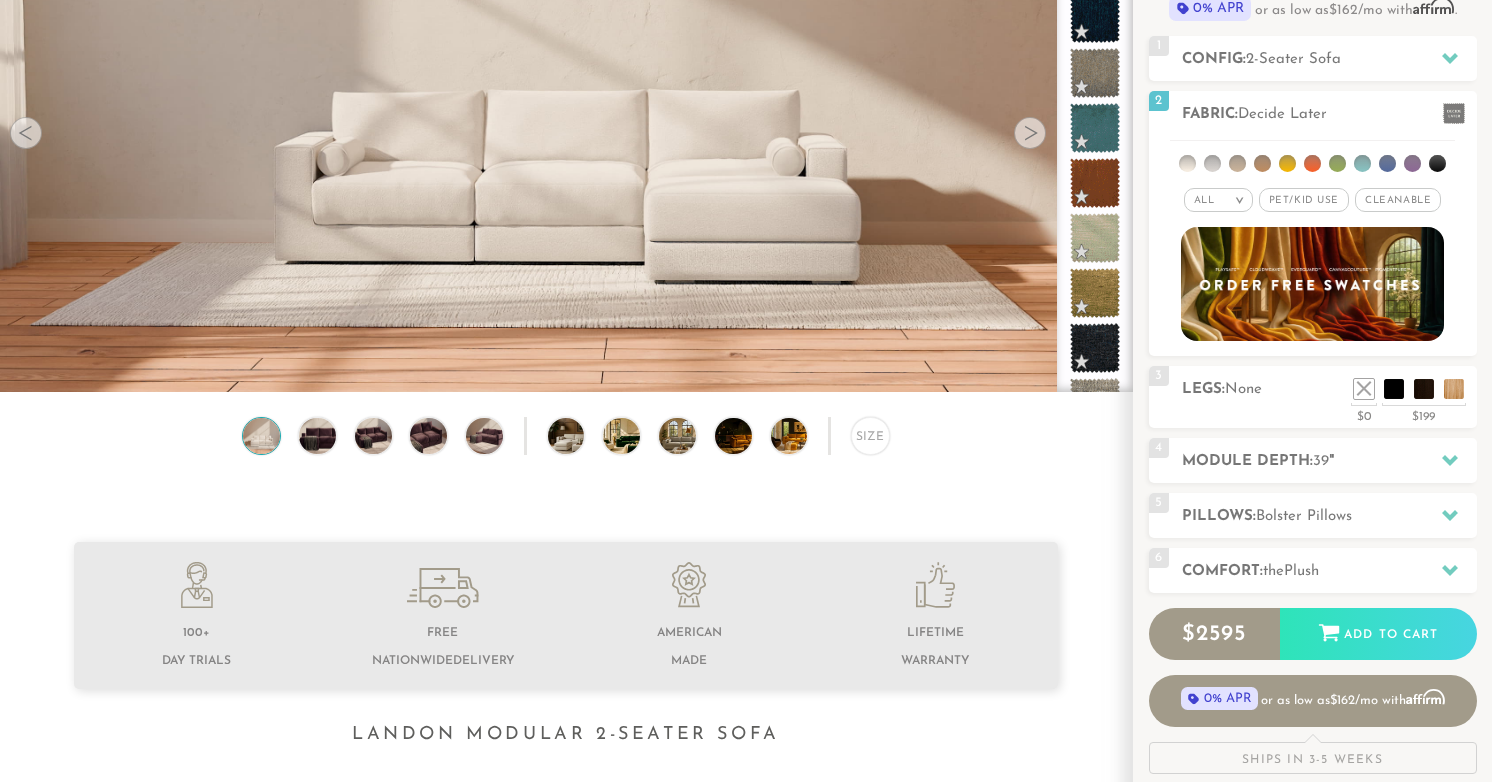 scroll, scrollTop: 0, scrollLeft: 0, axis: both 